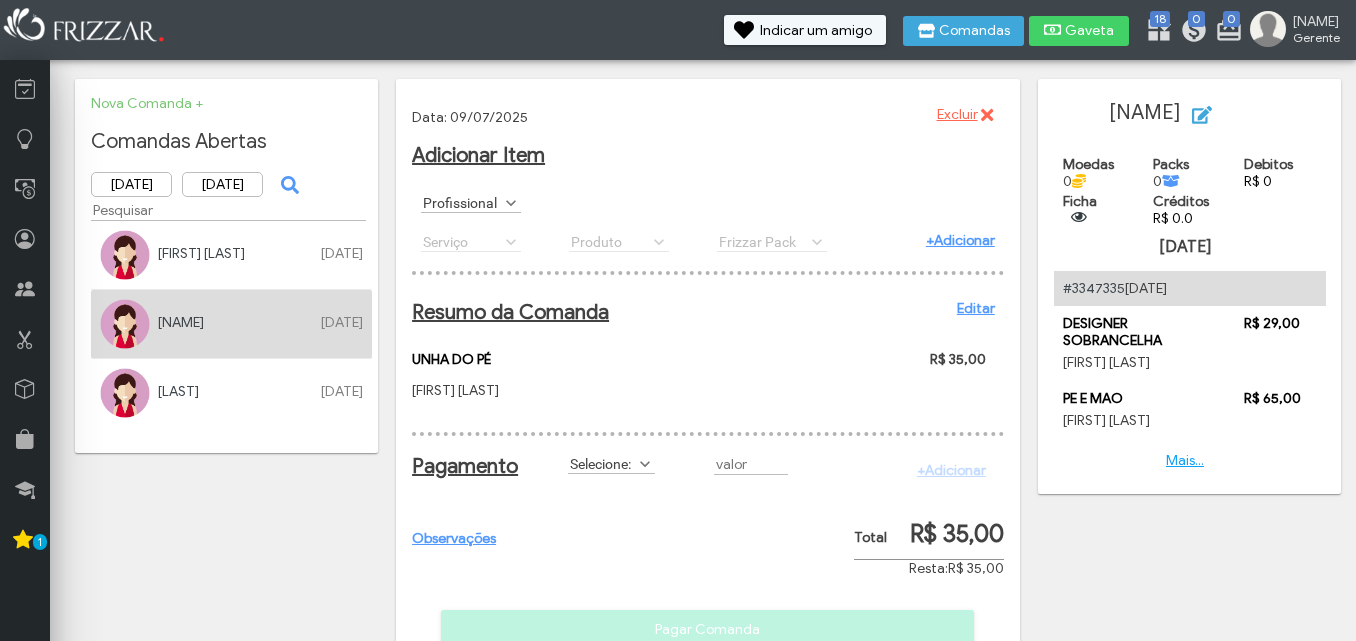 scroll, scrollTop: 0, scrollLeft: 0, axis: both 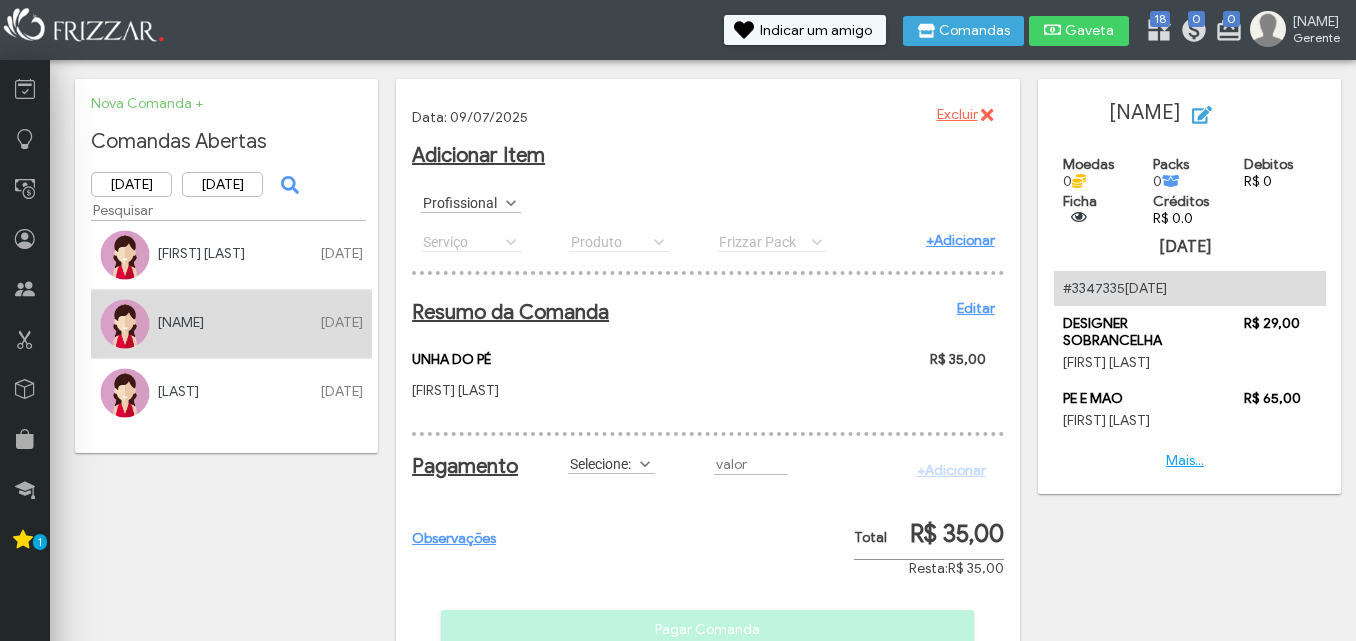 click at bounding box center (645, 464) 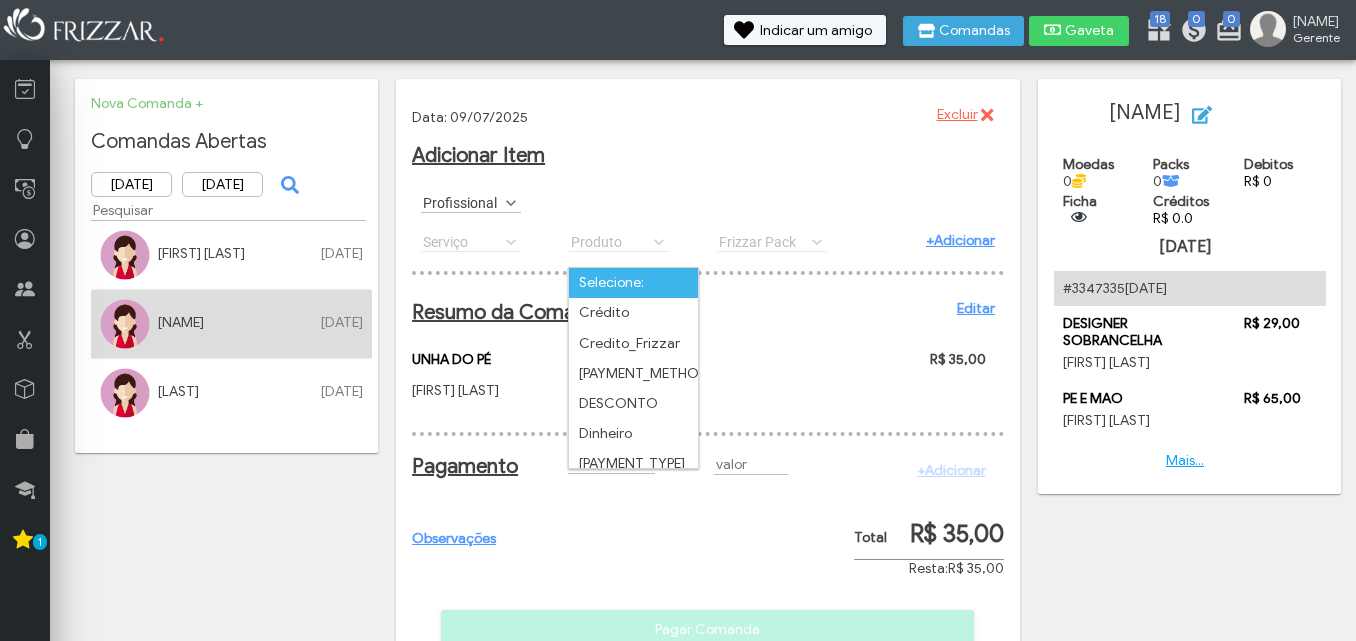 scroll, scrollTop: 11, scrollLeft: 89, axis: both 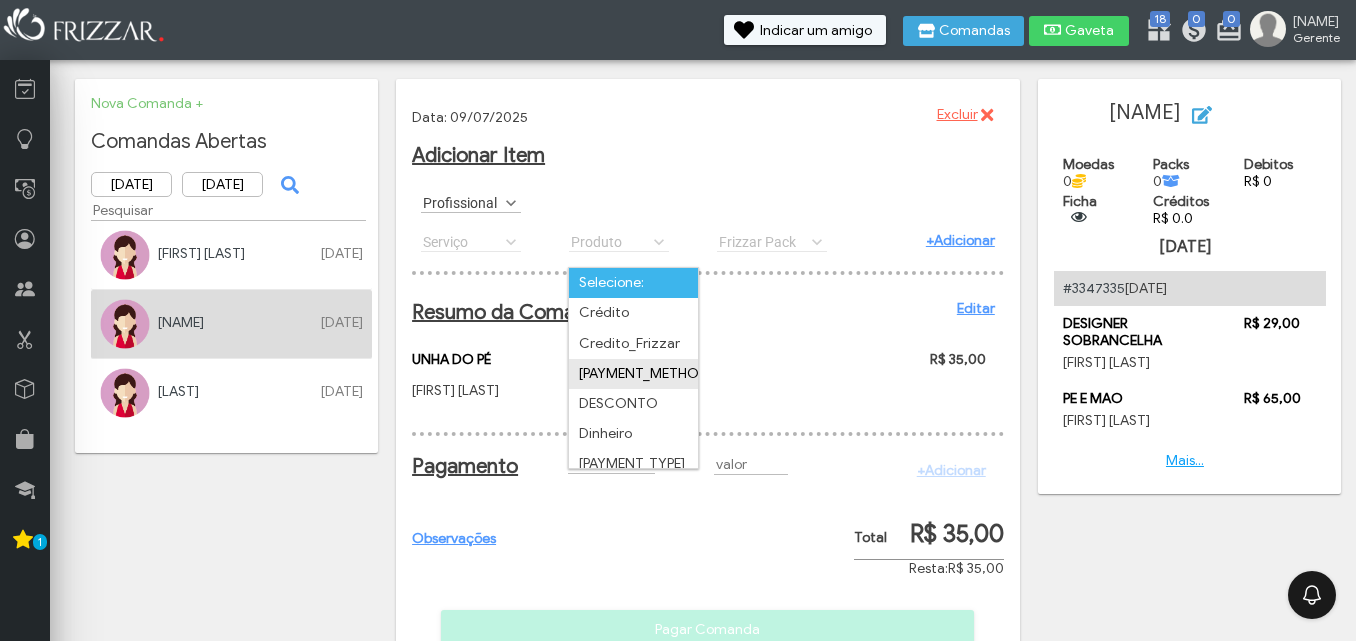 click on "Débito" at bounding box center [633, 374] 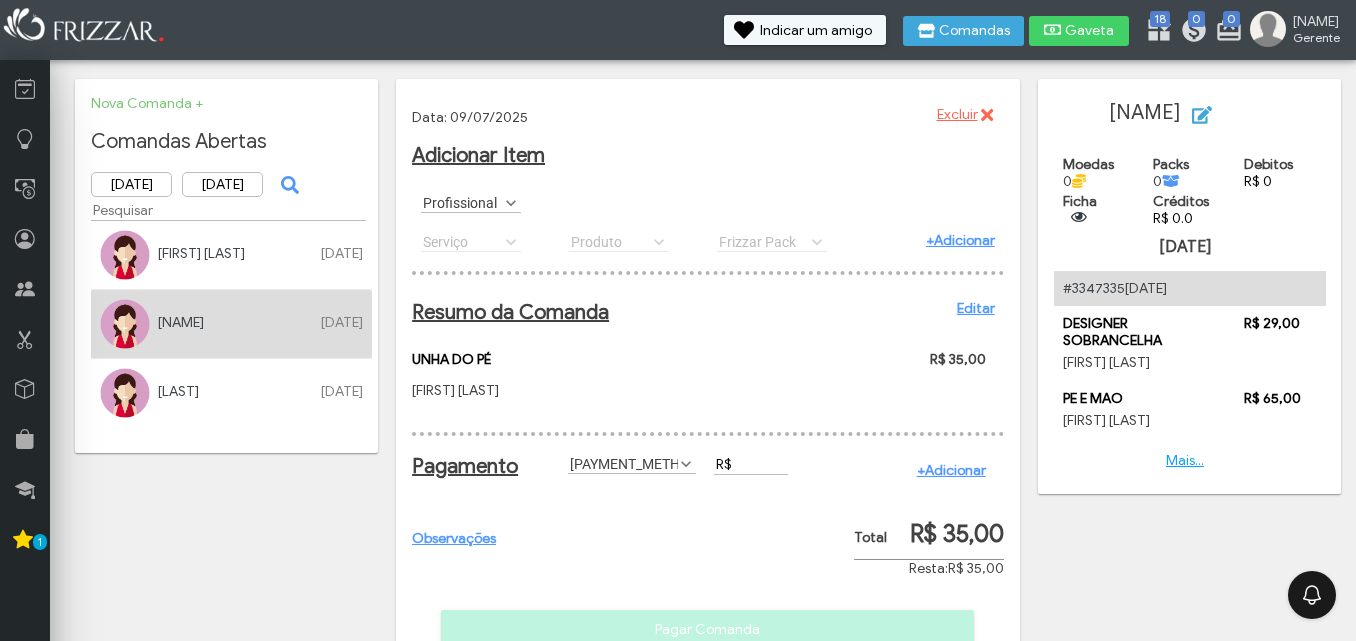 click on "R$" at bounding box center (751, 464) 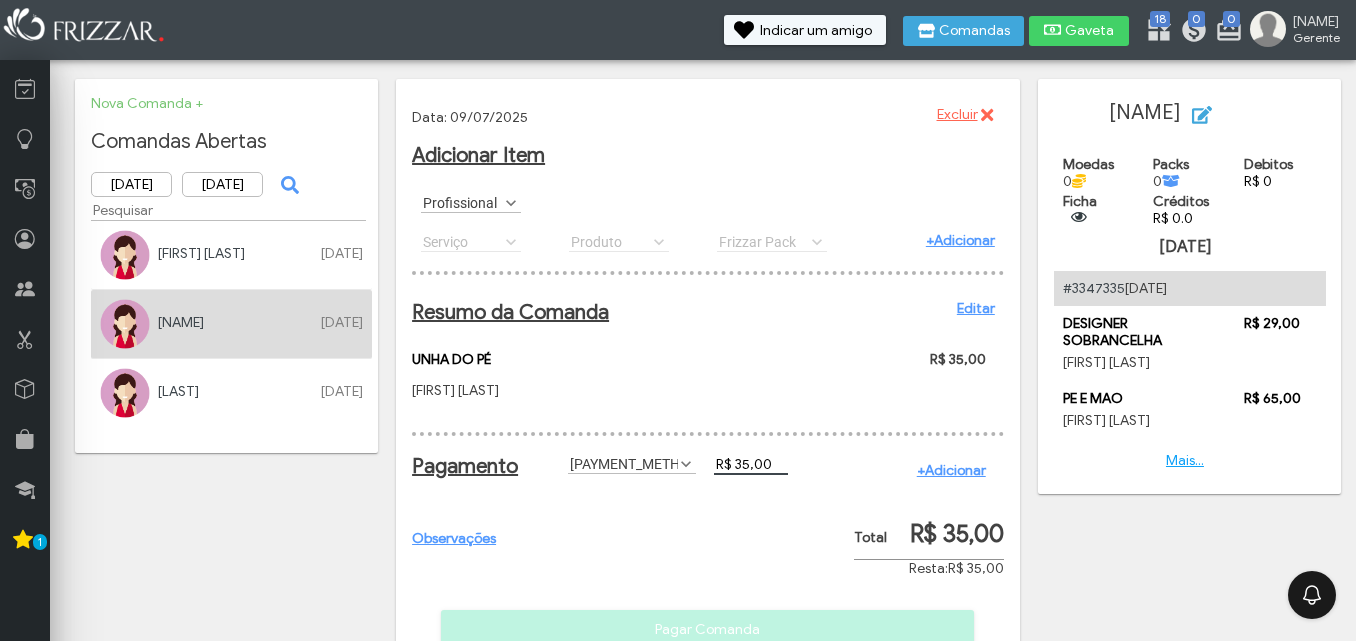 scroll, scrollTop: 75, scrollLeft: 0, axis: vertical 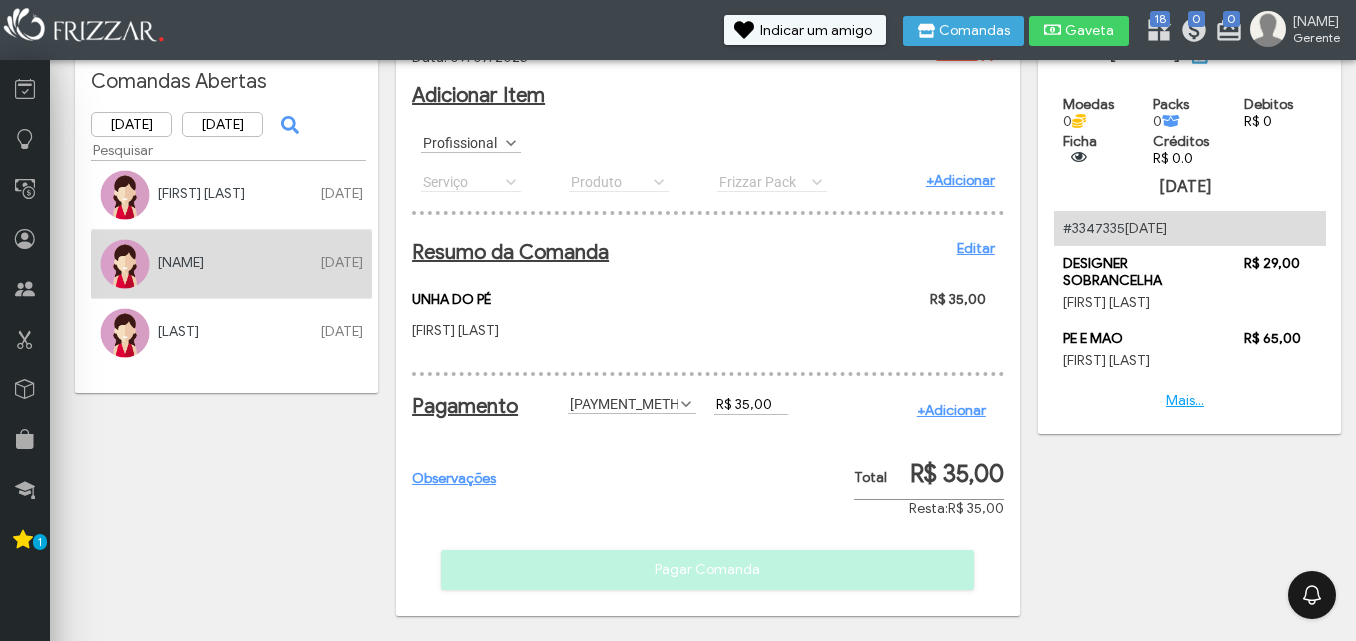 click on "+Adicionar" at bounding box center [951, 410] 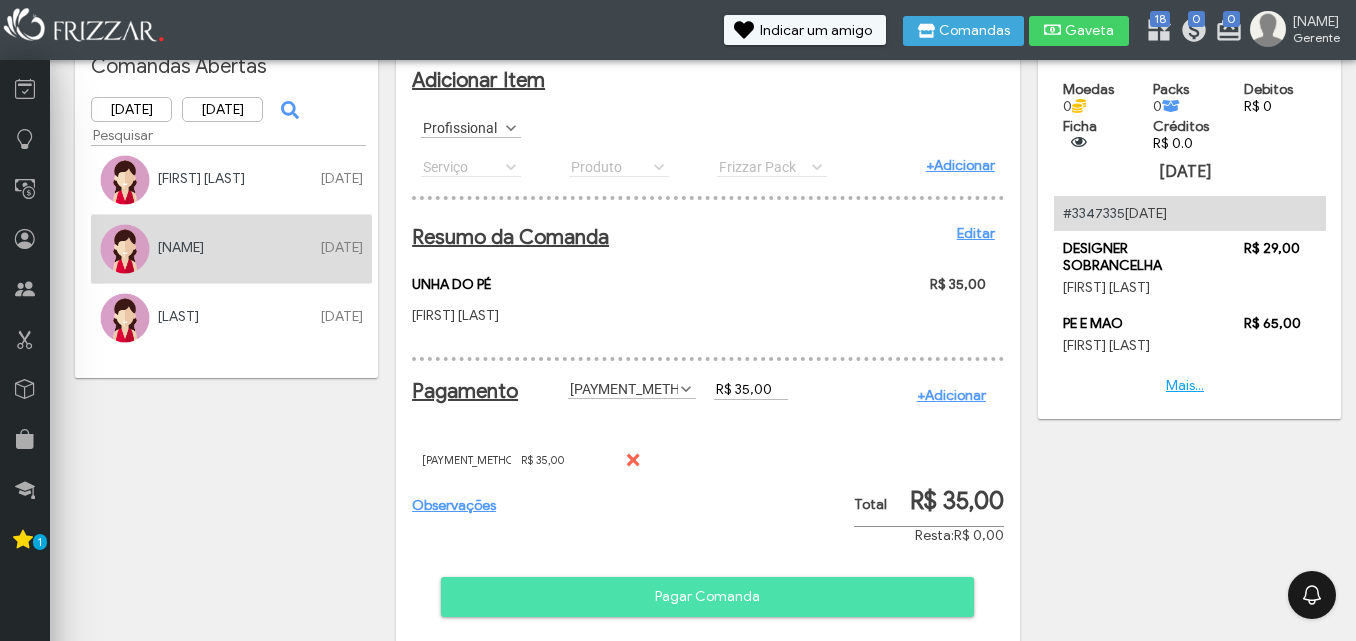 click on "Pagar Comanda" at bounding box center (707, 597) 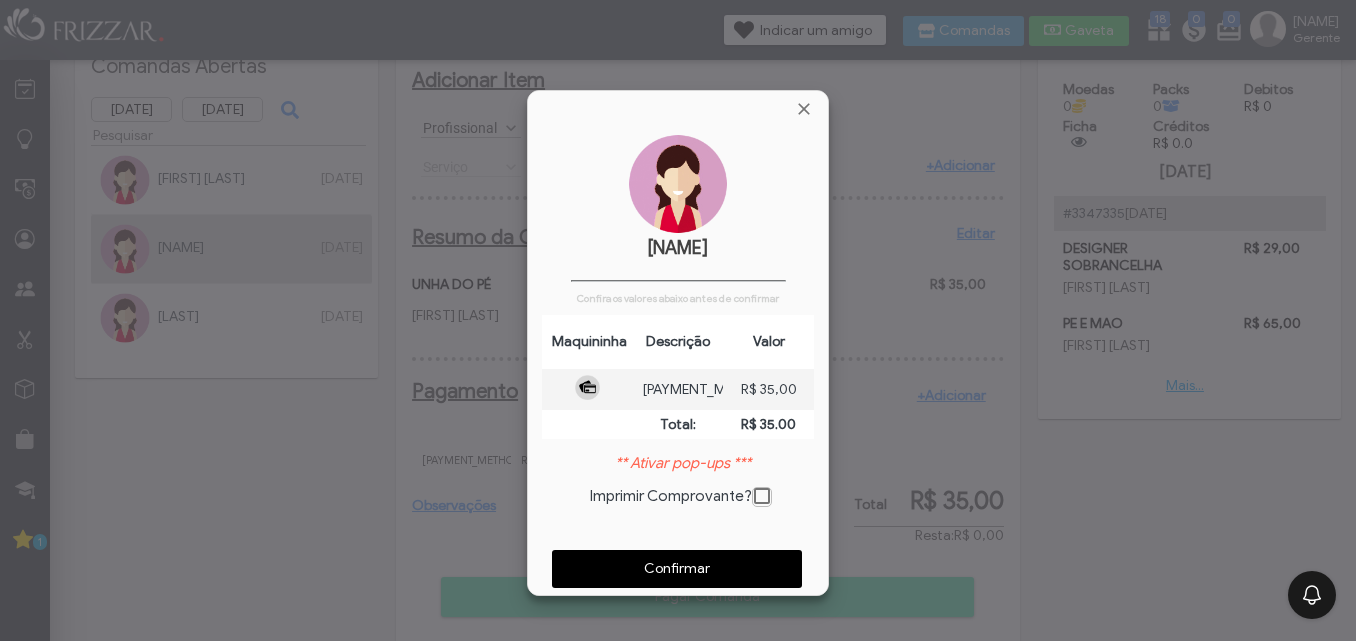 scroll, scrollTop: 10, scrollLeft: 11, axis: both 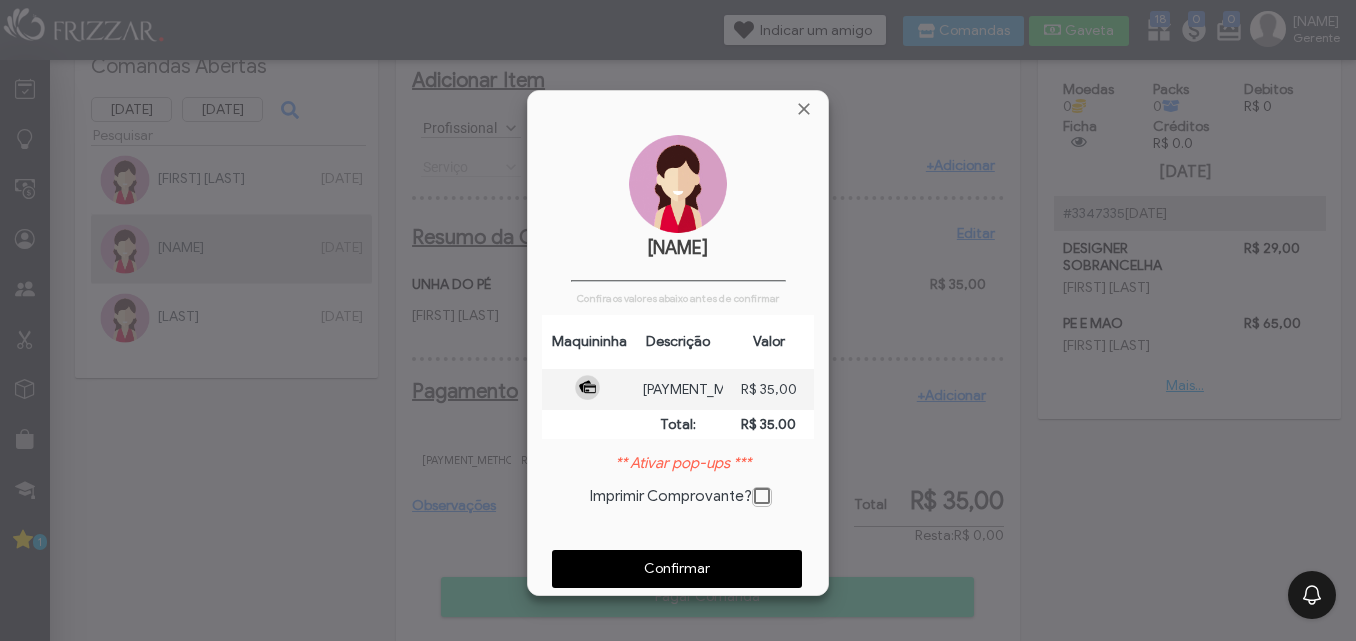 click on "Confirmar" at bounding box center [677, 569] 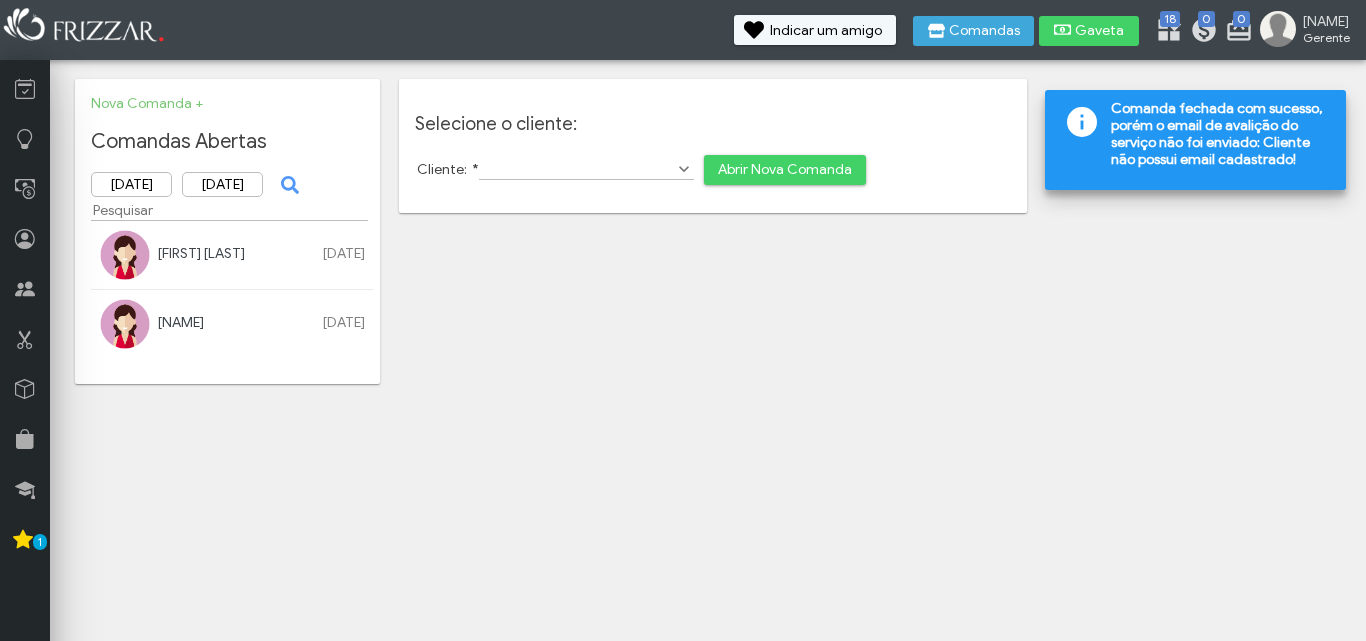 scroll, scrollTop: 0, scrollLeft: 0, axis: both 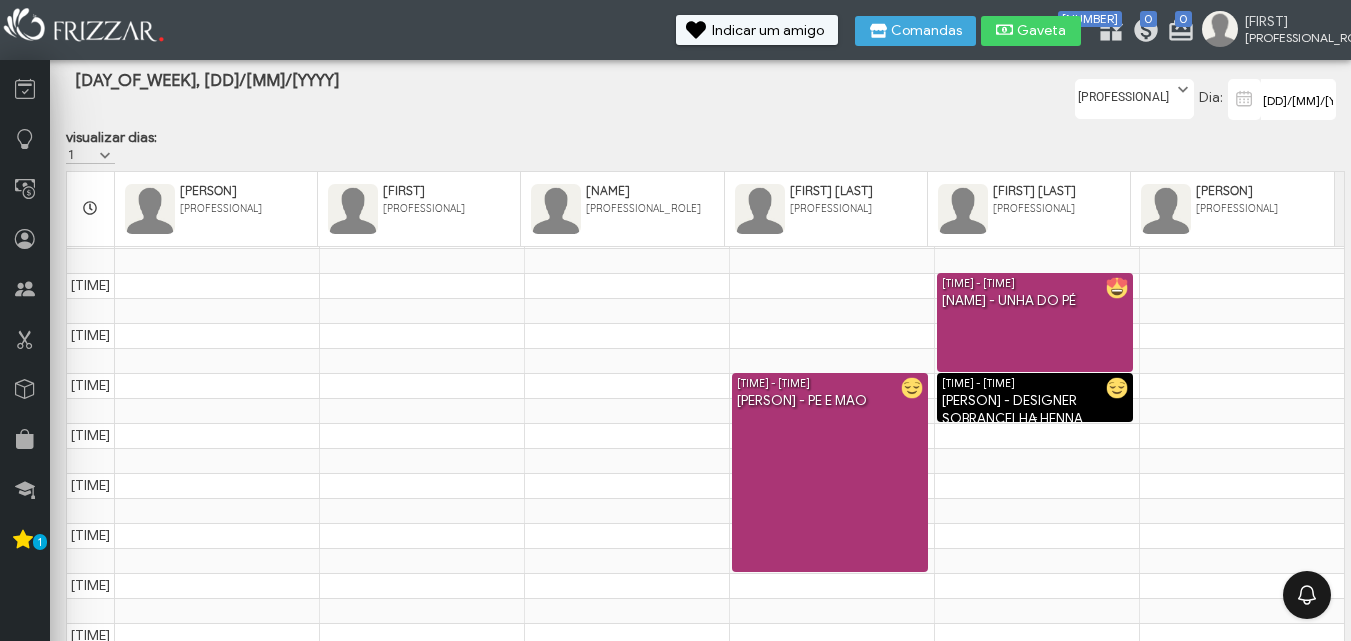 click on "[TIME] - [TIME]" at bounding box center [1035, 382] 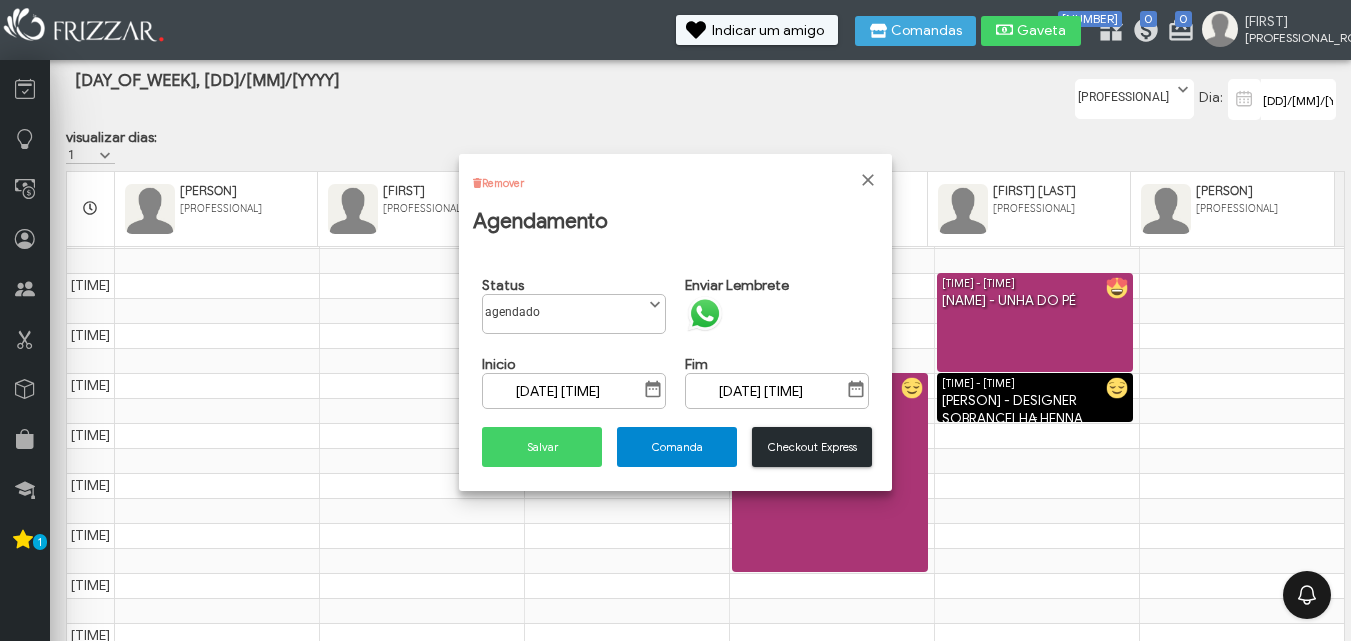 scroll, scrollTop: 11, scrollLeft: 89, axis: both 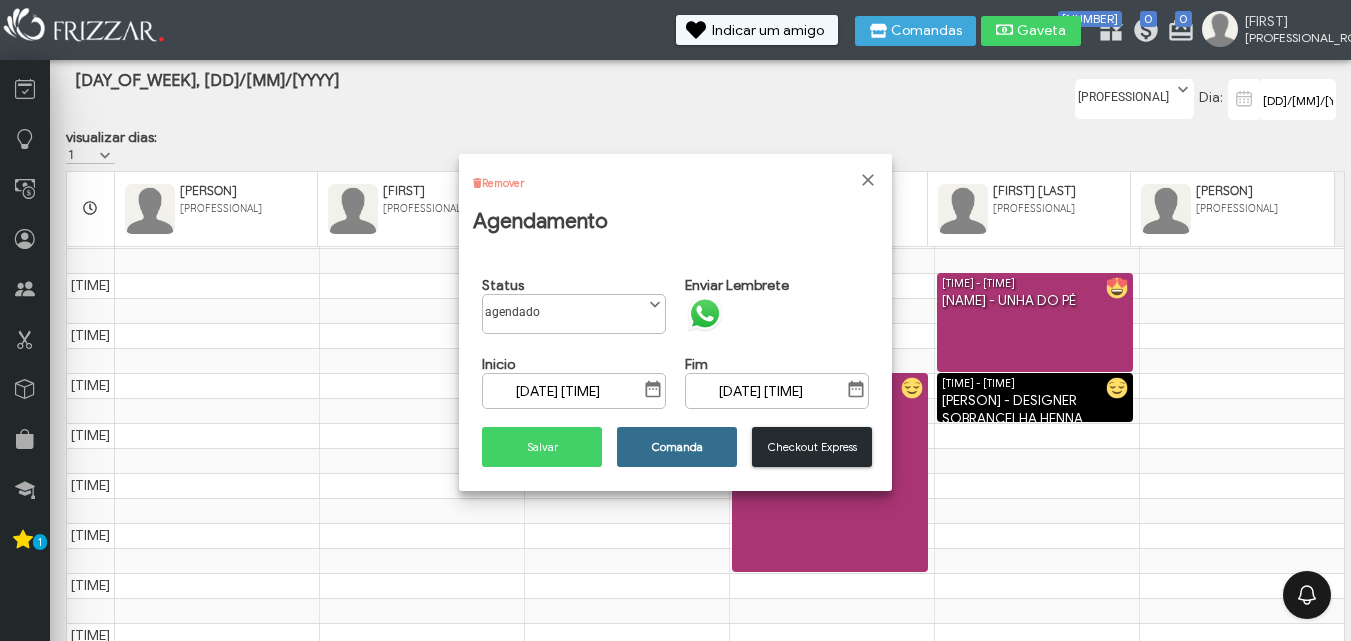 click on "Comanda" at bounding box center (677, 447) 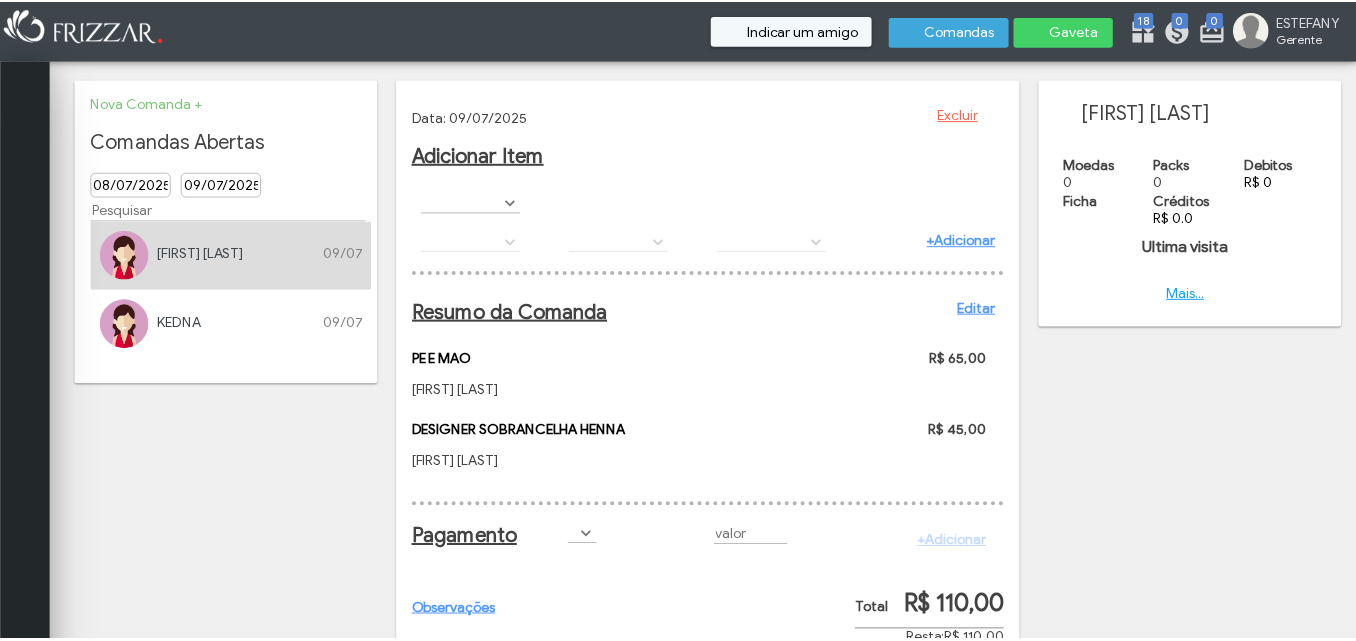 scroll, scrollTop: 0, scrollLeft: 0, axis: both 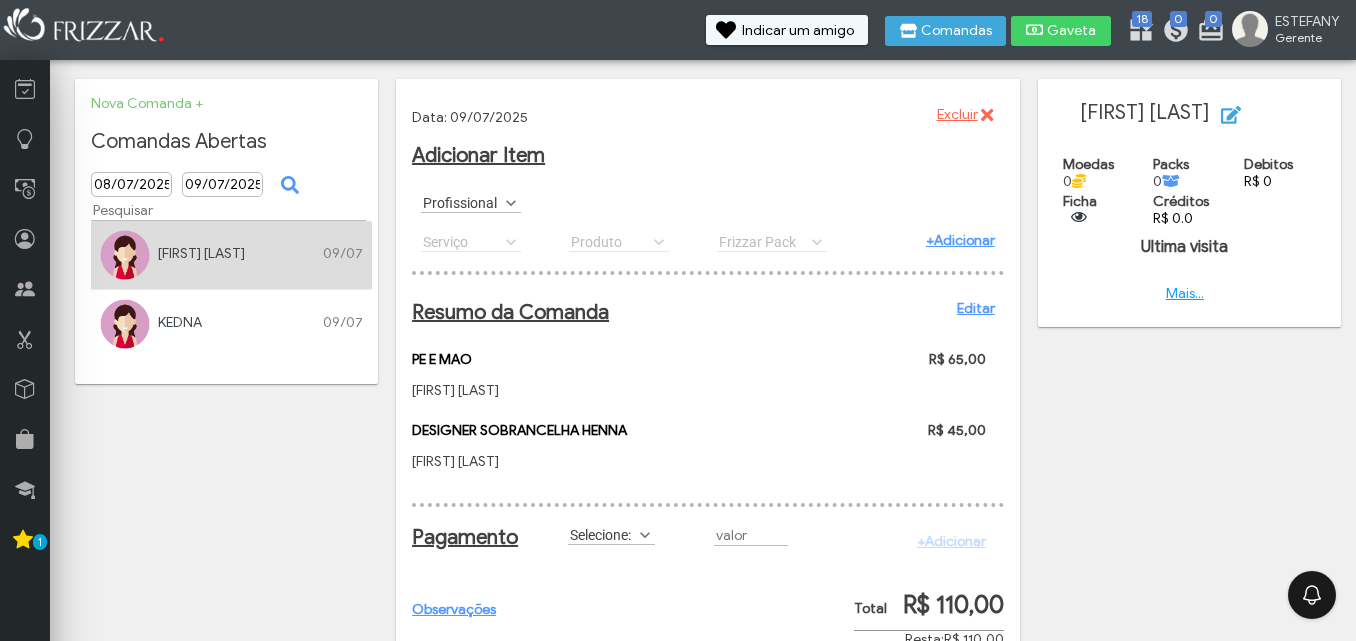click on "Serviço  DESIGNER SOBRANCELHA   DESIGNER SOBRANCELHA  HENNA ADICIONAR CILIOS POSTIÇOS CLIENTE BANHO DE GEL BLINDAGEM  BOTOX G BOTOX GG BOTOX M BOTOX P BROW LAMINATION  BUÇO Chinelo CILIOS EFEITO DELINEADO CILIOS EFEITO FOX EYES  CILIOS EFEITO RIMEL  CILIOS EFEITO SIRENA CILIOS VOLUME BRASILEIRO CILIOS VOLUME BRASILEIRO CILIOS VOLUME INGLES 3D OU 5D COLORAÇÃO CLIENTE COLORAÇÃO STUDIO CONOGRAMA CAPILAR INDIVIDUAL CONOGRAMA TRUSS INDIVIDUAL CORTE DE CABELO CRONOGRAMA CAPILAR MENSAL  DECORAÇÃO ENCAPSULADA DECORAÇÃO FRANCESINHA FAKE DECORAÇÃO GLITTER DECORAÇÃO PEDRINHAS OU ADESIVOS depilação abdomem depilação Antibraço depilação axilas depilação braço depilação buço depilação costas depilação meia perna  depilação perna inteira depilação virilha completa depilação virilha comum DIFUSOR  DRENAGEM  ESC0VA + CHAPINHA  ESCOVA + BABYLISS ESCOVA LISA ESCOVA MEGA HAIR  ESCOVA MODELADORA ESMALTACAO ESMALTAÇÃO EM GEL HIDRATAÇÃO HIDRATAÇÃO + OZONIOTERAPIA LAVAGEM DE CABELO LOIROS" at bounding box center [486, 241] 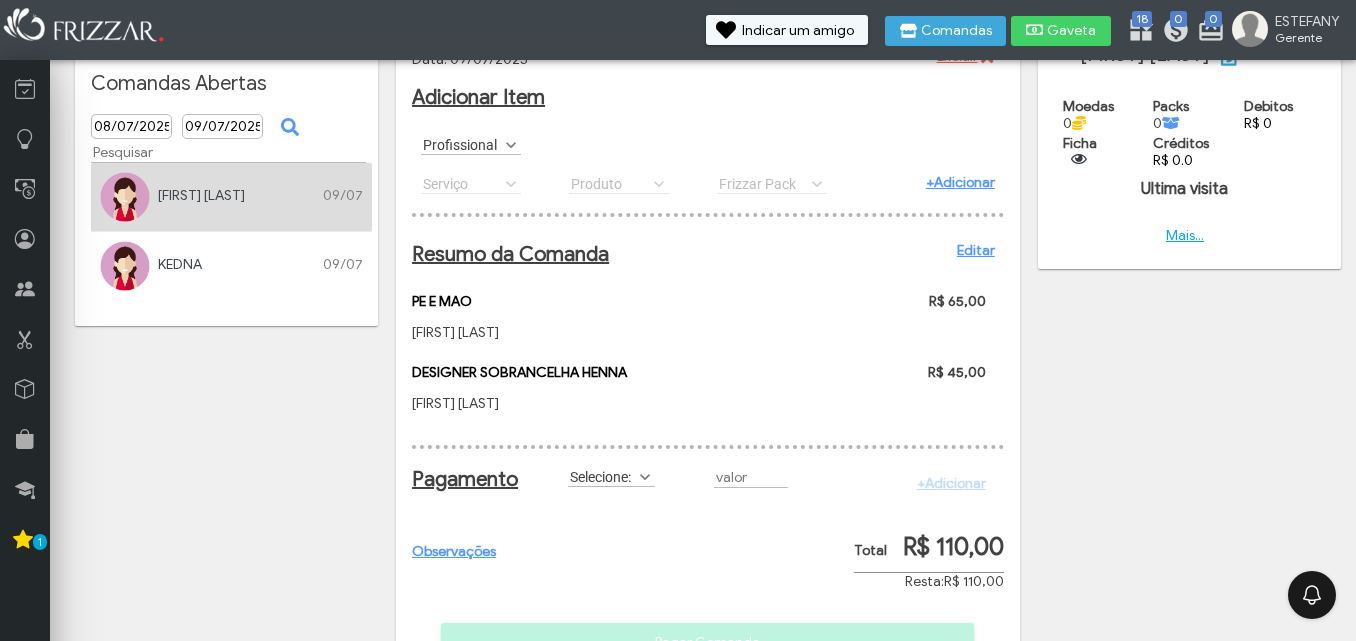scroll, scrollTop: 0, scrollLeft: 0, axis: both 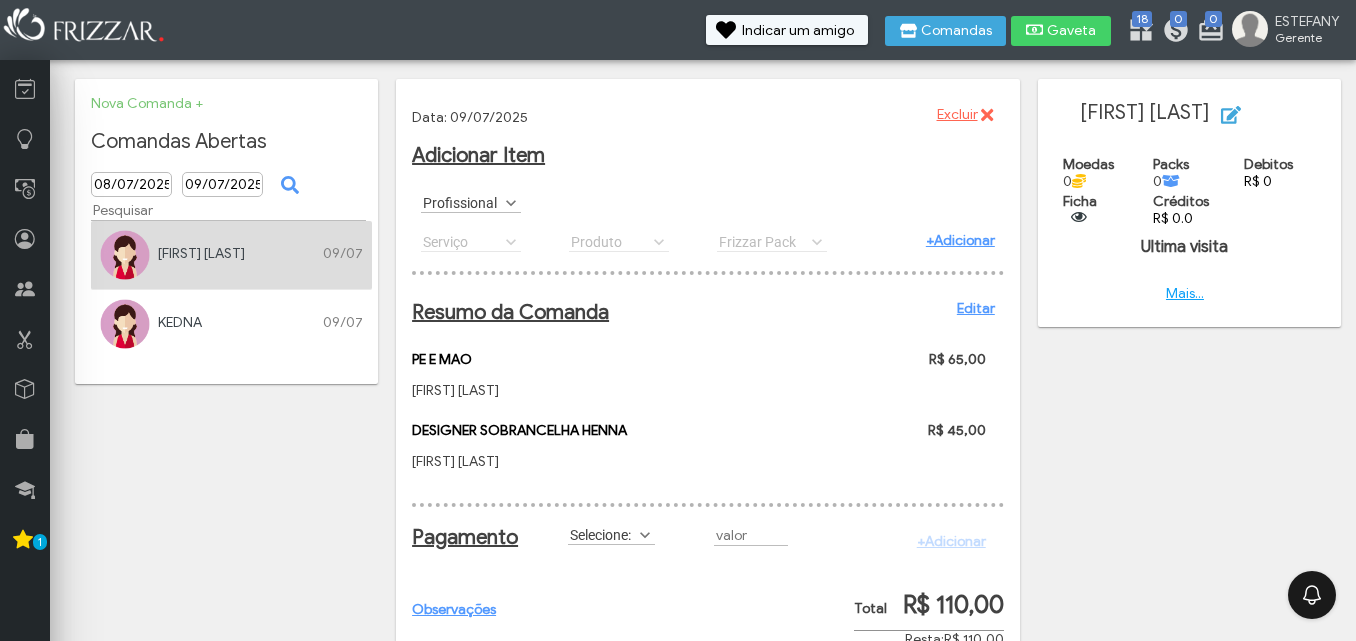 click at bounding box center (511, 203) 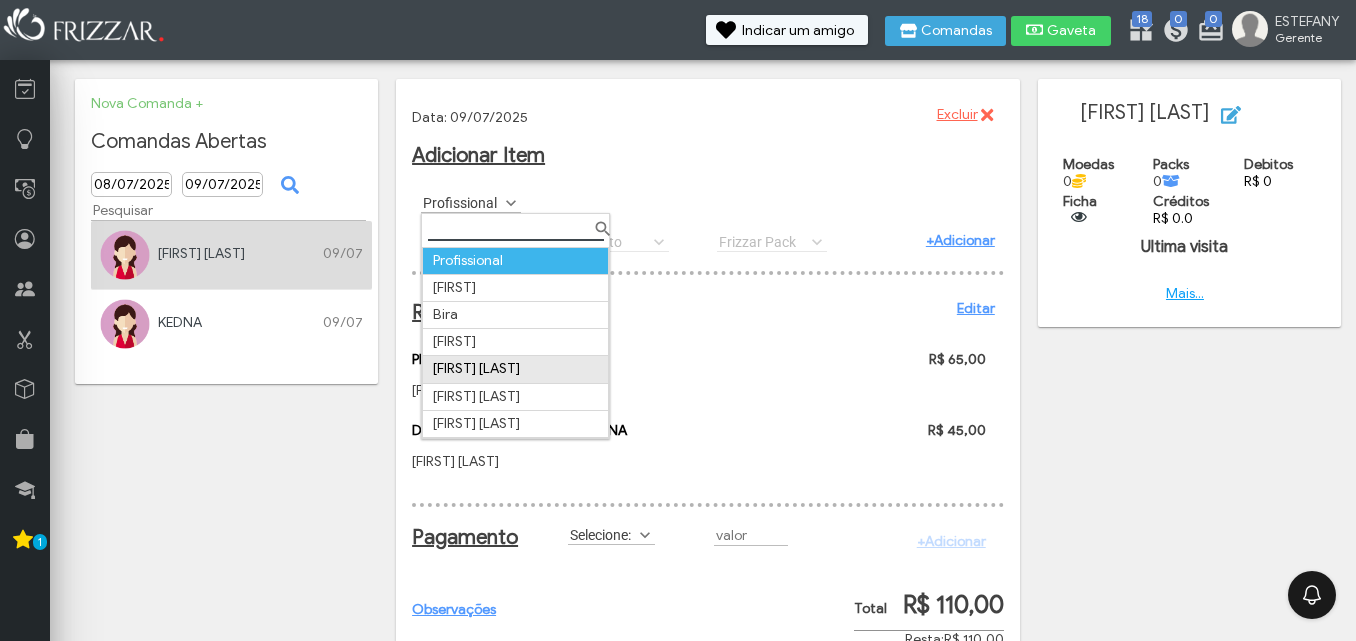click on "[FIRST] [LAST]" at bounding box center [516, 369] 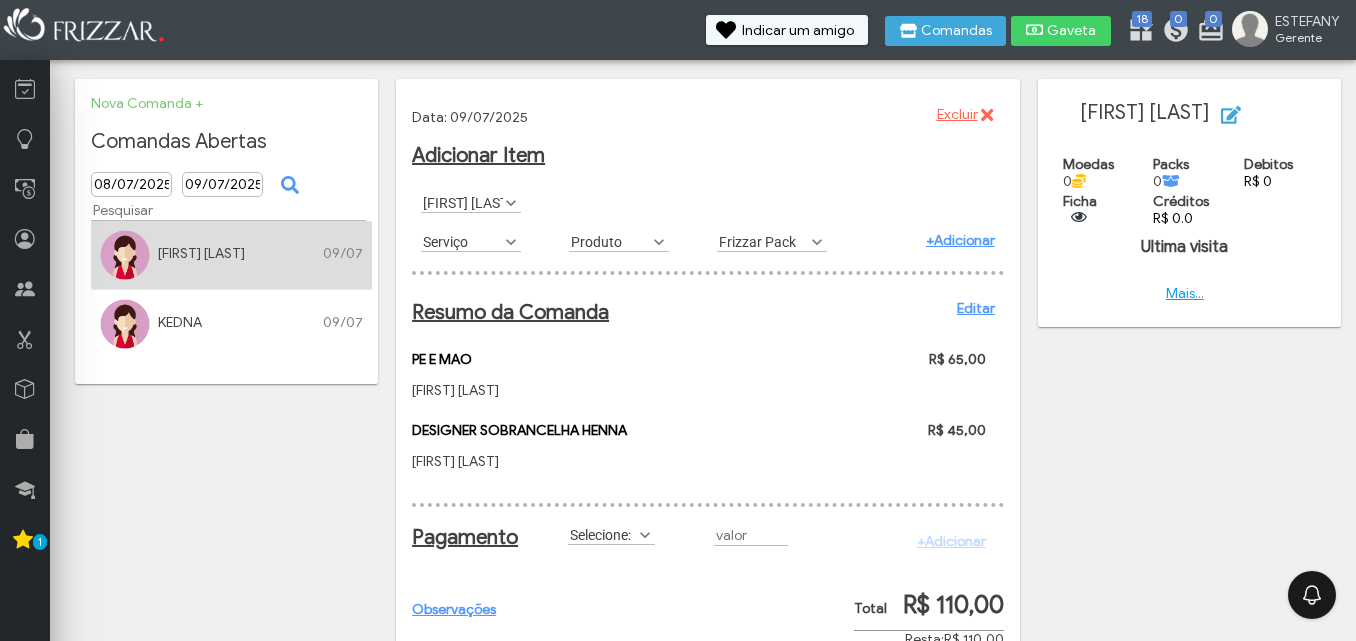 scroll, scrollTop: 11, scrollLeft: 89, axis: both 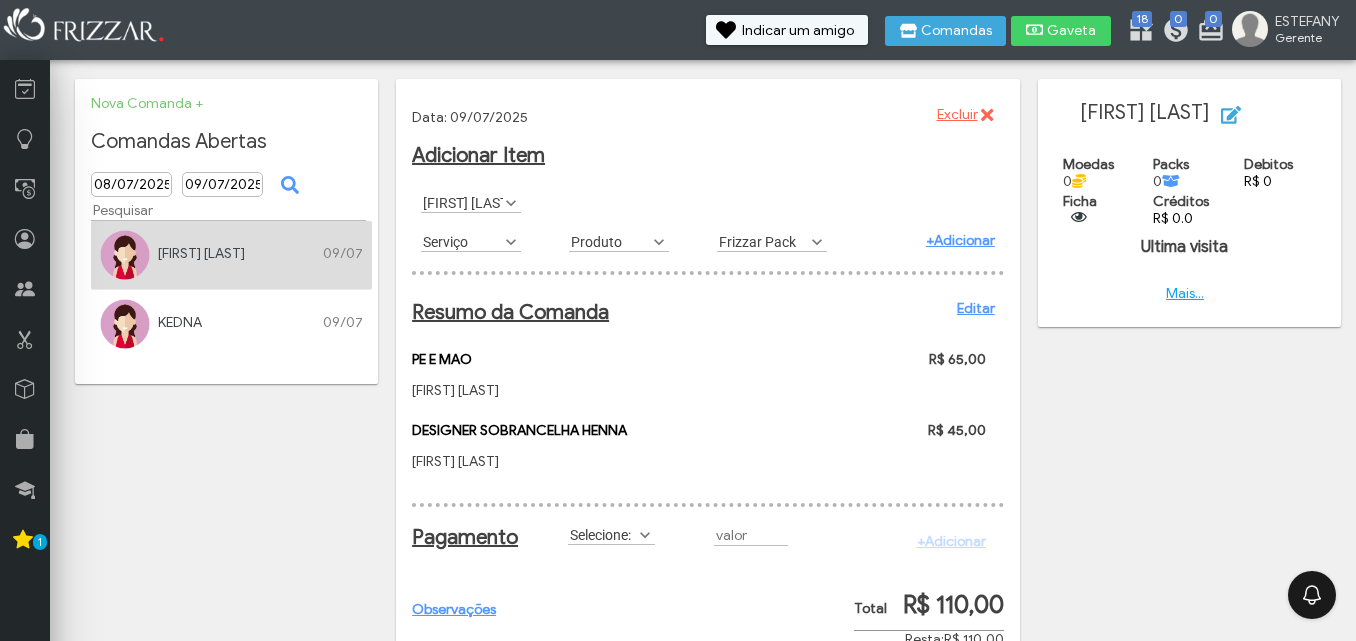 click at bounding box center [511, 242] 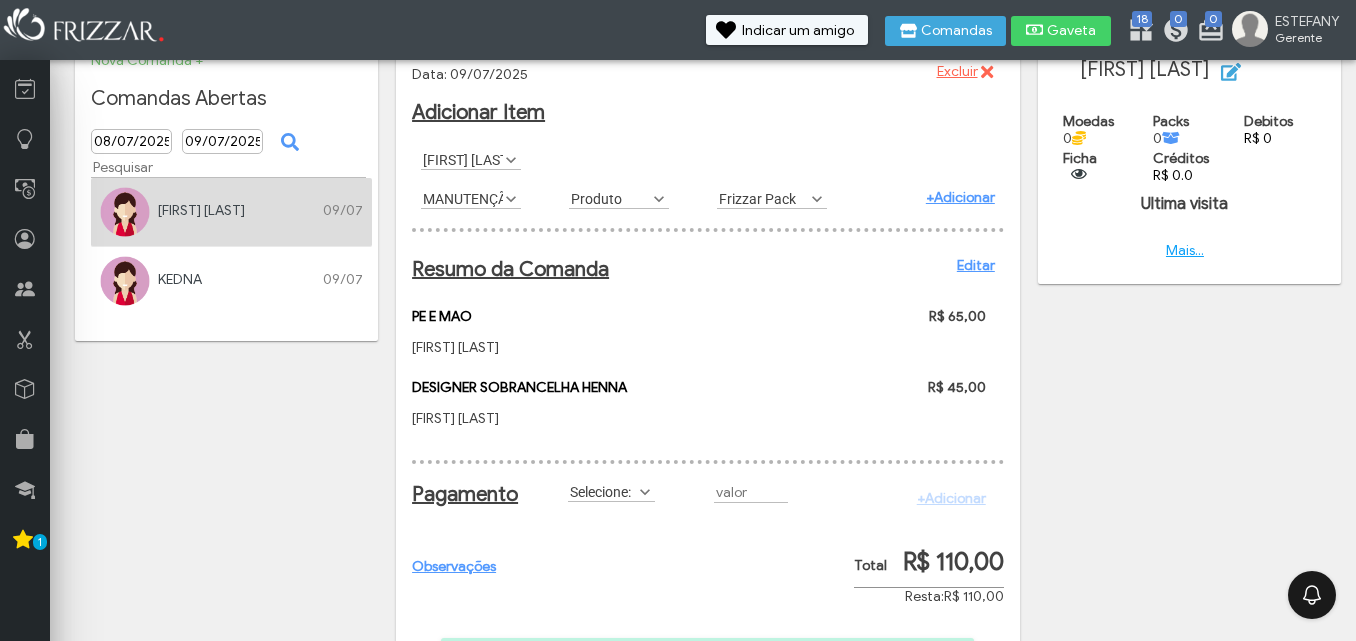 scroll, scrollTop: 0, scrollLeft: 0, axis: both 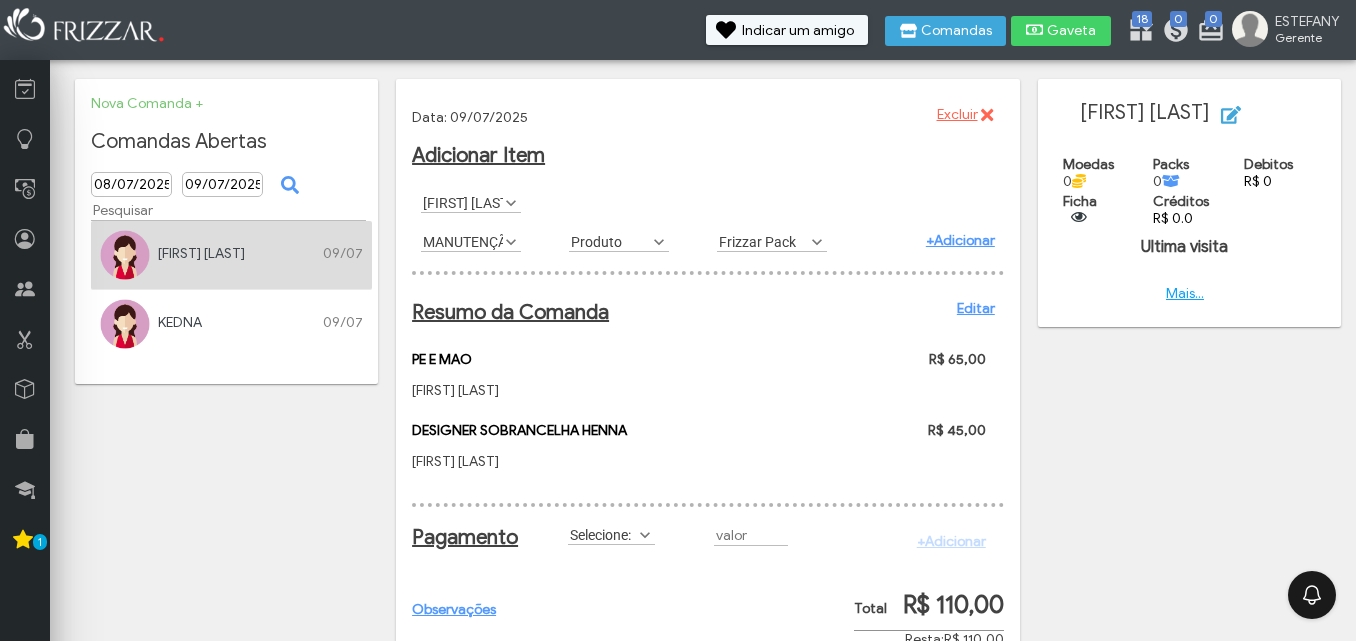 click at bounding box center (511, 242) 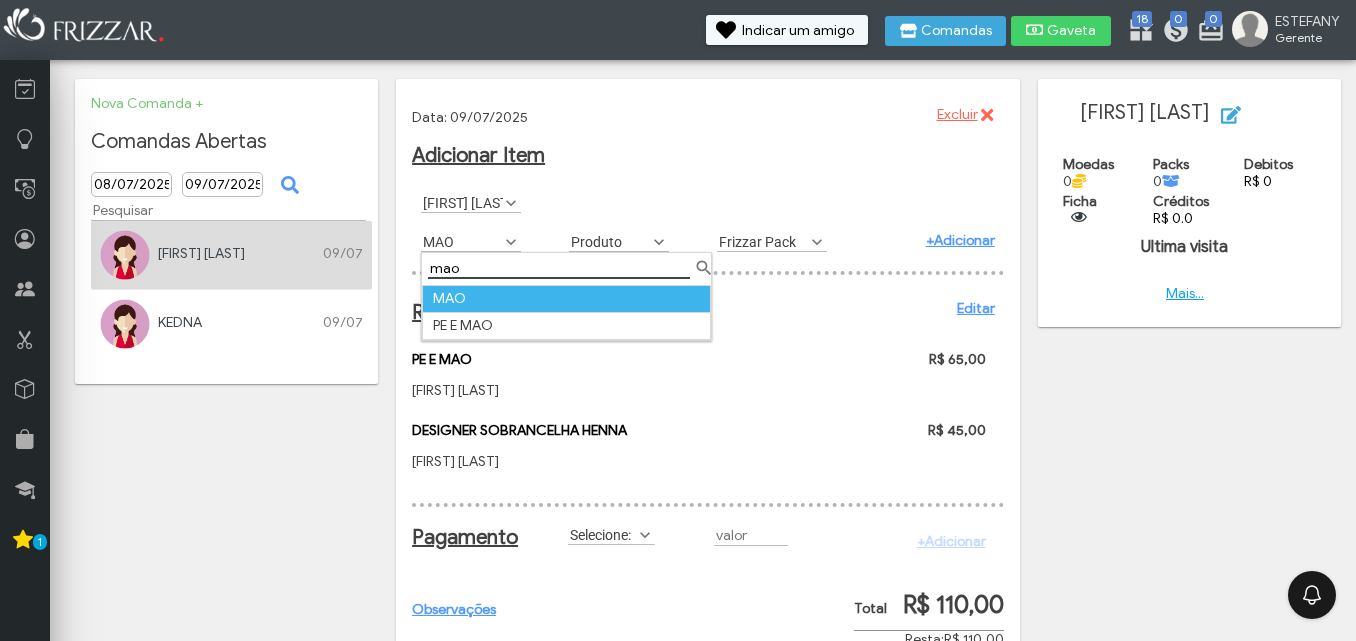 type on "mao" 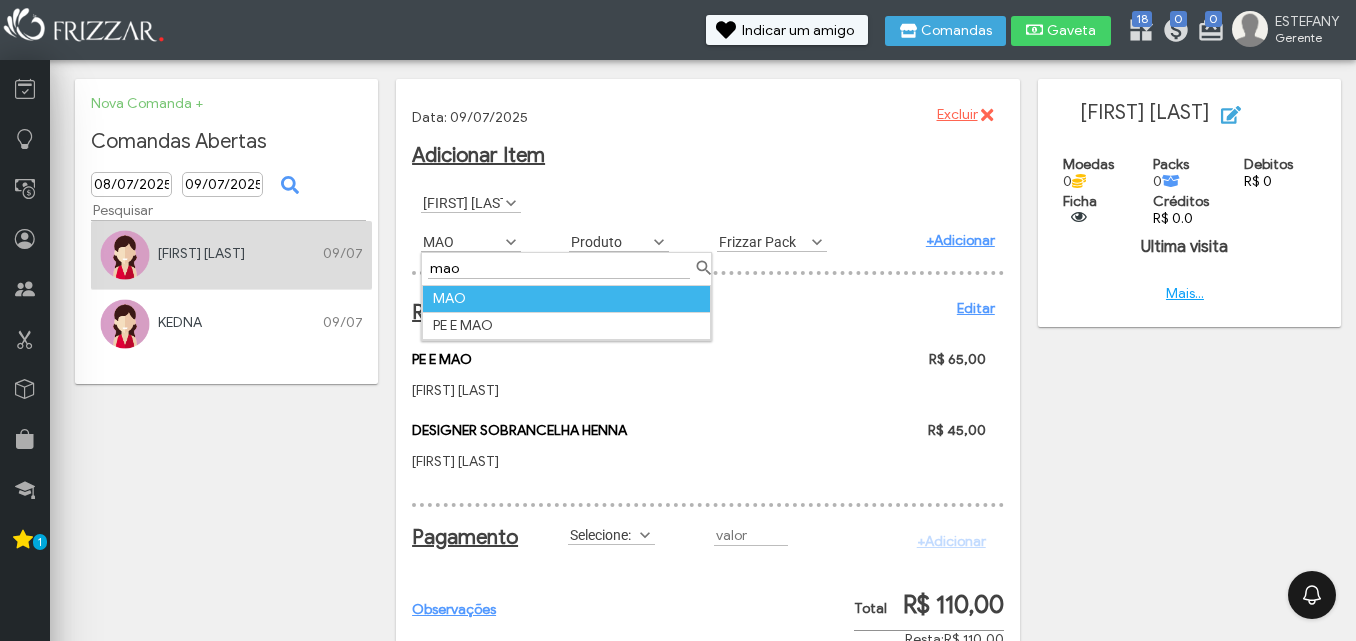 click on "MAO" at bounding box center [567, 298] 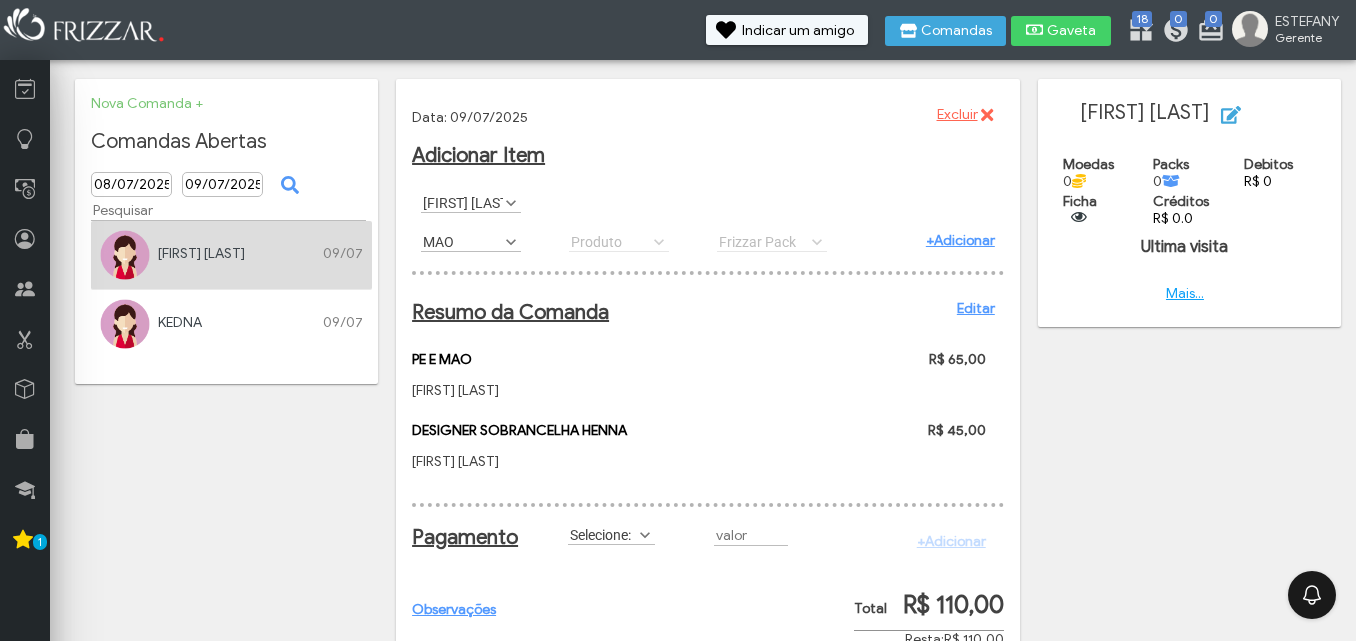 click on "Produto CHINELO DESCARTAVEL Eudora Siage (Cica therapy) Condicionador  Eudora Siage (Nutri Rose) Condicionador  Eudora Siage (ReconstroI os fios)Shampoo Eudora Siage (Resistencia antiqueda) Shampoo Eudora Siage(Cica Therapy) Shampoo Eudora Siage(Nutri Rose) Shampoo Eudora Siage(Reconstroi os fios)Condicionador Eudora Siage(Resistencia antiqueda)  Condicionador TRUSS (STRUCTURE) CONDICIONADOR TRUSS (STRUCTURE) SHAMPOO TRUSS (ULTRA HYDRATION) CONDICIONADOR TRUSS( ULTRA HYDRATION) SHAMPOO TRUSS(MIRACLE) CONDICIONADOR TRUSS(MIRACLE) SHAMPOO TRUSS(OLEO RECONSTRUTOR) USO OBRIGATORIO TRUSS(USO OBRIGATORIO) CONDICIONADOR TRUSS(USO OBRIGATORIO)SHAMPOO Produto Produto CHINELO DESCARTAVEL Eudora Siage (Cica therapy) Condicionador  Eudora Siage (Nutri Rose) Condicionador  Eudora Siage (ReconstroI os fios)Shampoo Eudora Siage (Resistencia antiqueda) Shampoo Eudora Siage(Cica Therapy) Shampoo Eudora Siage(Nutri Rose) Shampoo Eudora Siage(Reconstroi os fios)Condicionador Eudora Siage(Resistencia antiqueda)  Condicionador" at bounding box center (634, 241) 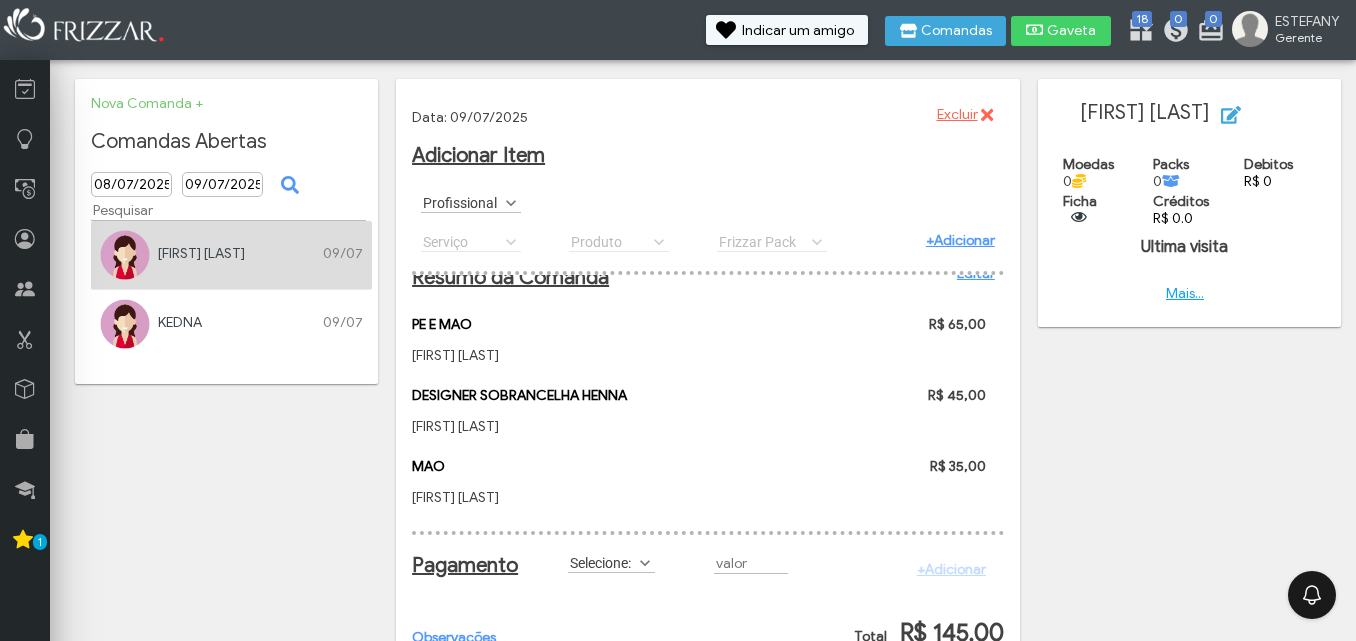 scroll, scrollTop: 49, scrollLeft: 0, axis: vertical 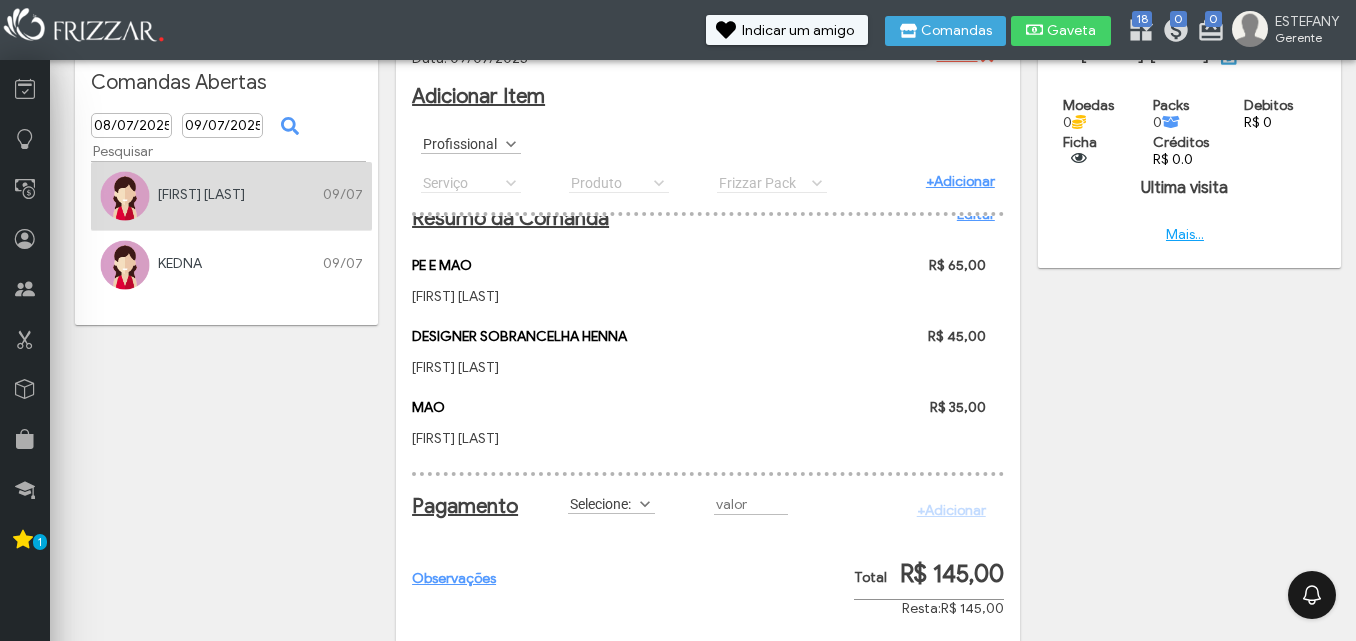 click on "R$ 65,00" at bounding box center (957, 265) 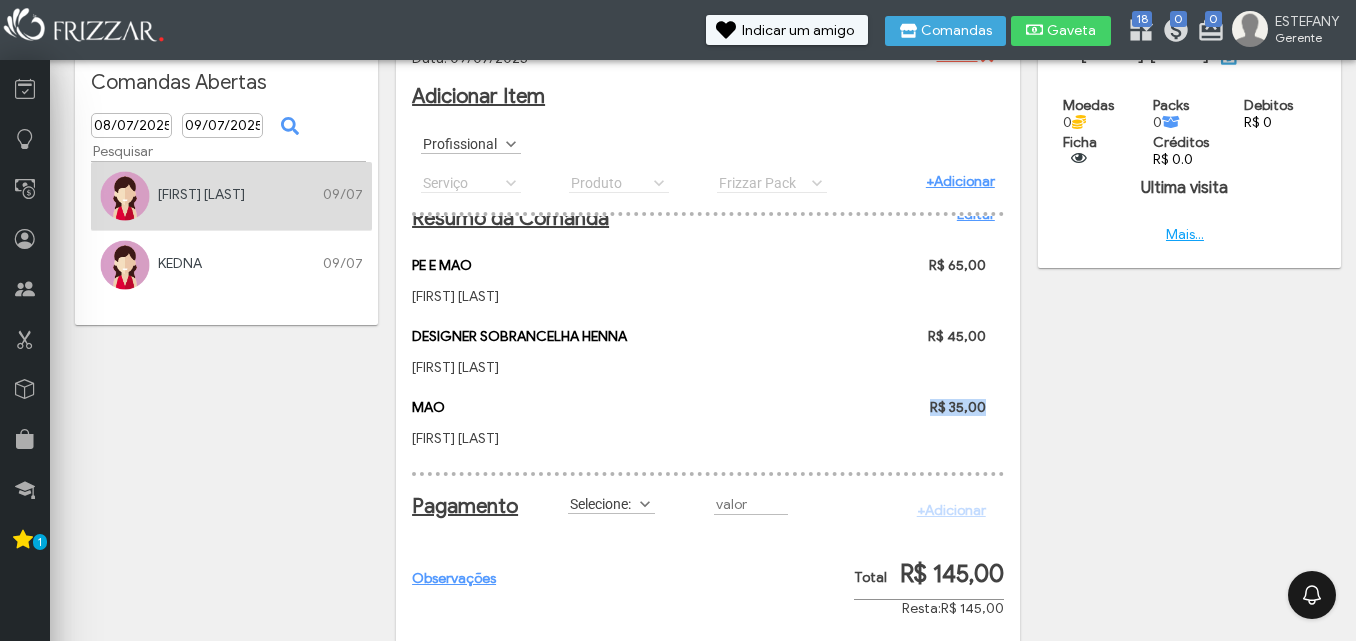 drag, startPoint x: 973, startPoint y: 385, endPoint x: 921, endPoint y: 381, distance: 52.153618 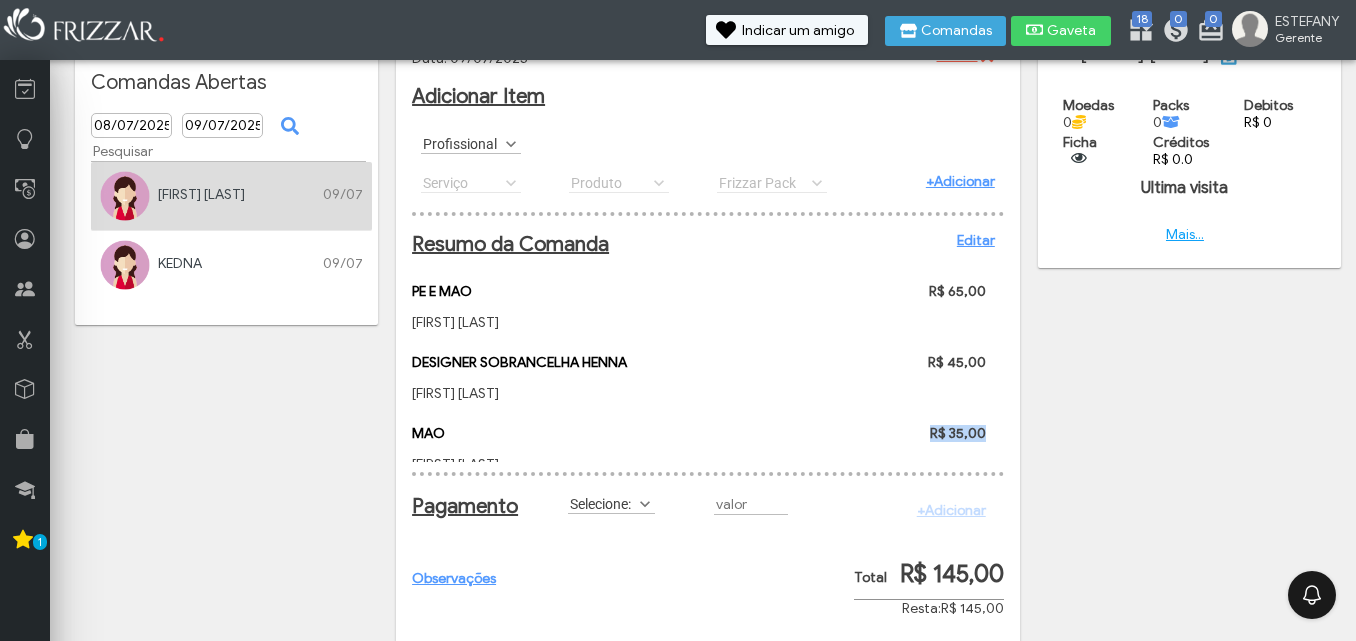 scroll, scrollTop: 0, scrollLeft: 0, axis: both 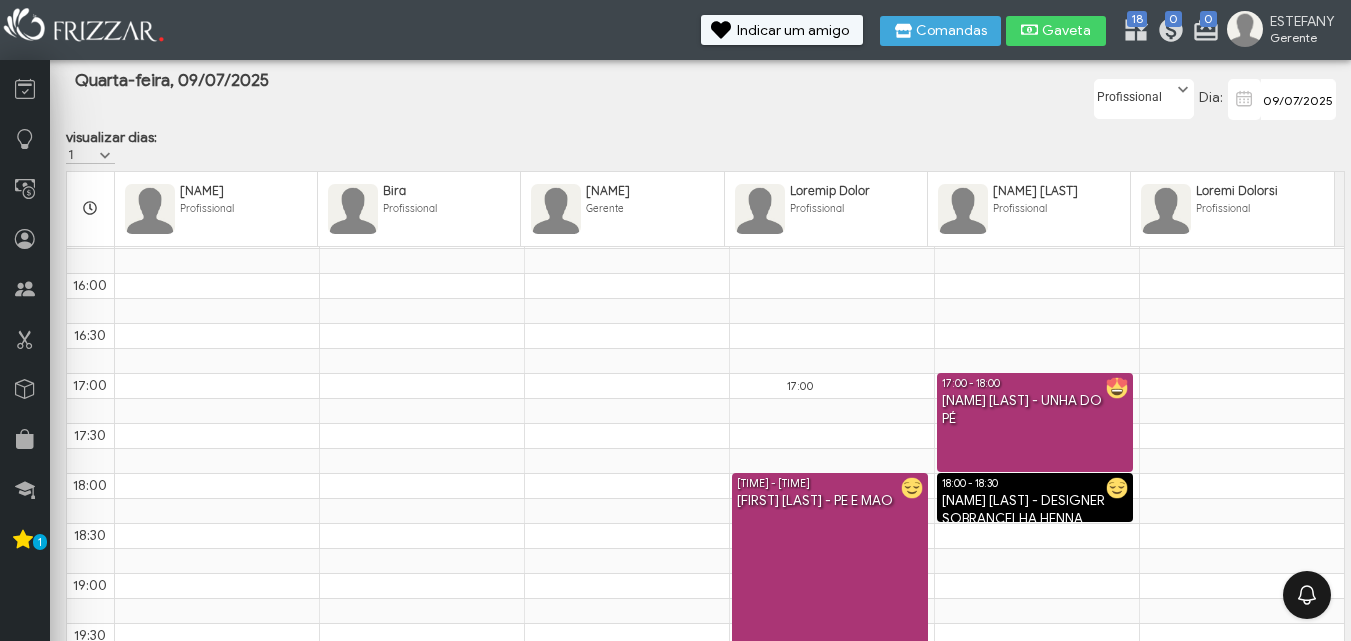 click on "2:28 9:39 2:84 4:76 7:74 2:05 65:37 04:59 12:50 10:84 95:02 57:00 98:93 94:66 66:42 20:50 27:98 34:12 17:46 24:43 92:97 29:82 75:95 50:87 16:35 67:43 40:78 71:15 04:16 53:78 70:18 72:73 62:15 14:24 - 80:04 Loremi 84:15 - 54:24 Dolors 95:35 - 49:11 Ametco 88:80 - 98:74 ADIPI  - EL S DOE 58:26 - 58:86 Tempor 02:60 - 26:82 incidid utlabo - ET D MAG 09:15 - 45:93 Aliqua 73:04 - 34:17 Enimadm venia - QUIS NO EX 59:61 - 68:23 ullamco labori -  NISIALIQ EXEACOMMODO  CONSE 92:13 - 90:90 DUISA  - IRUREI REPREHENDE 29:95 - 60:35 Volupt" at bounding box center [705, 173] 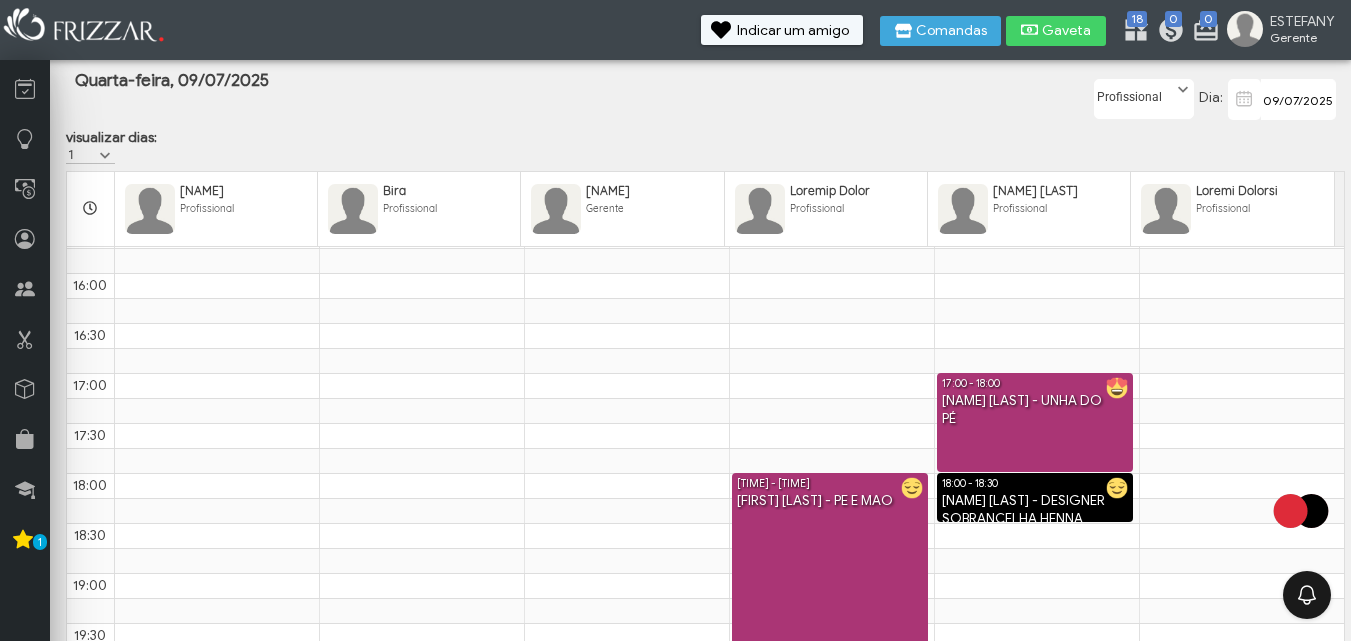 scroll, scrollTop: 43, scrollLeft: 0, axis: vertical 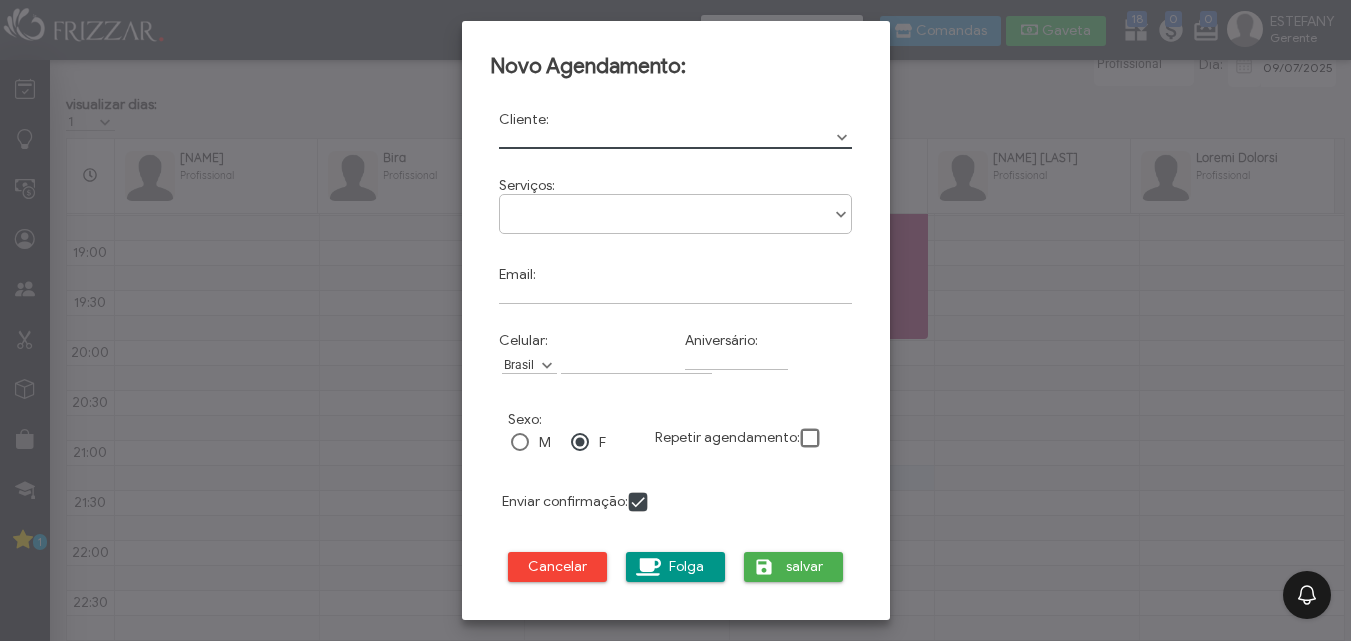 click at bounding box center (675, 320) 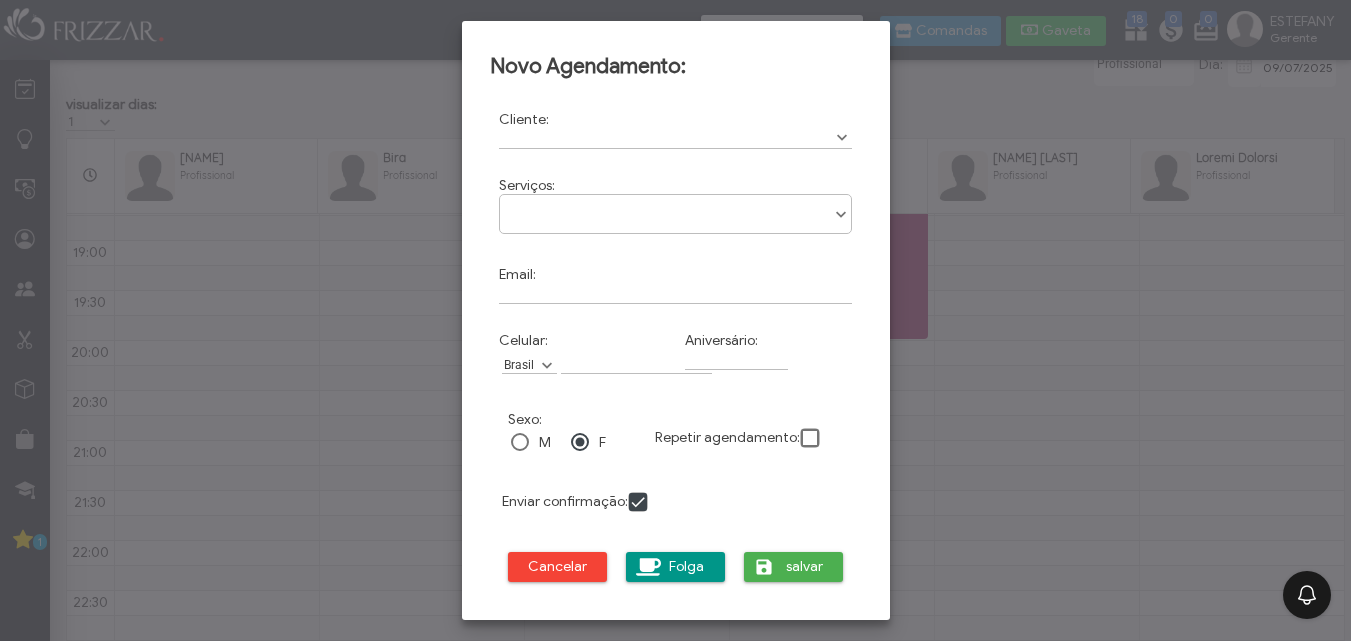 click at bounding box center [675, 320] 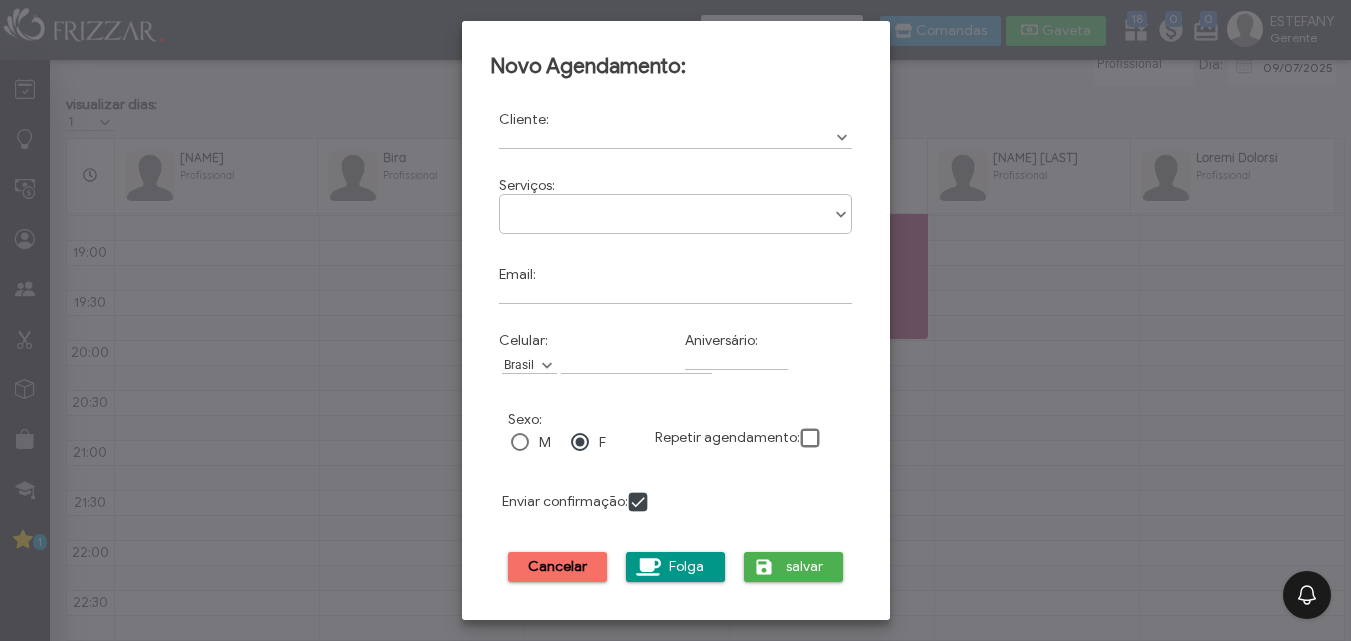 click on "Cancelar" at bounding box center [558, 567] 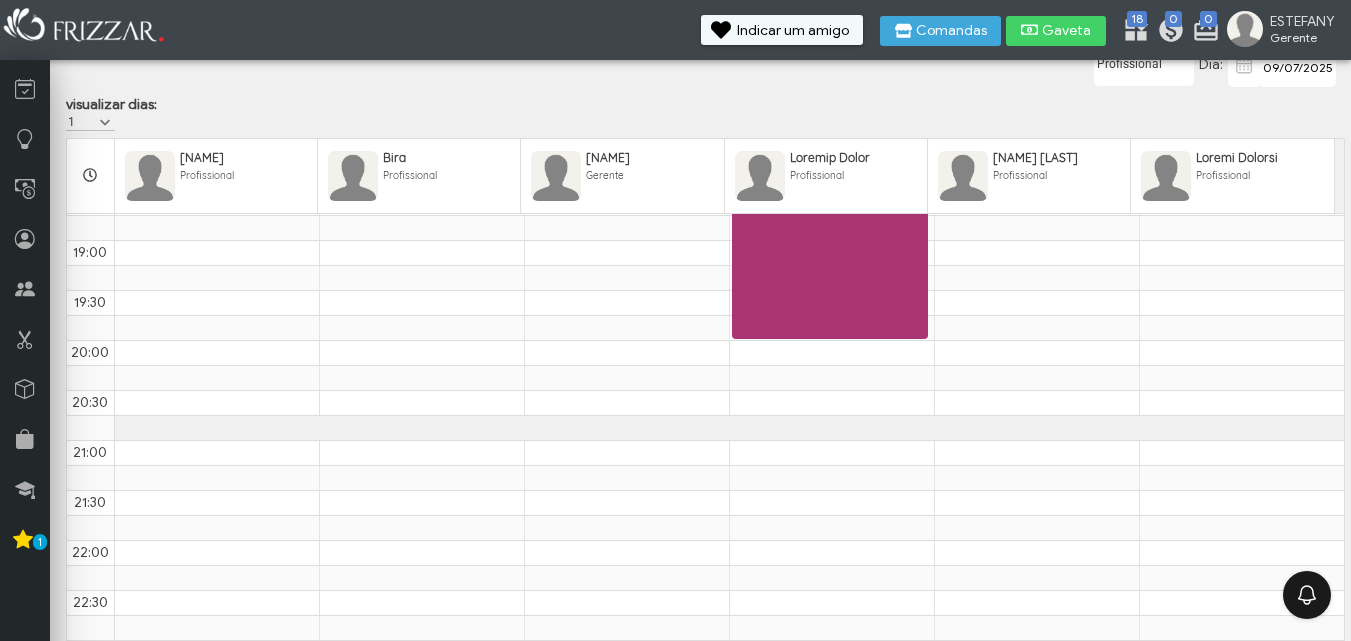 scroll, scrollTop: 874, scrollLeft: 0, axis: vertical 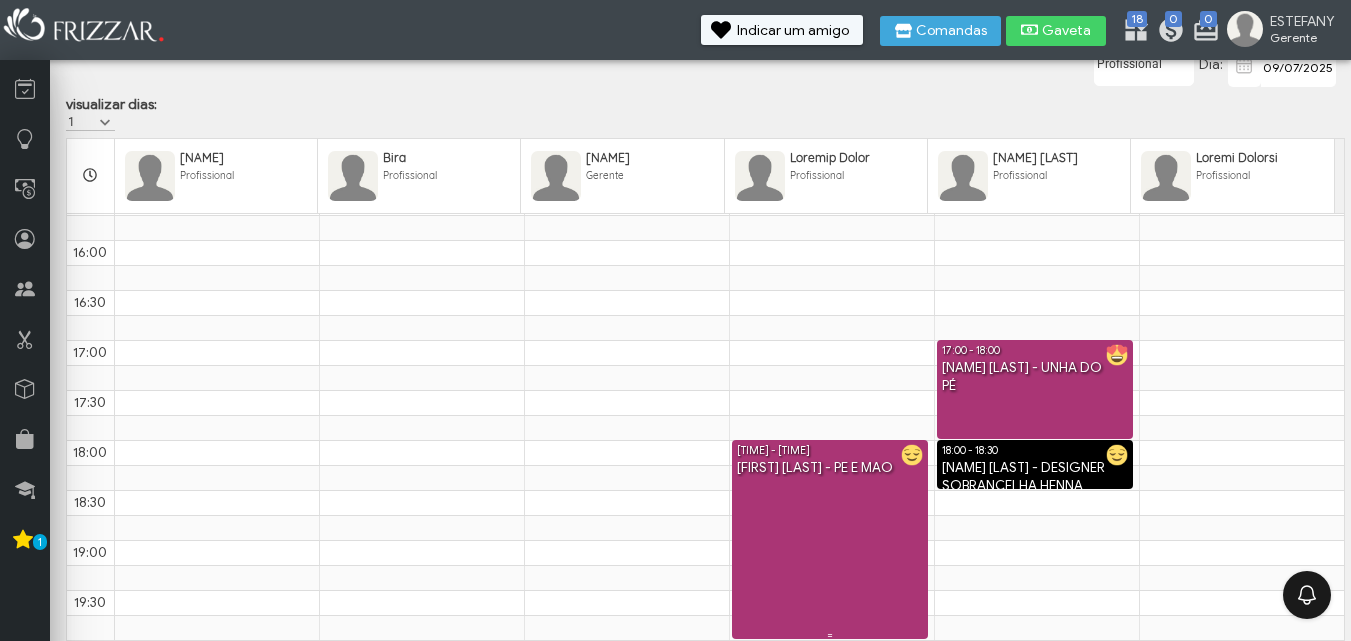 click on "18:00 - 20:00 [FIRST] [LAST] - PE E MAO" at bounding box center [830, 539] 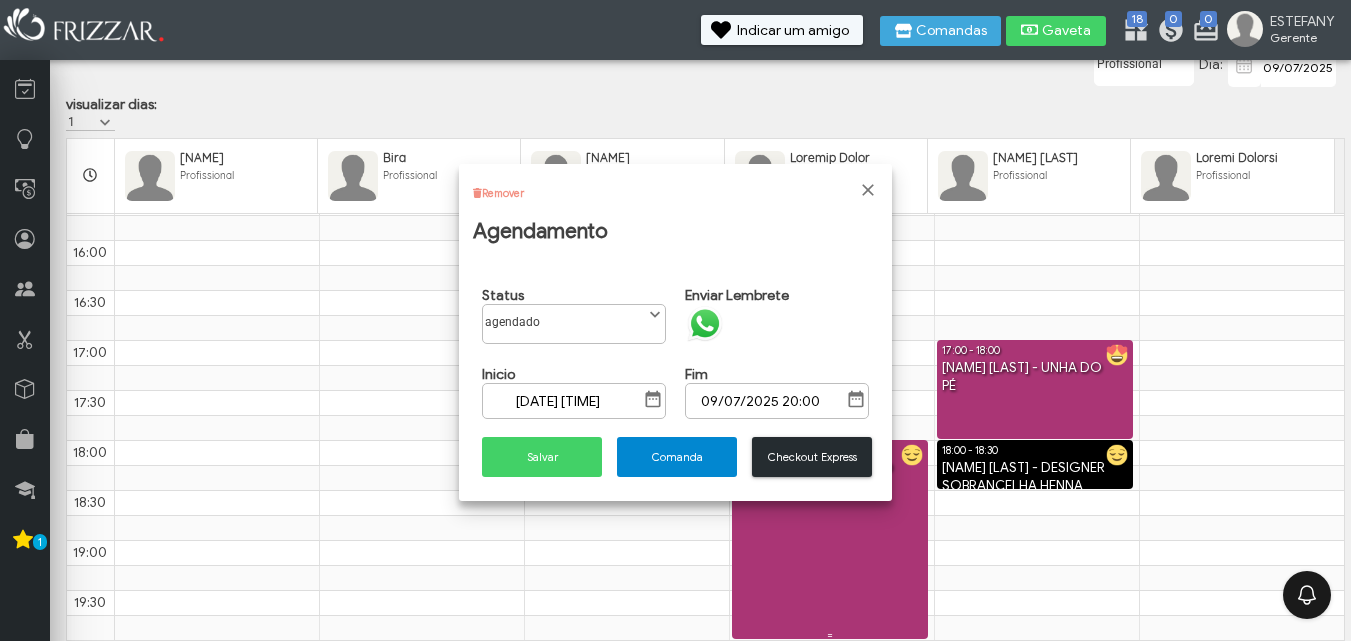 scroll, scrollTop: 11, scrollLeft: 89, axis: both 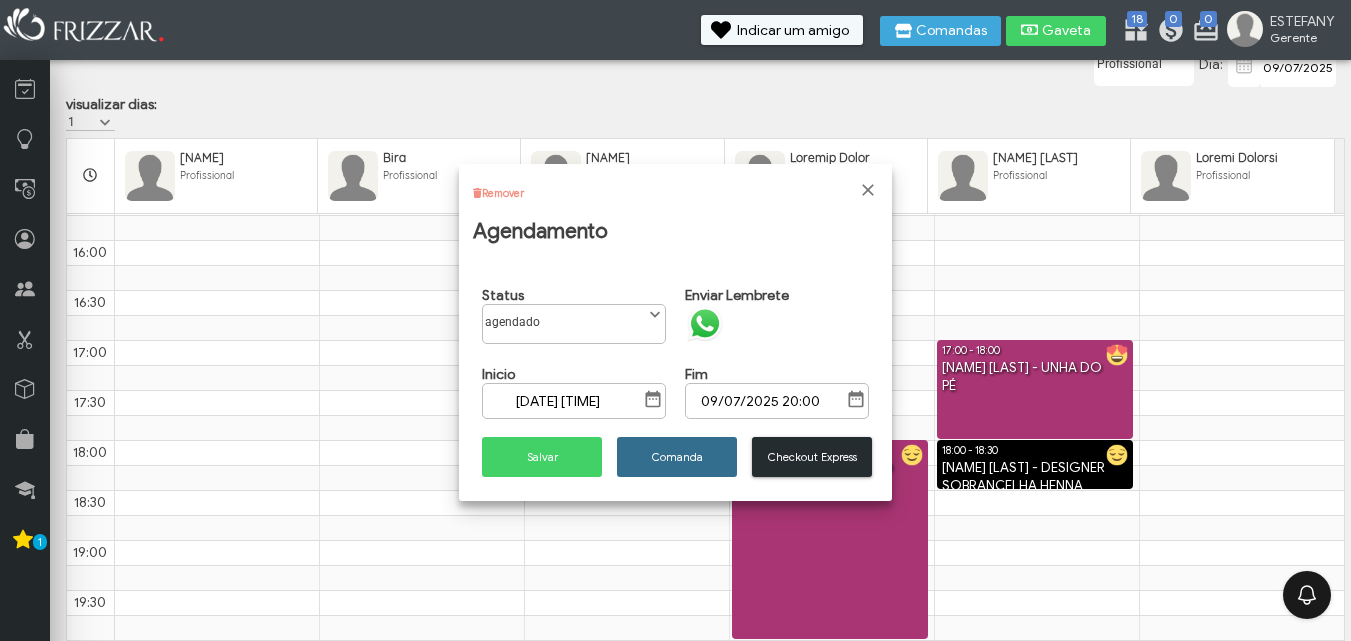 click on "Comanda" at bounding box center (677, 457) 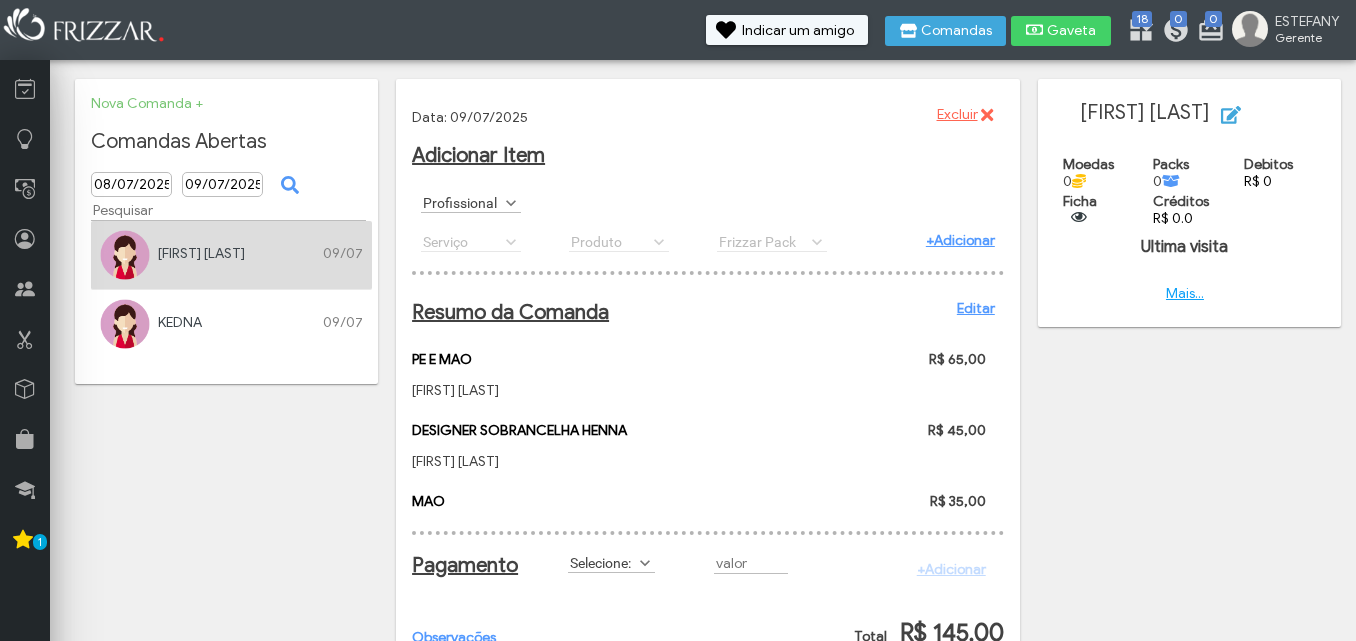 scroll, scrollTop: 0, scrollLeft: 0, axis: both 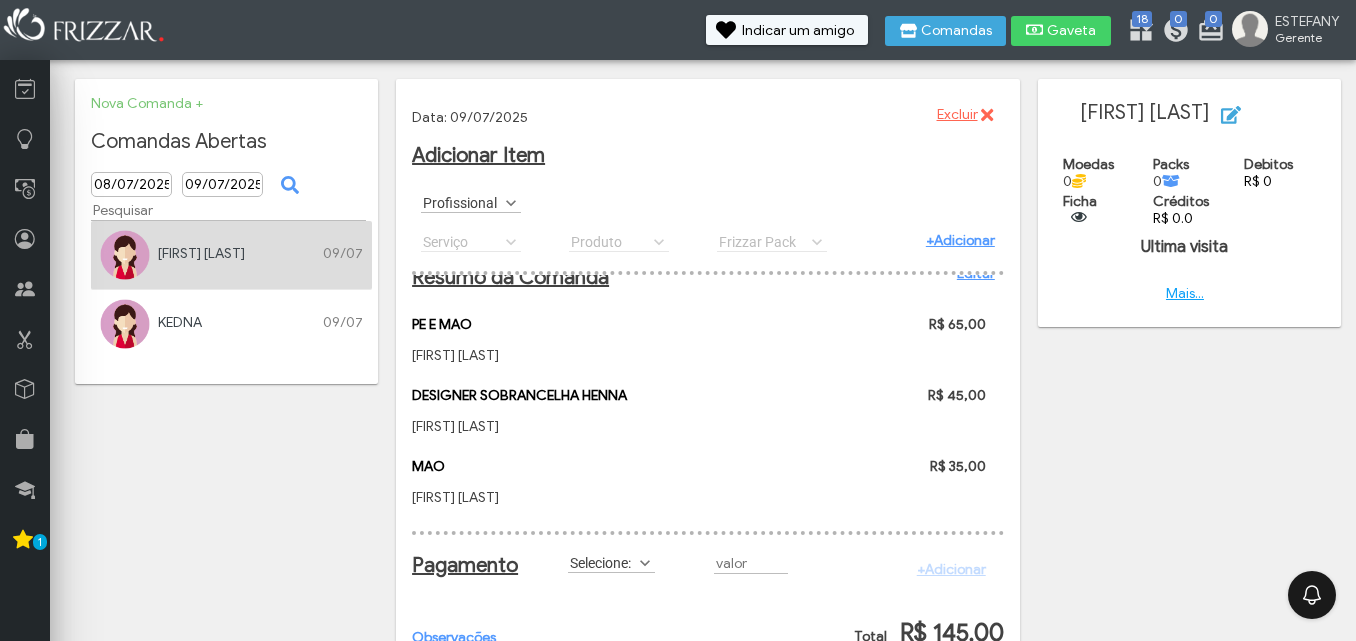click at bounding box center [511, 203] 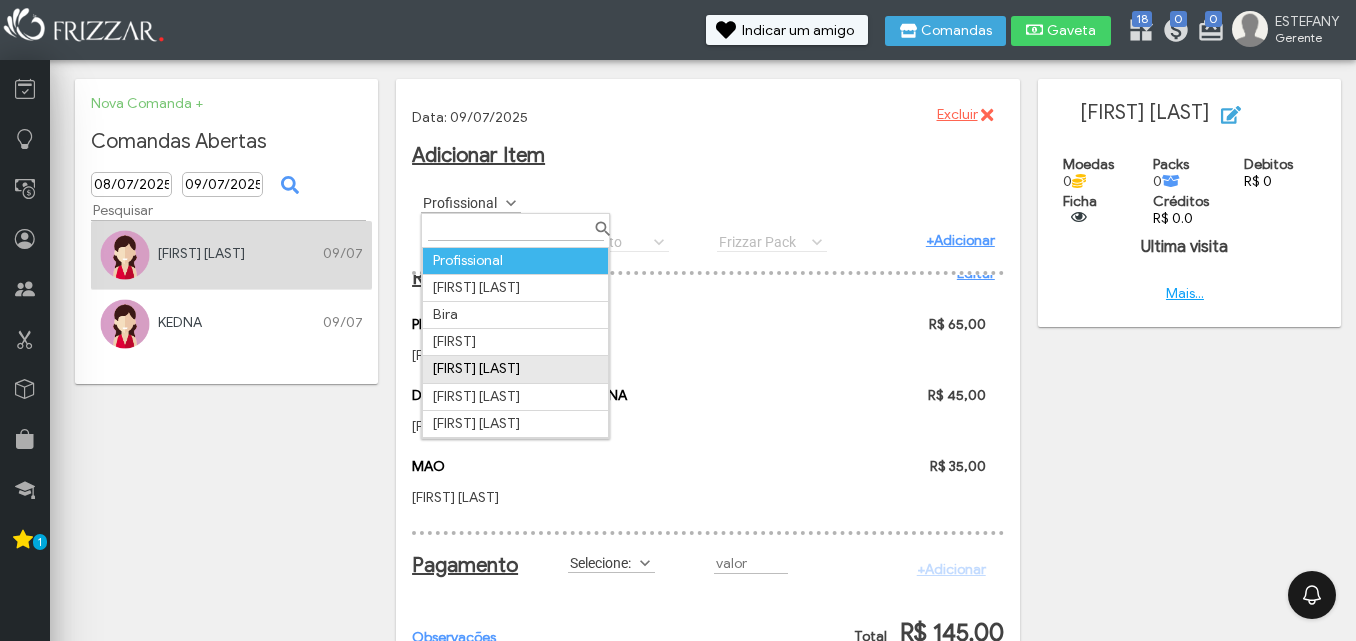 click on "[FIRST] [LAST]" at bounding box center (516, 369) 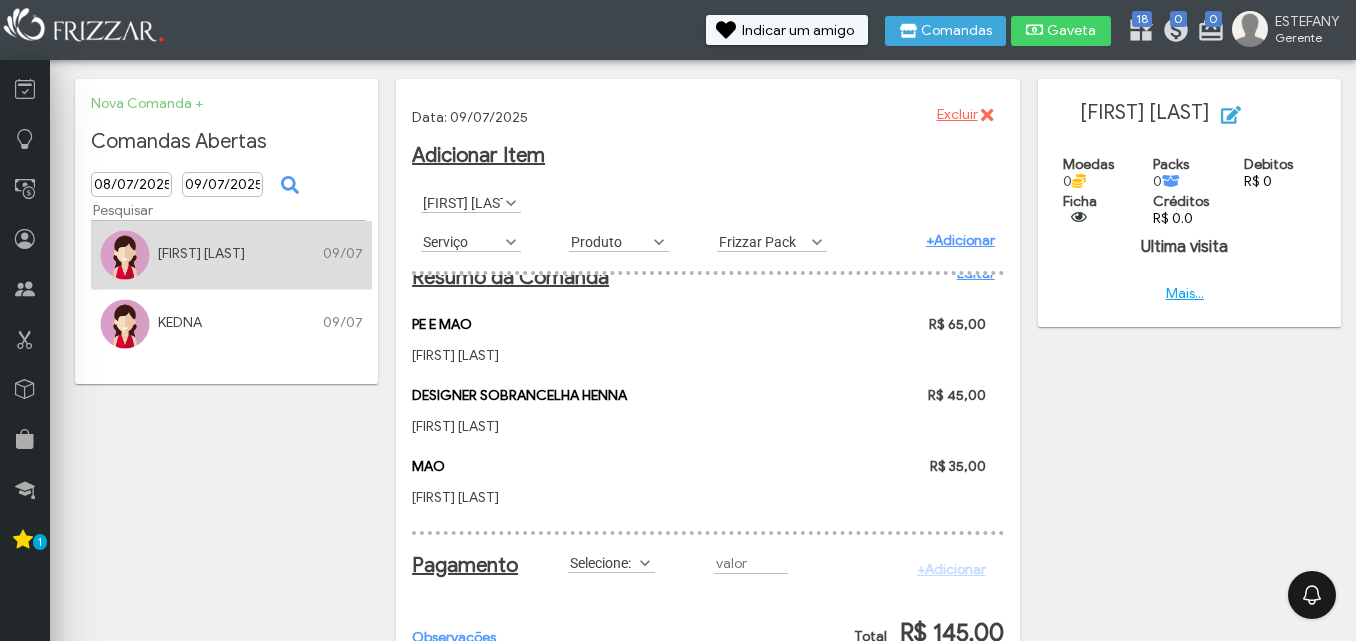 scroll, scrollTop: 11, scrollLeft: 89, axis: both 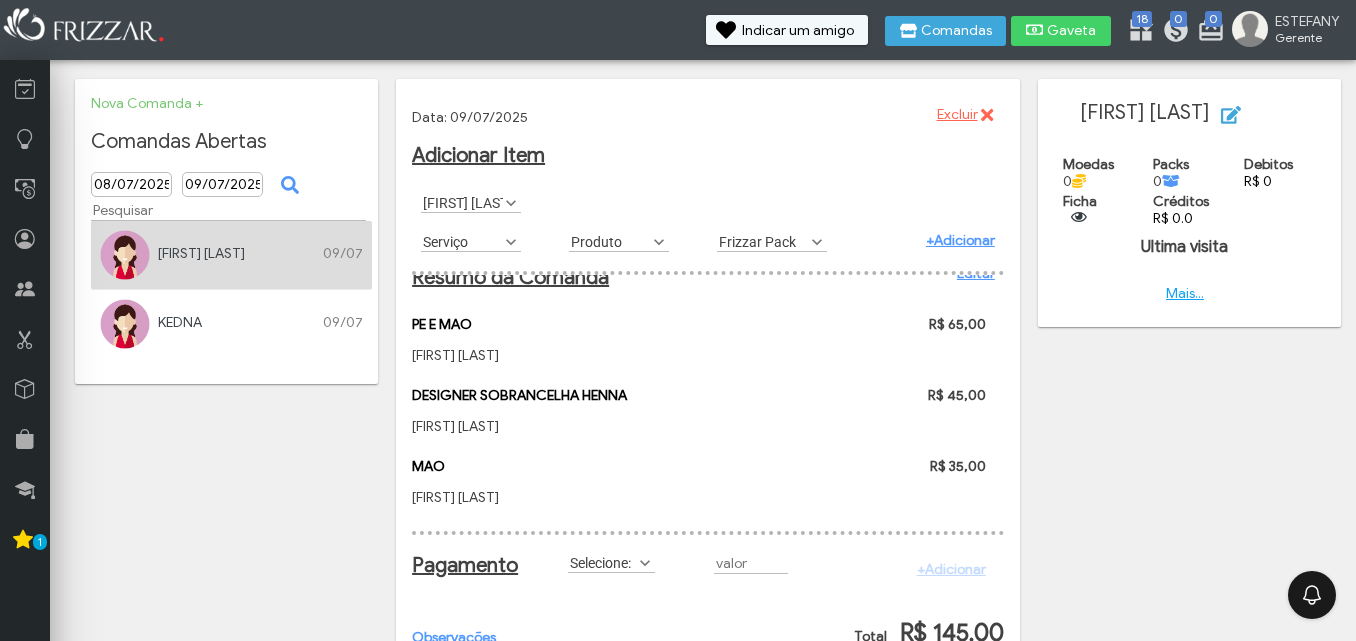 click at bounding box center [511, 242] 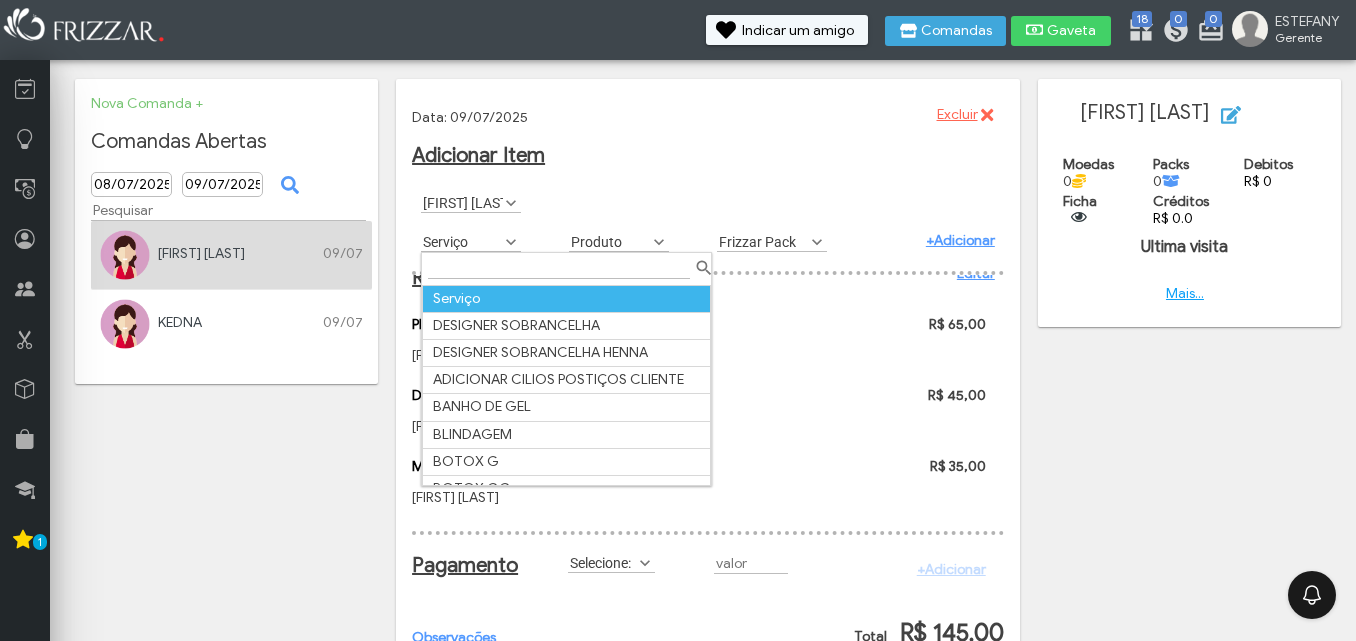 scroll, scrollTop: 11, scrollLeft: 89, axis: both 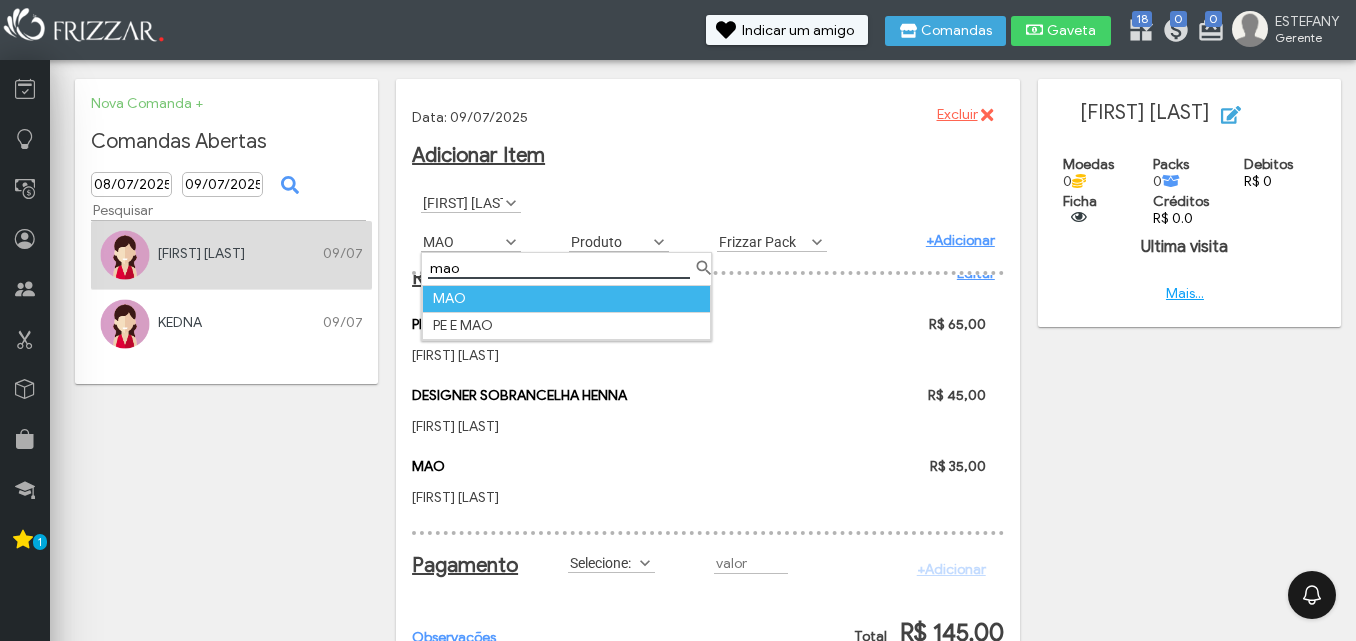 type on "mao" 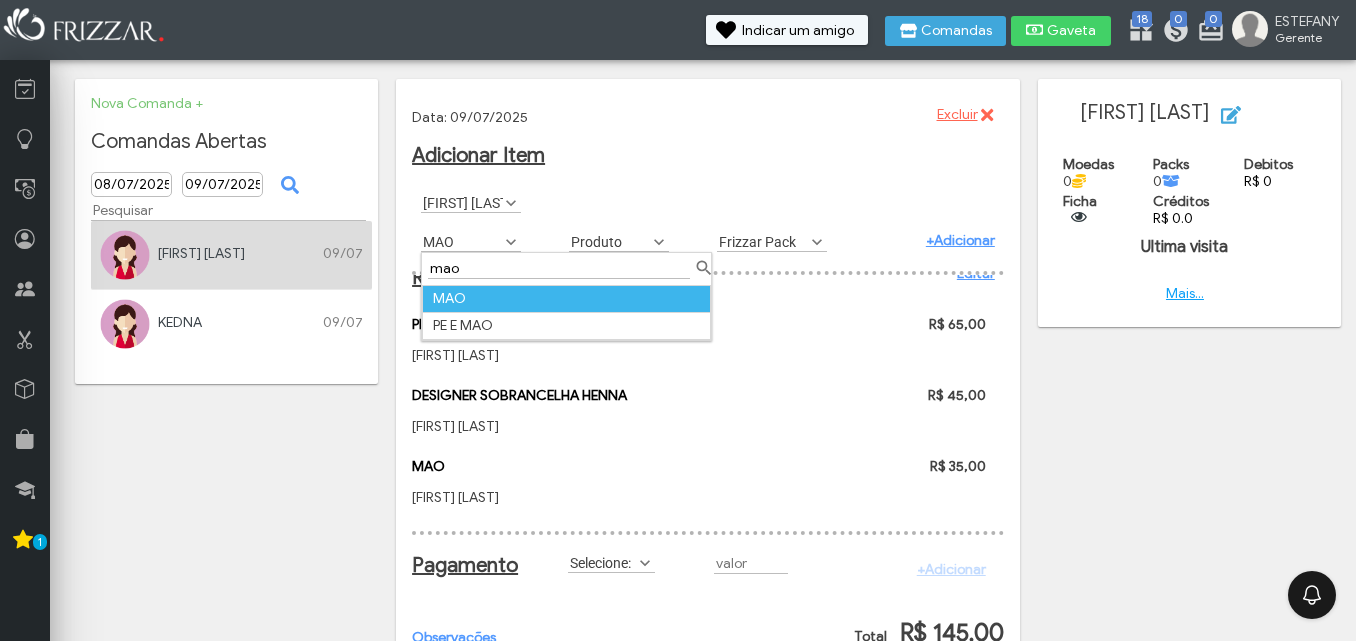 click on "MAO" at bounding box center [567, 298] 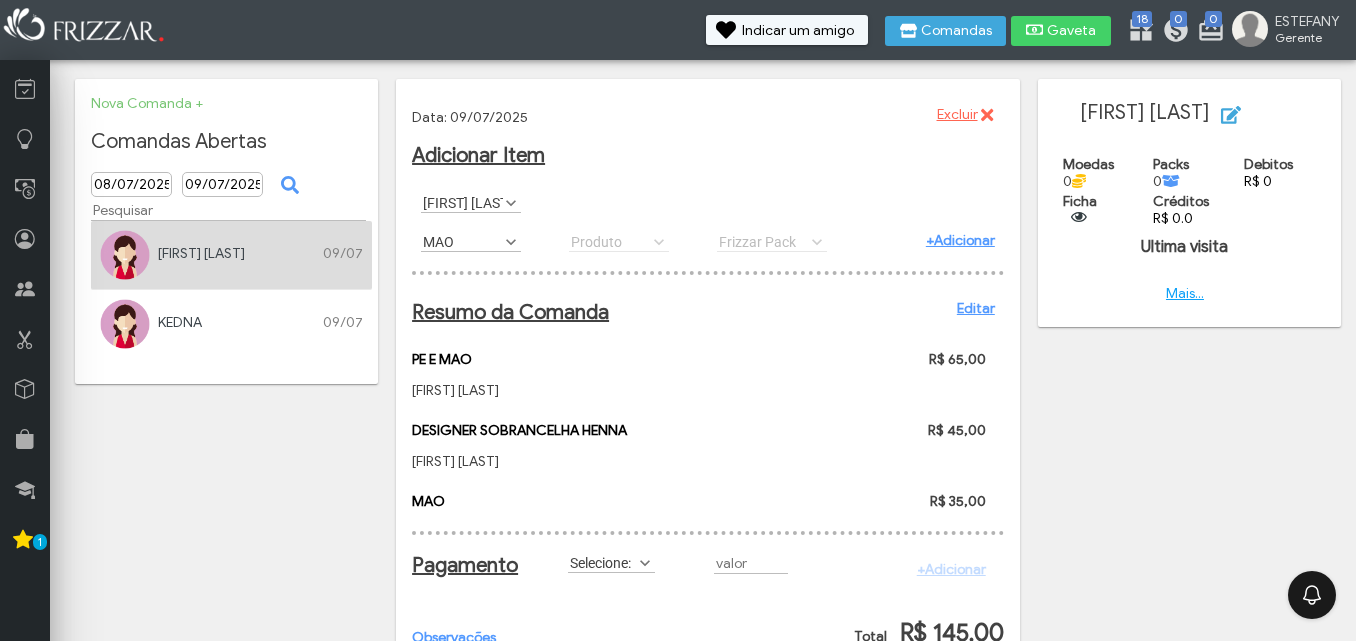 scroll, scrollTop: 49, scrollLeft: 0, axis: vertical 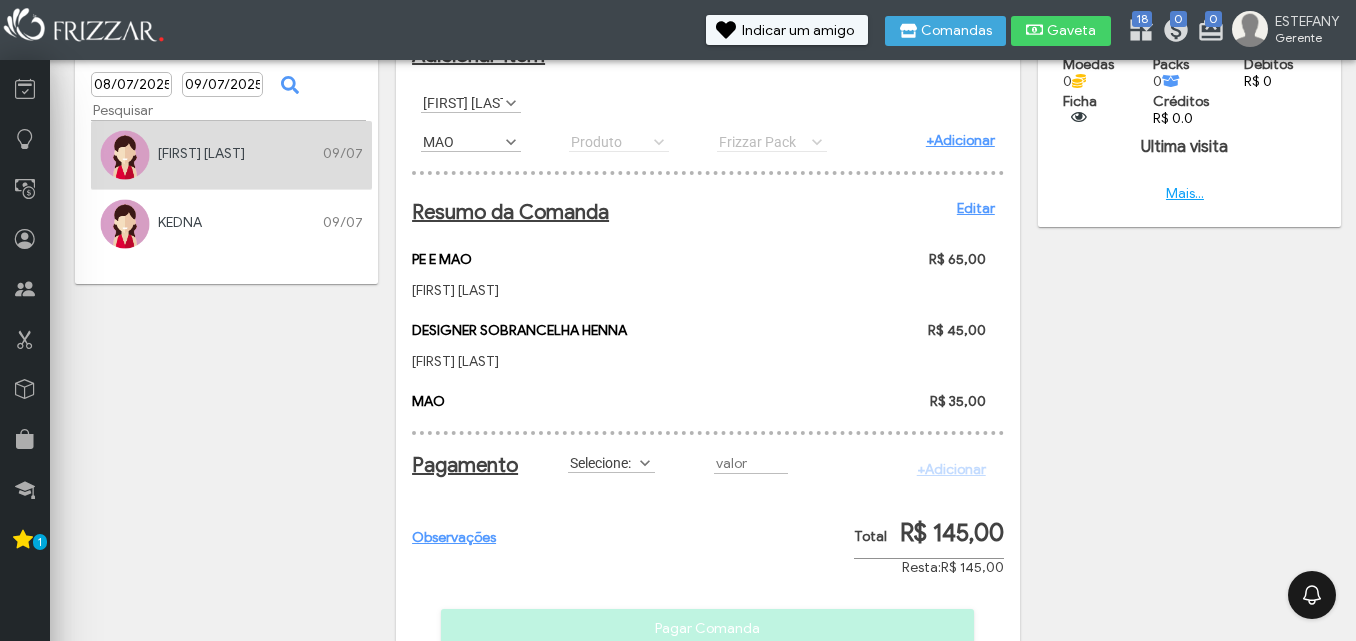 click on "Editar" at bounding box center (976, 208) 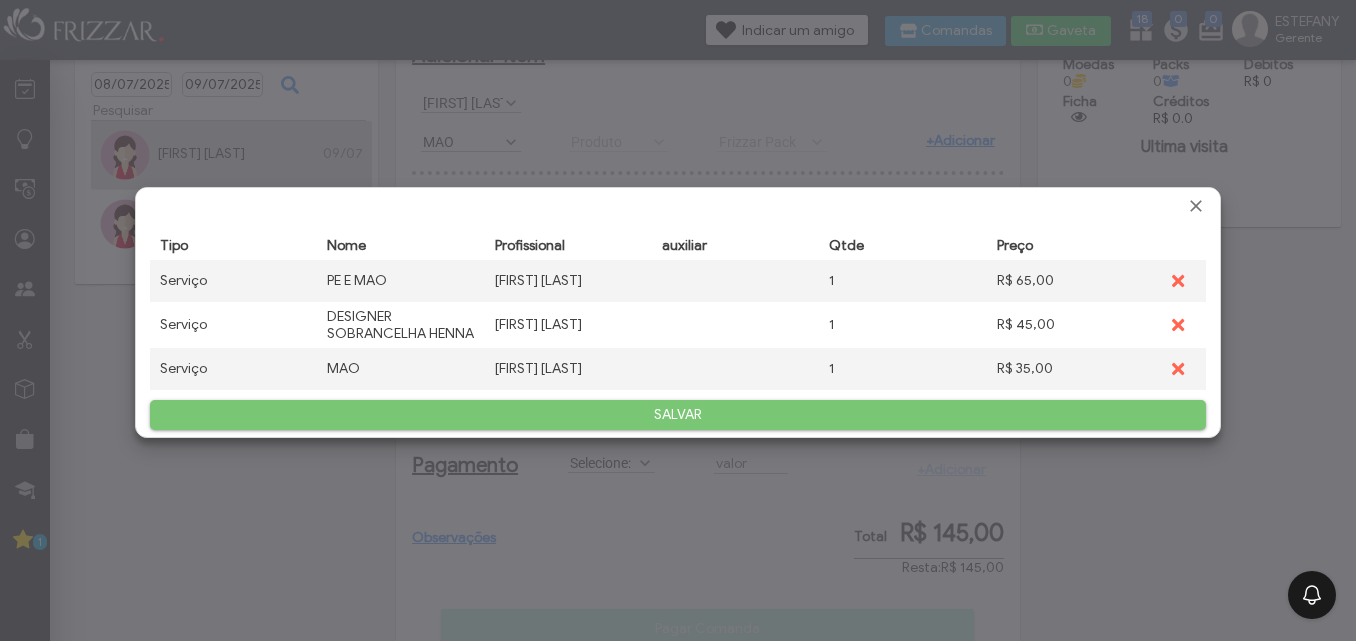 click on "Profissional Sabrina Silva" at bounding box center [568, 281] 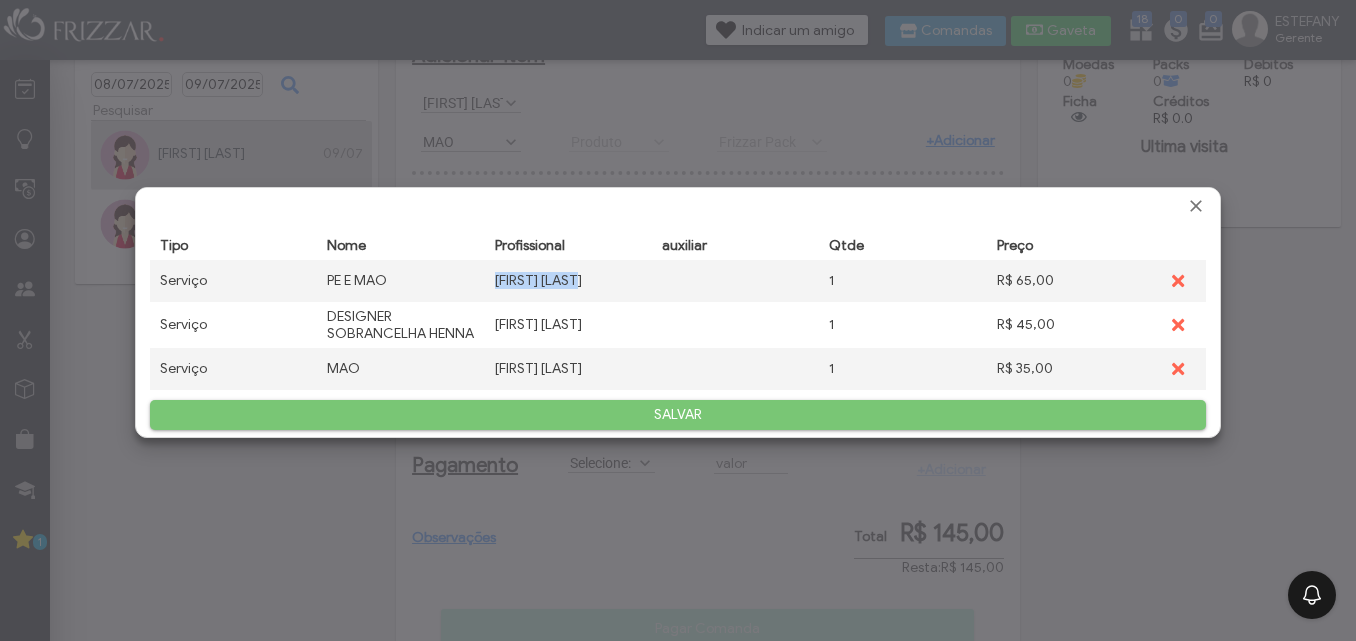 drag, startPoint x: 573, startPoint y: 276, endPoint x: 487, endPoint y: 272, distance: 86.09297 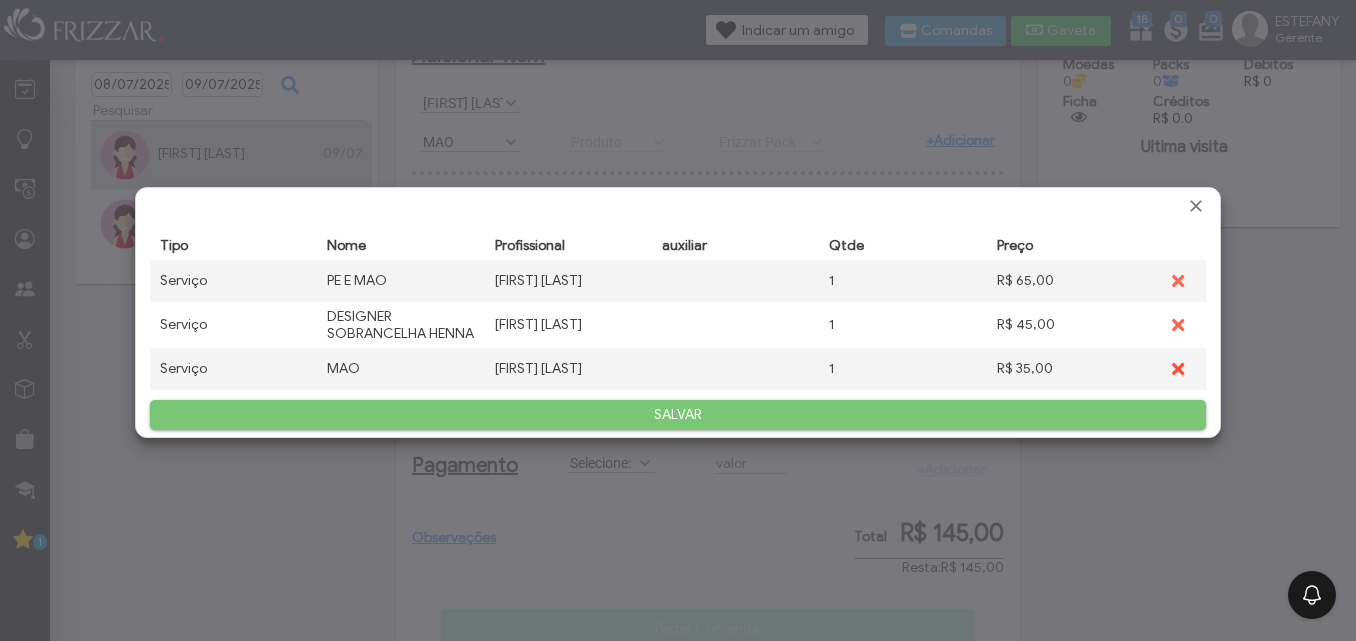 click at bounding box center (1176, 369) 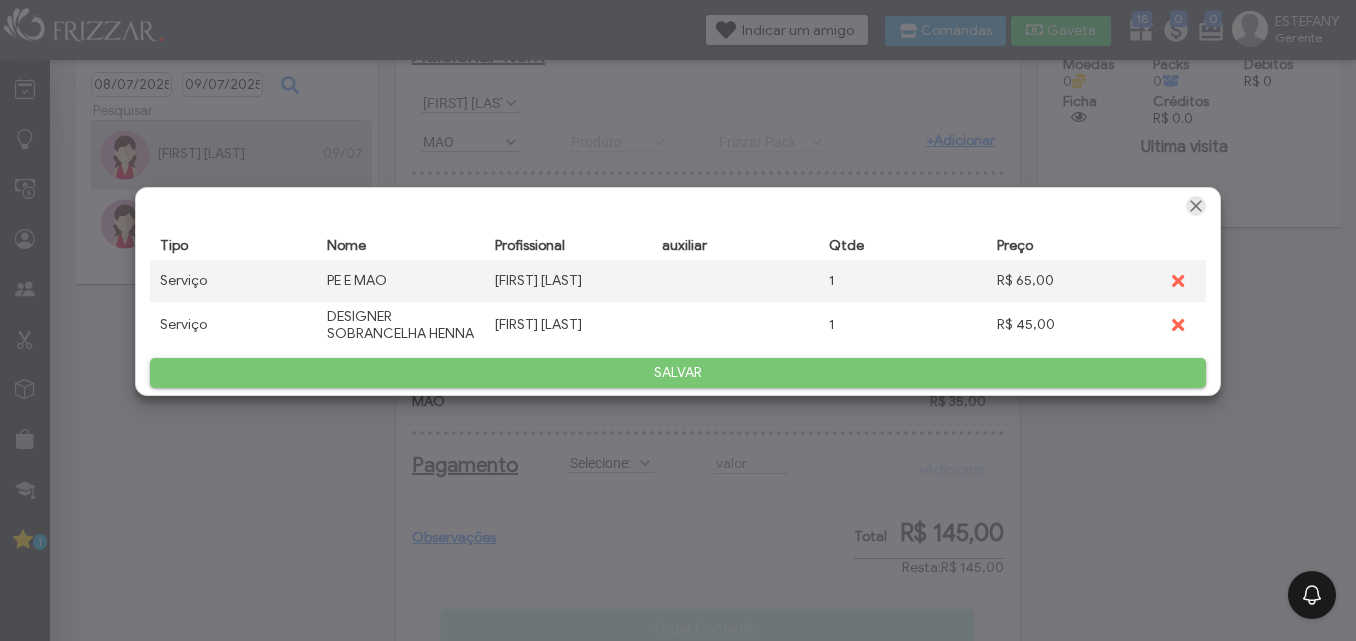 click at bounding box center [1196, 206] 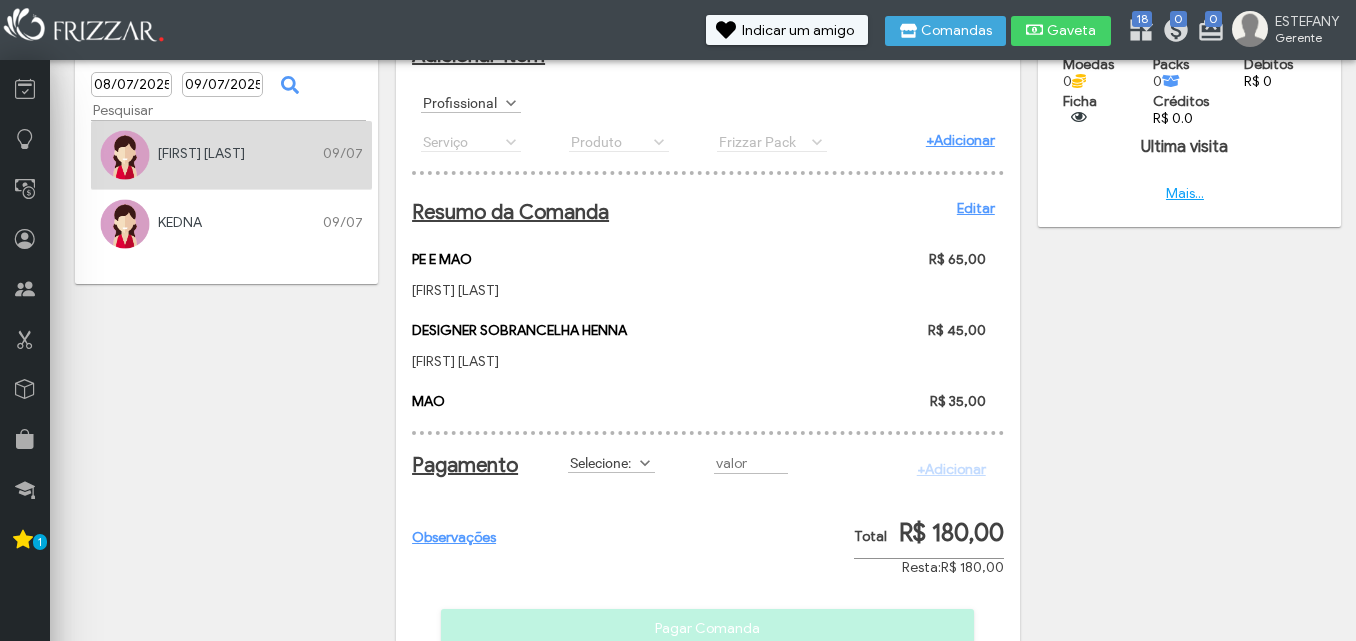 scroll, scrollTop: 100, scrollLeft: 0, axis: vertical 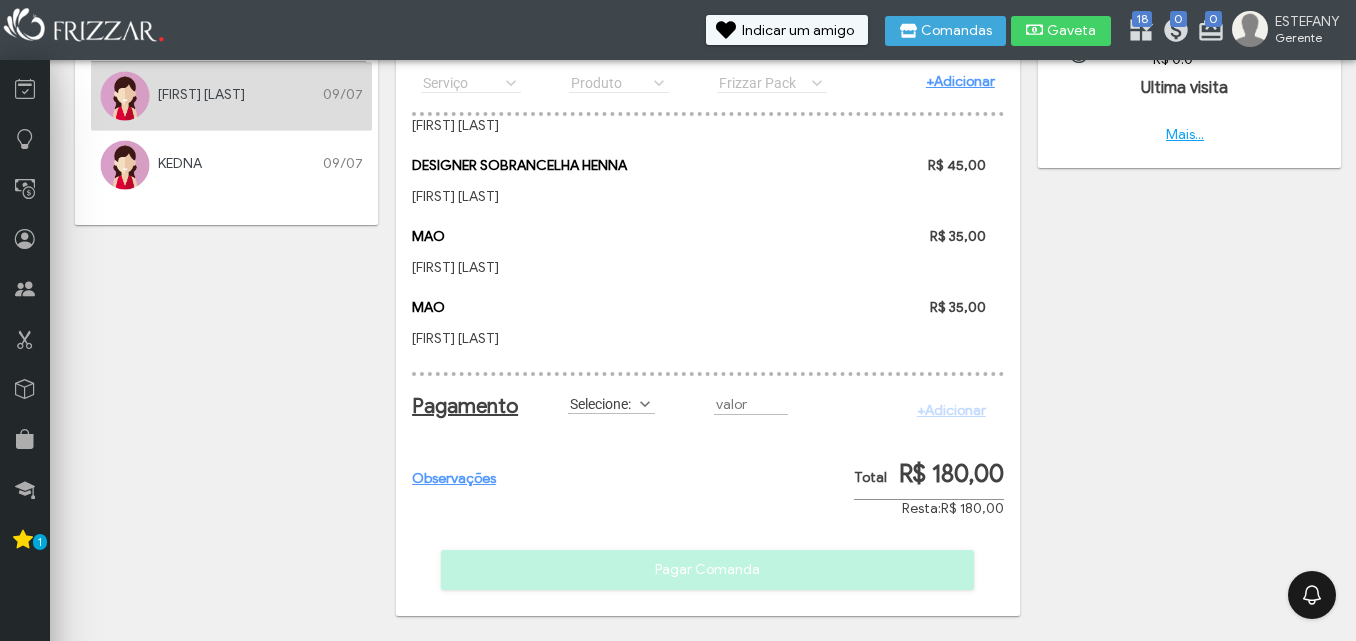 click on "Selecione:" at bounding box center (602, 403) 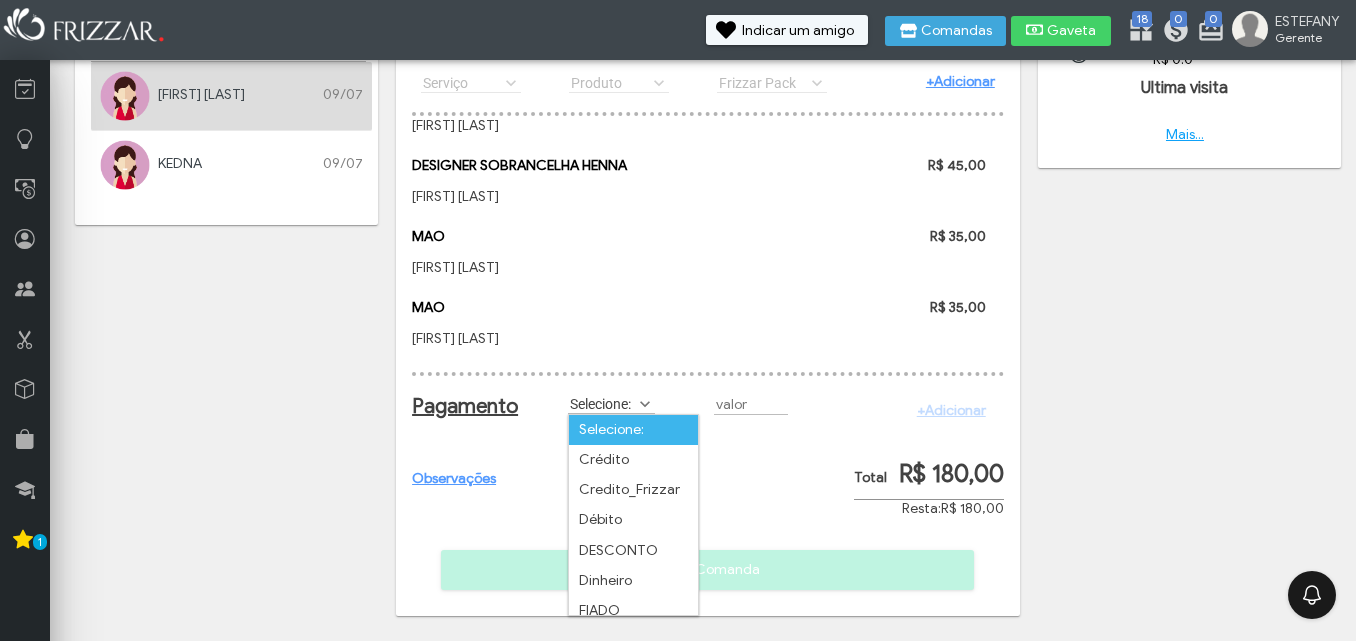 scroll, scrollTop: 11, scrollLeft: 89, axis: both 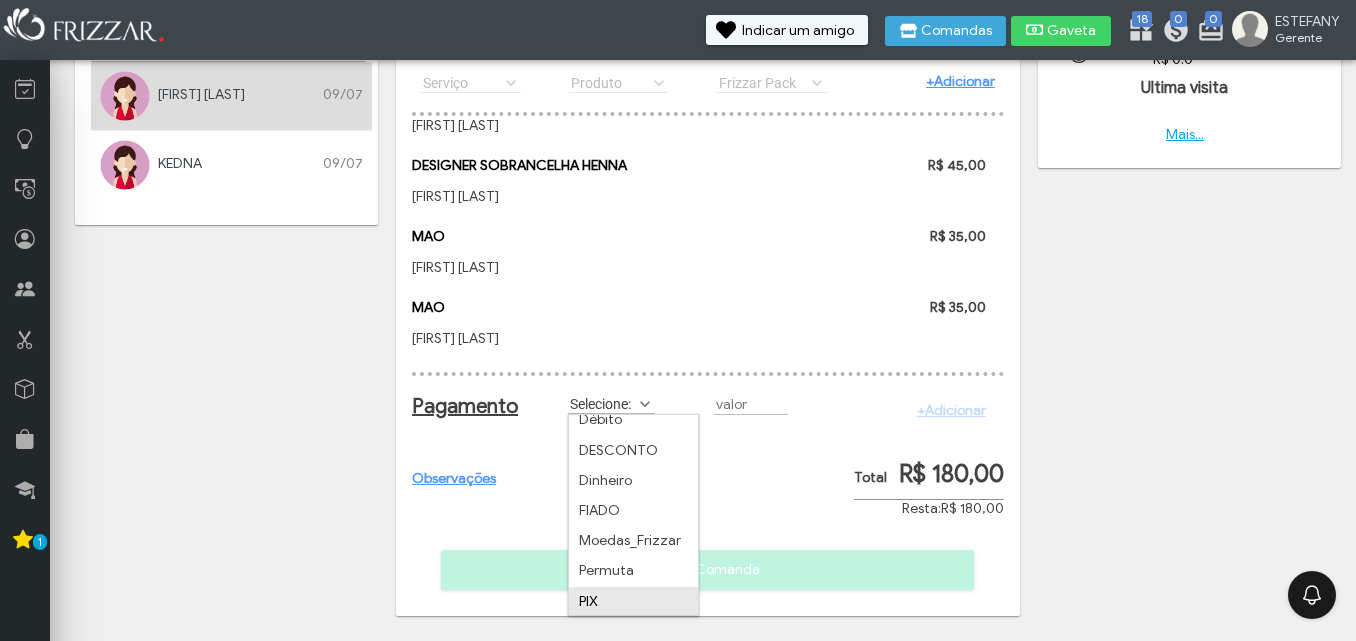 click on "PIX" at bounding box center (633, 602) 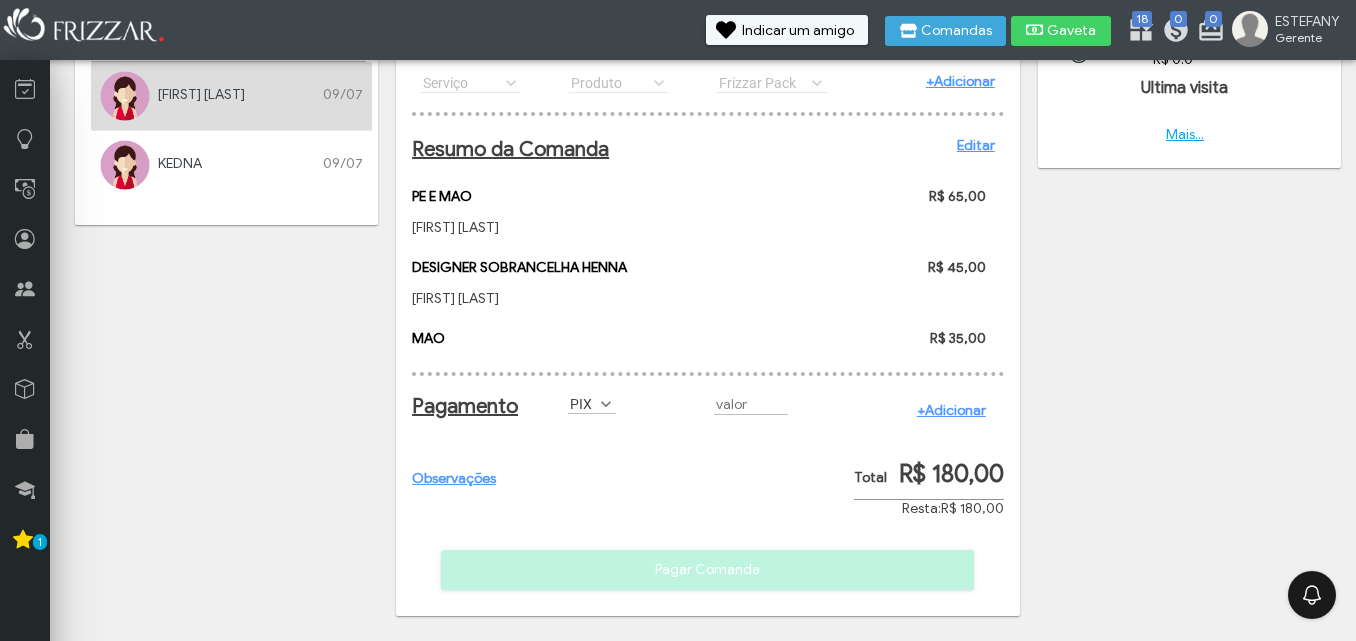 scroll, scrollTop: 0, scrollLeft: 0, axis: both 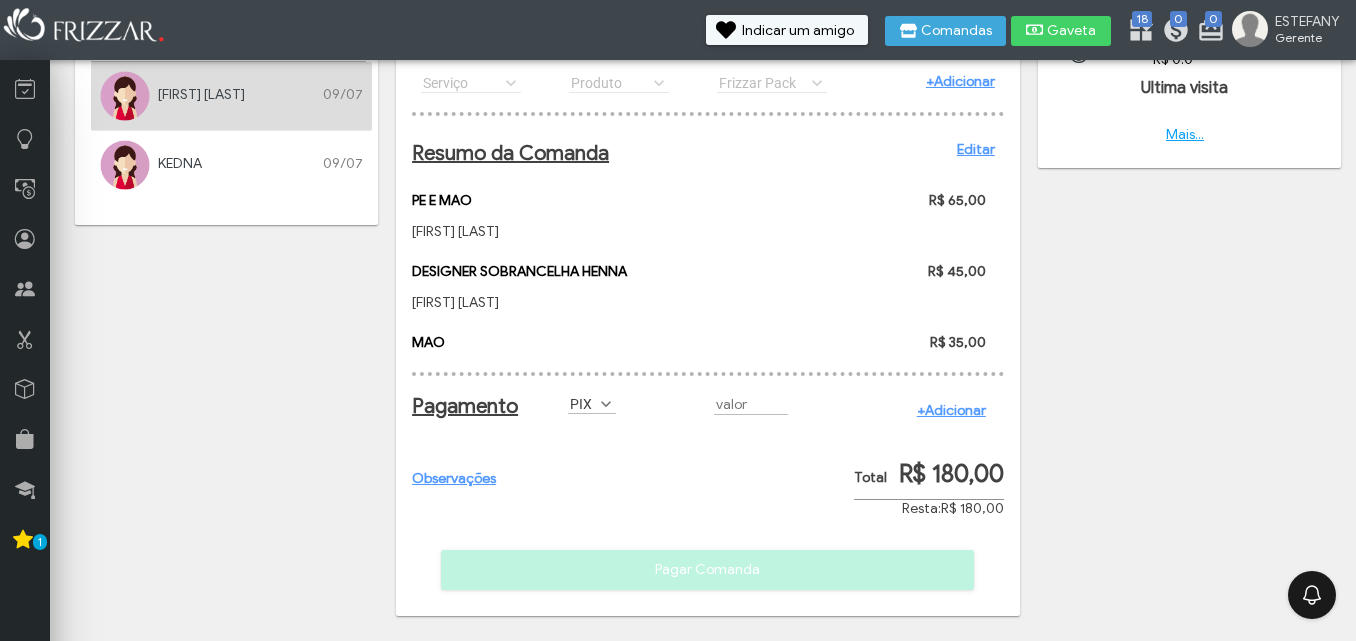 click on "Editar" at bounding box center [976, 149] 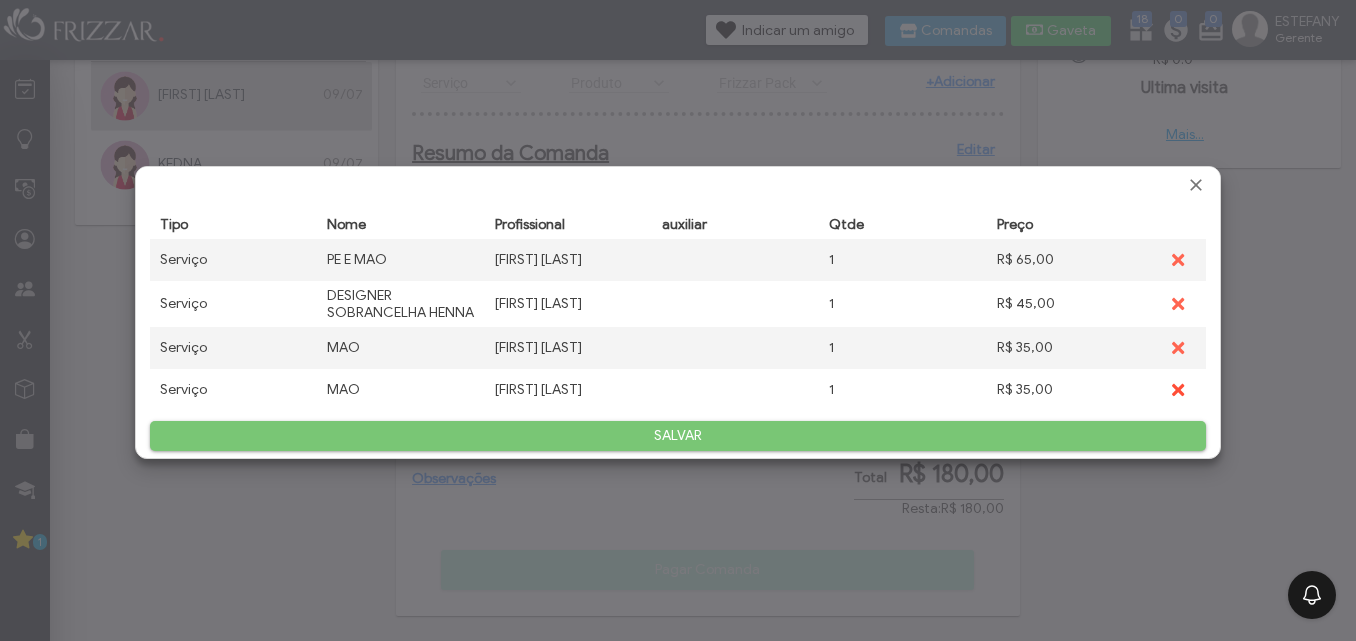 click at bounding box center [1176, 390] 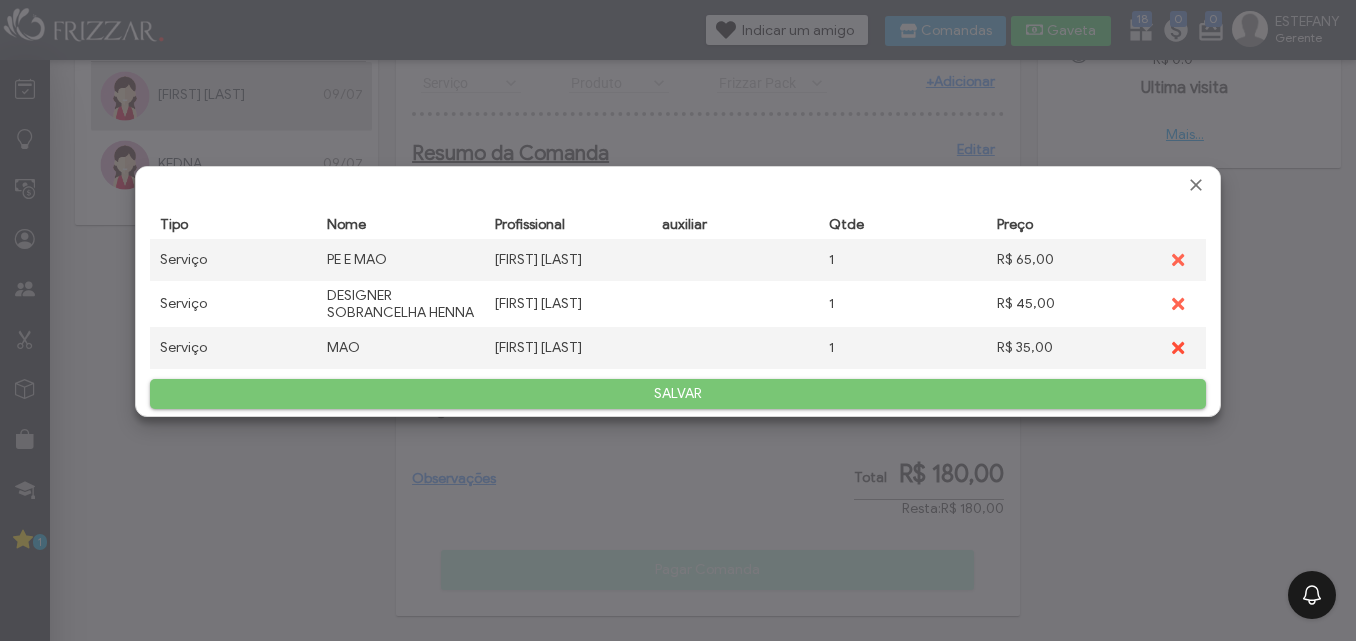 click at bounding box center [1176, 348] 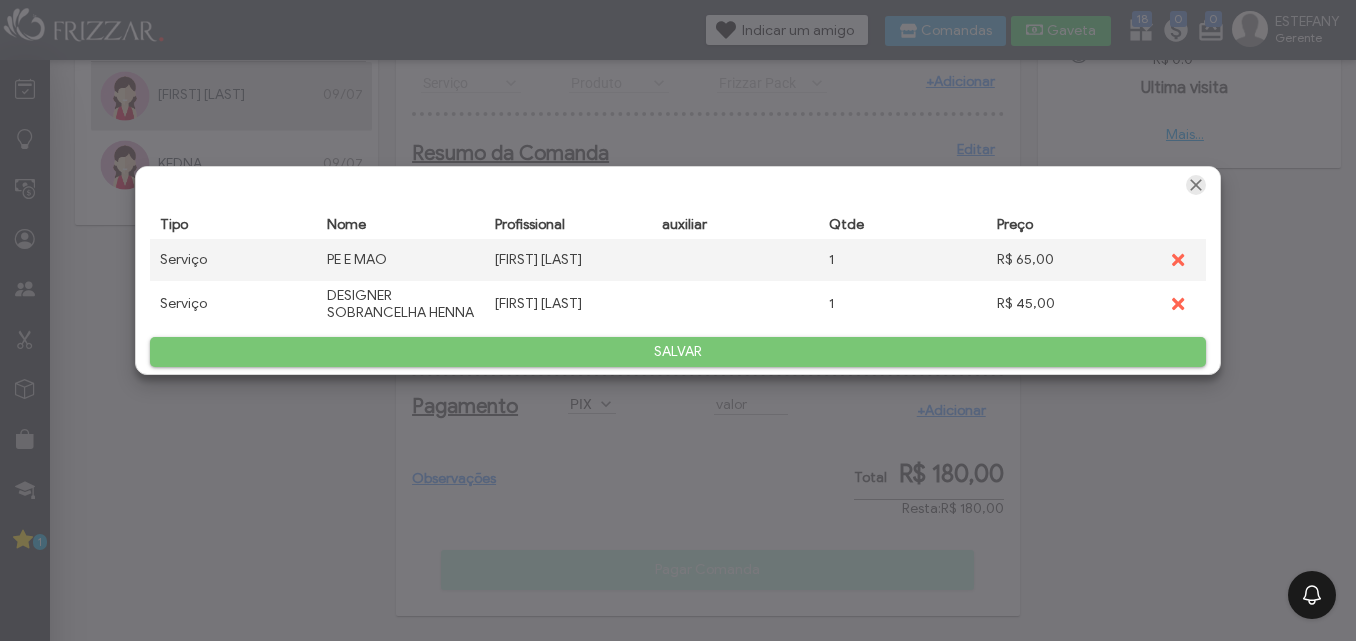 click at bounding box center (1196, 185) 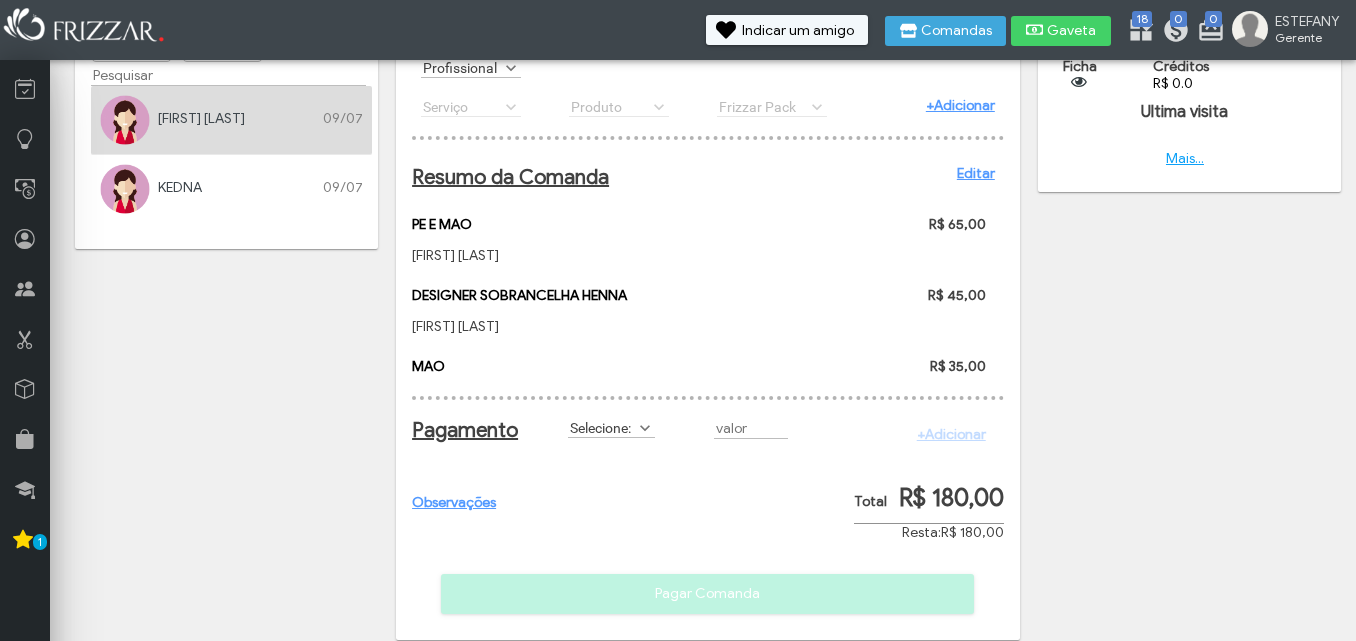 scroll, scrollTop: 15, scrollLeft: 0, axis: vertical 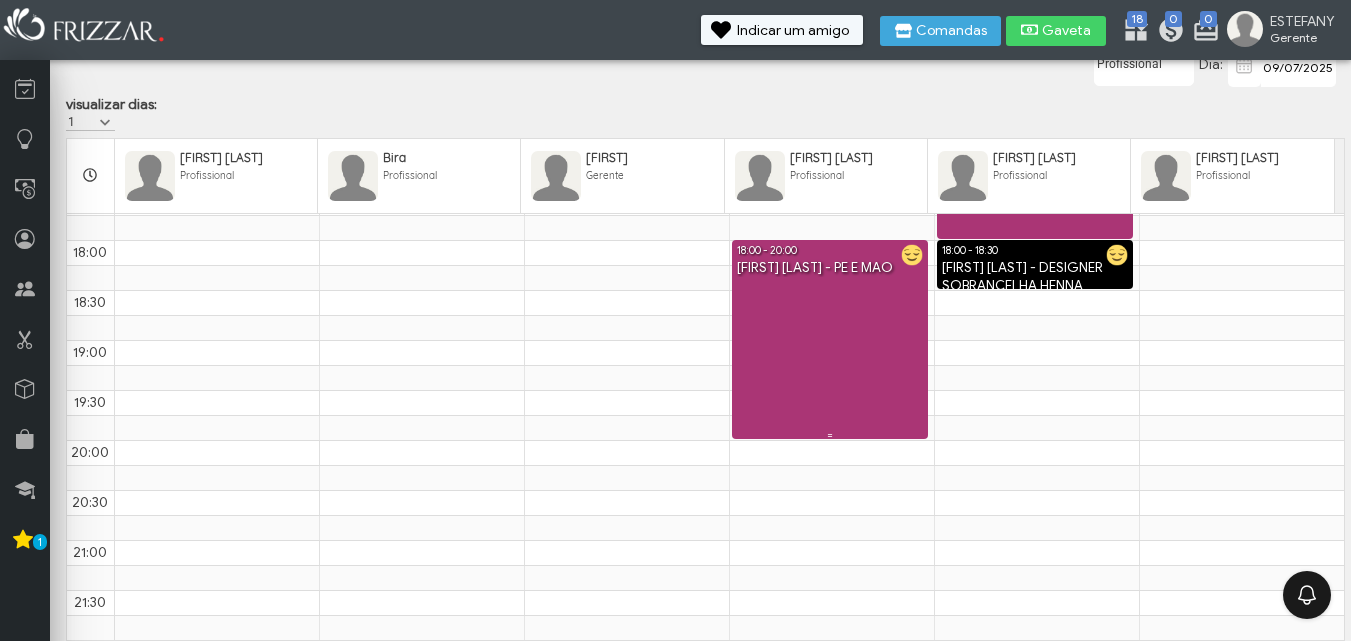 click on "18:00 - 20:00 jessica barros - PE E MAO" at bounding box center (830, 339) 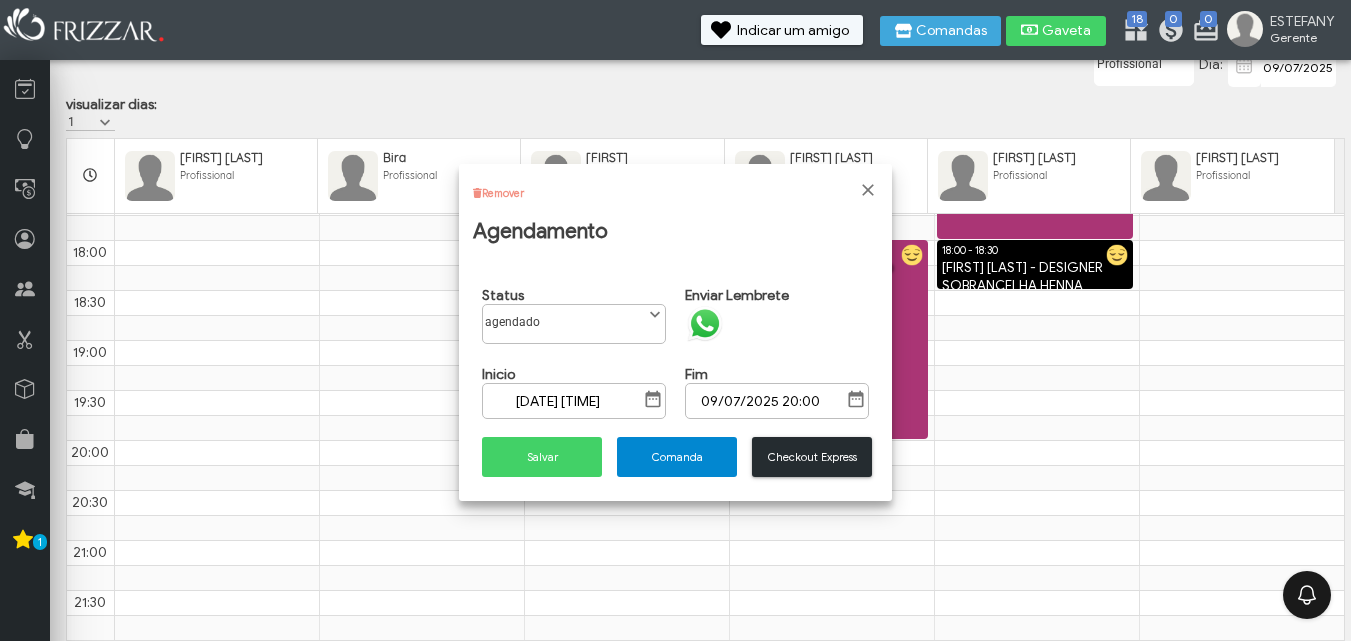 scroll, scrollTop: 11, scrollLeft: 89, axis: both 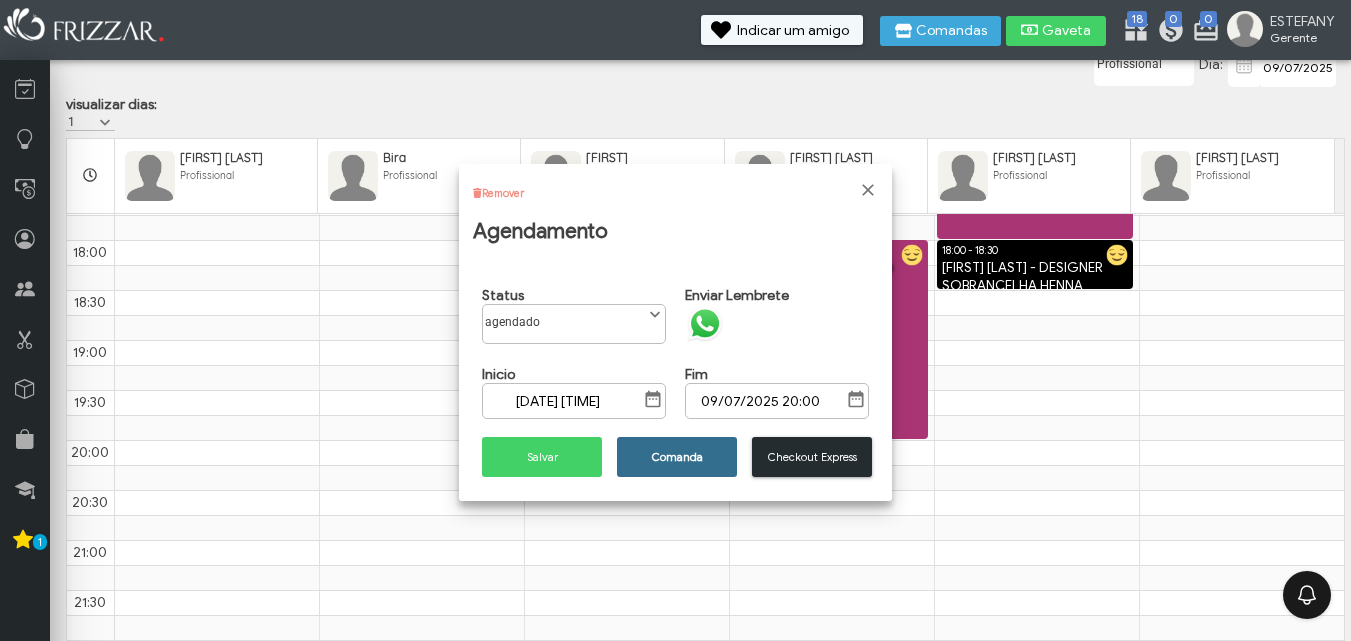 click on "Comanda" at bounding box center [677, 457] 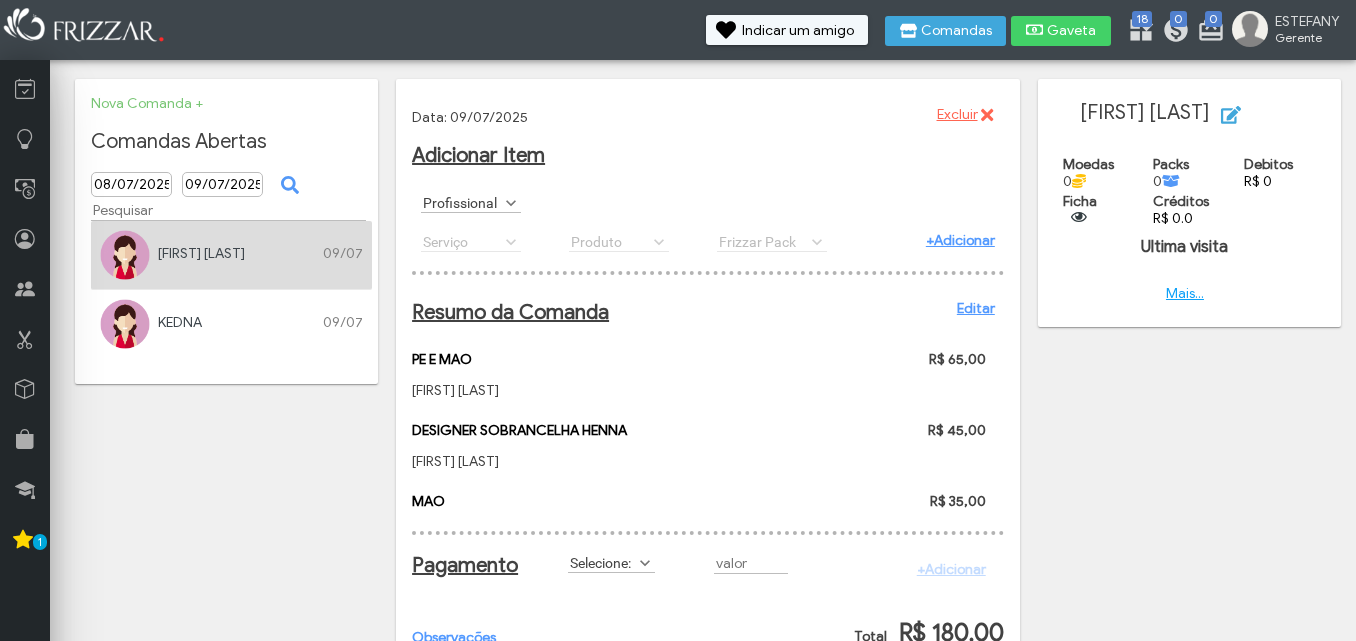 scroll, scrollTop: 0, scrollLeft: 0, axis: both 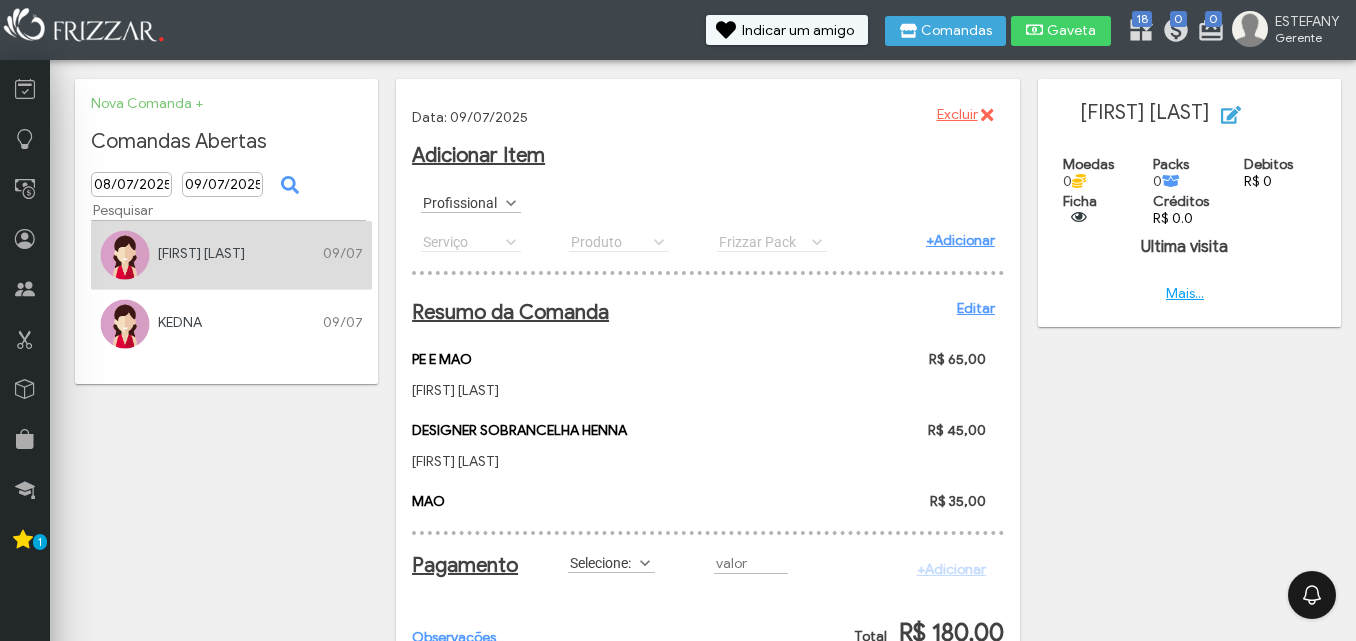 click on "Editar" at bounding box center [976, 308] 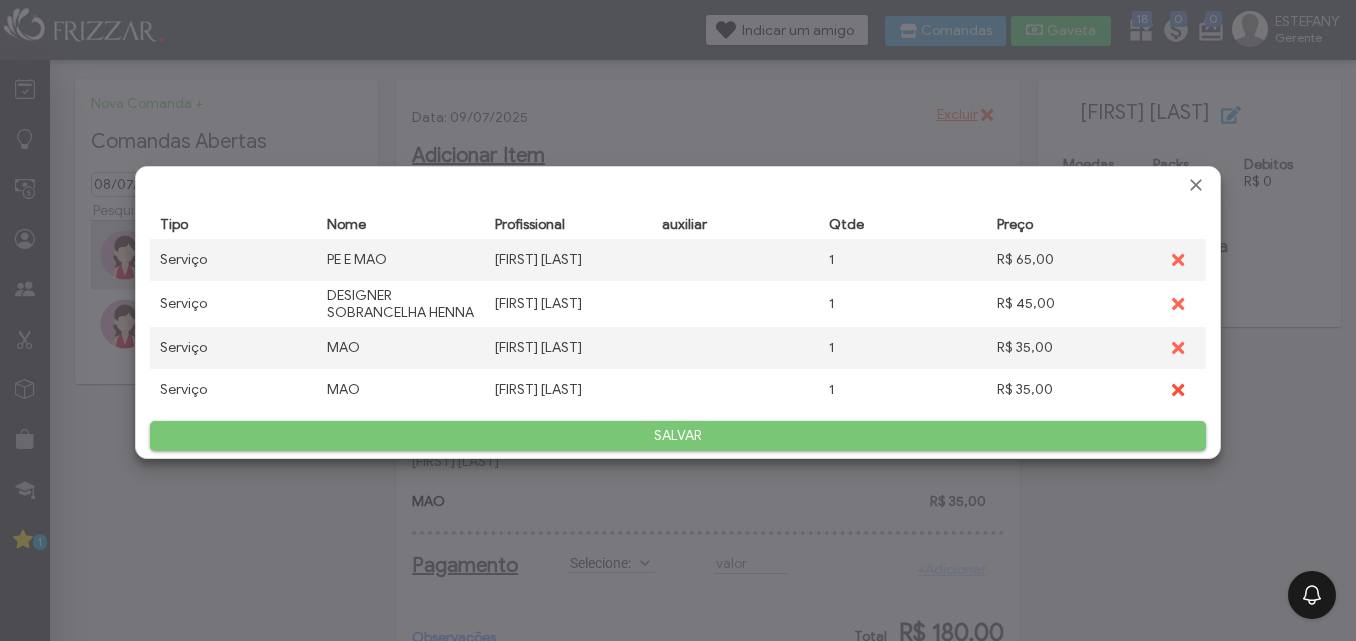 click at bounding box center (1178, 389) 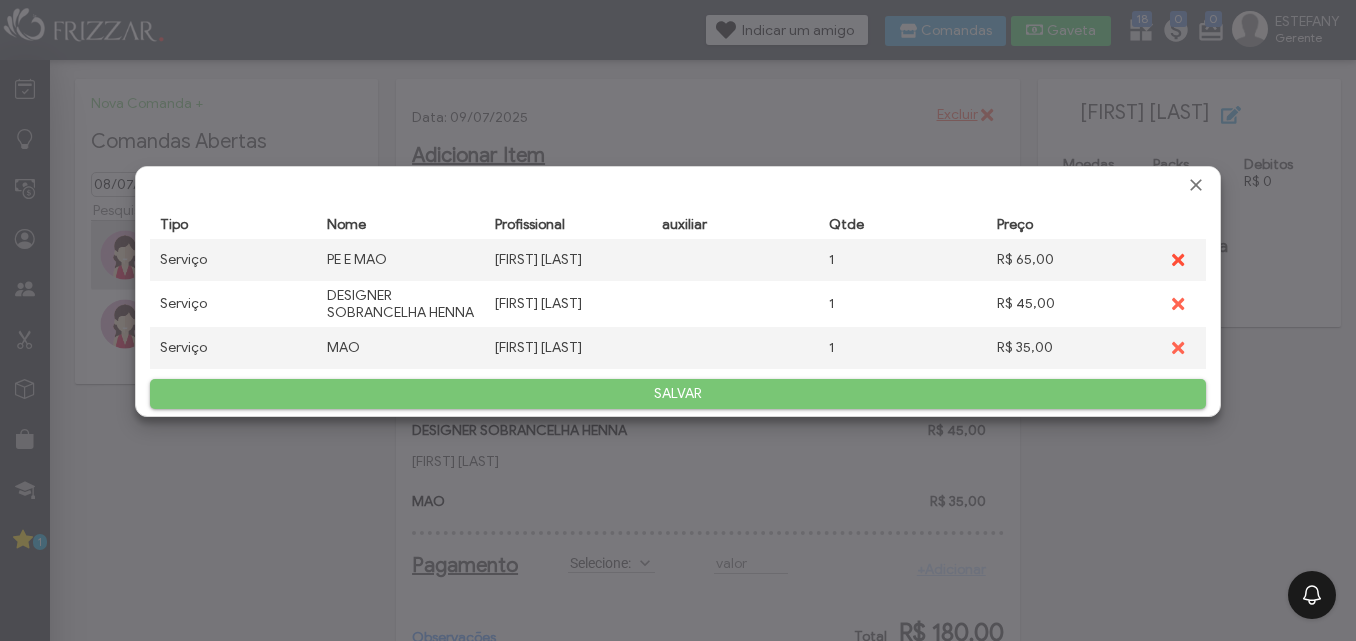 click at bounding box center (1176, 260) 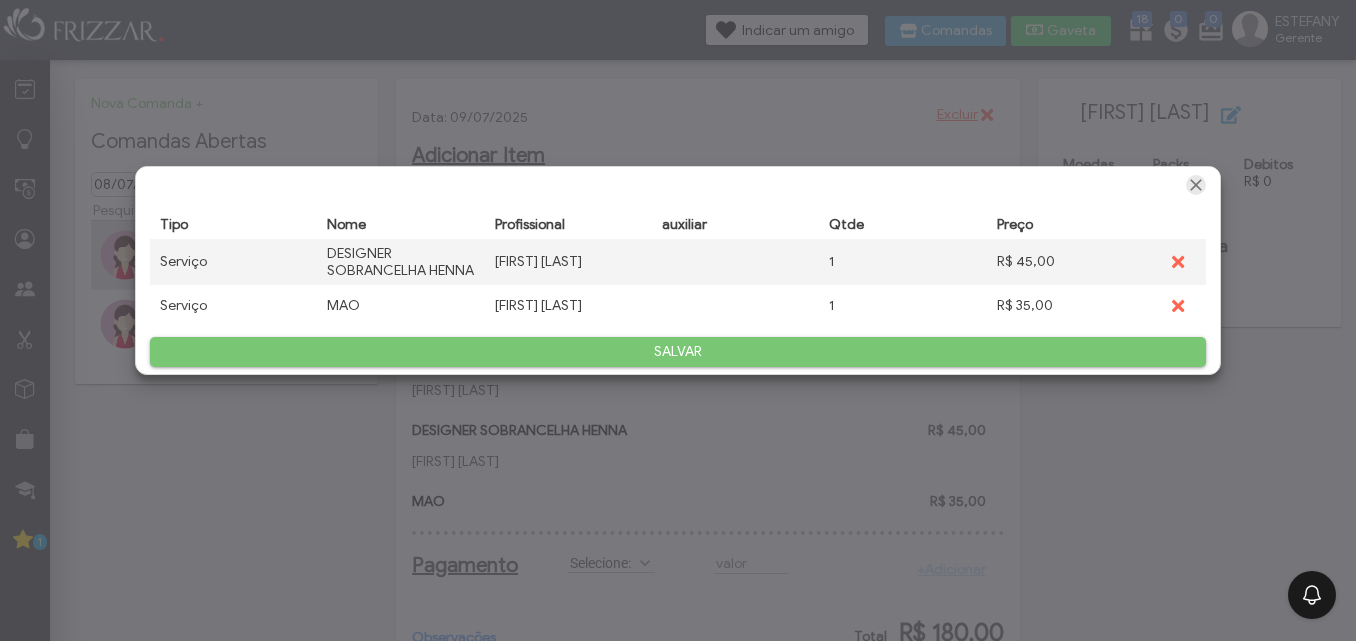 click at bounding box center [1196, 185] 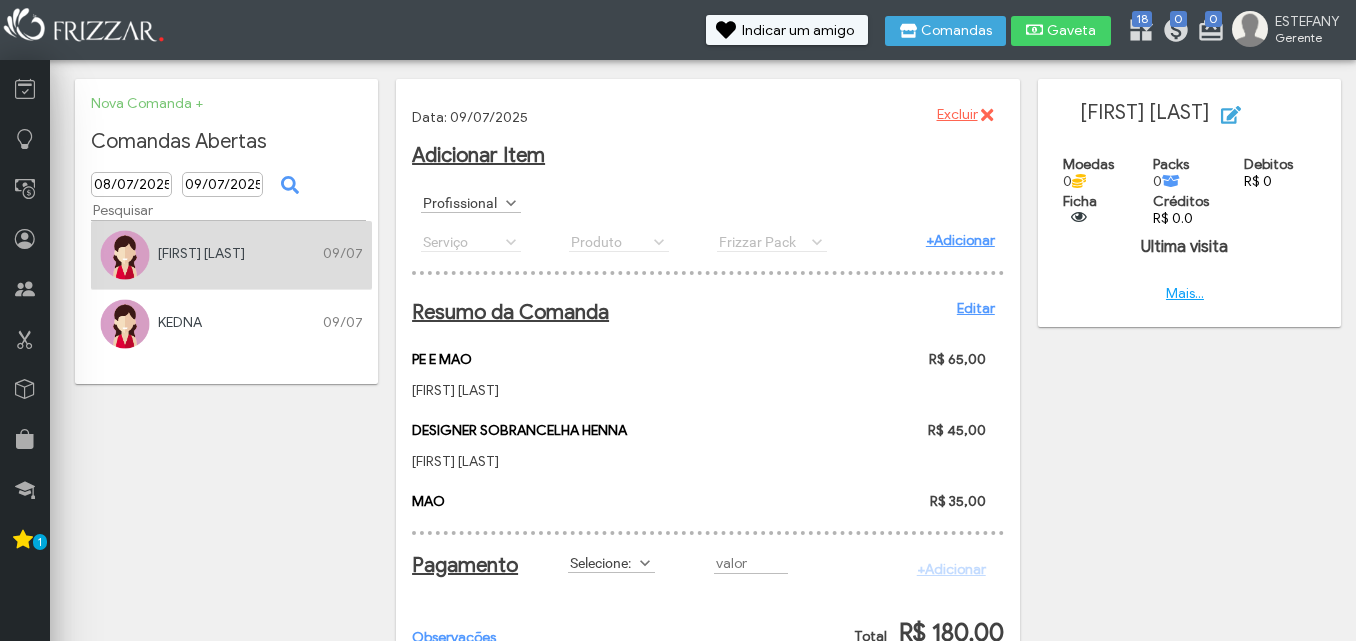 scroll, scrollTop: 0, scrollLeft: 0, axis: both 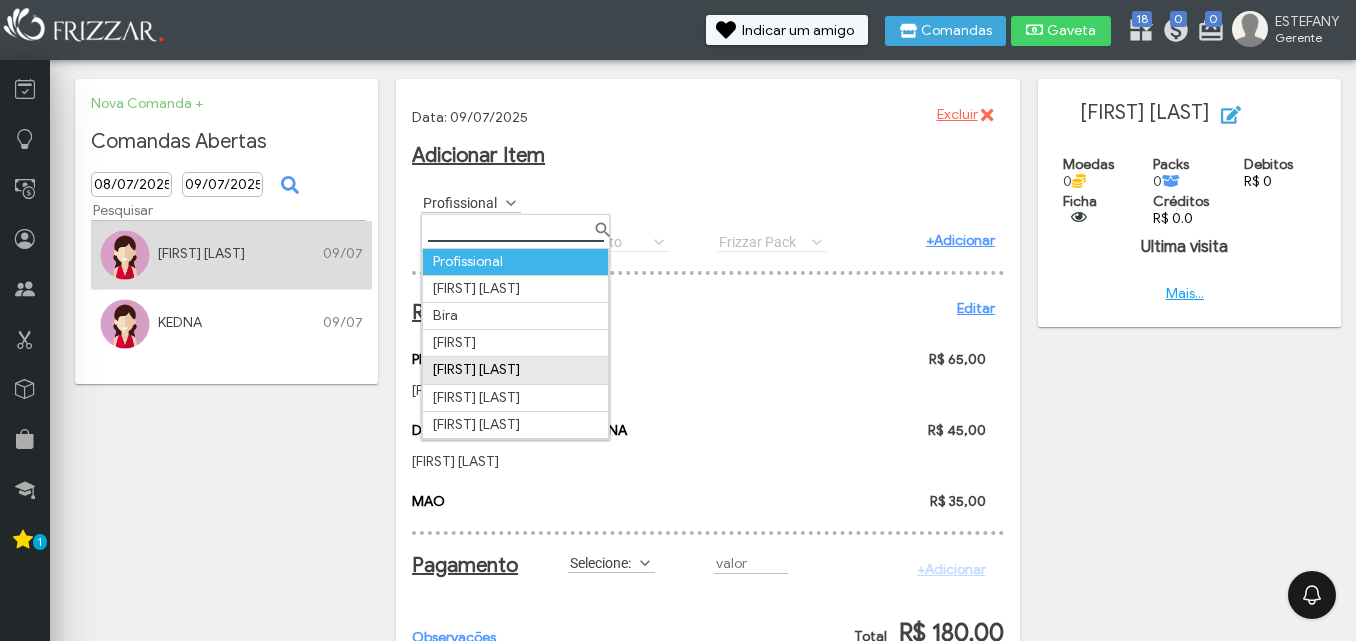click on "[FIRST] [LAST]" at bounding box center [516, 370] 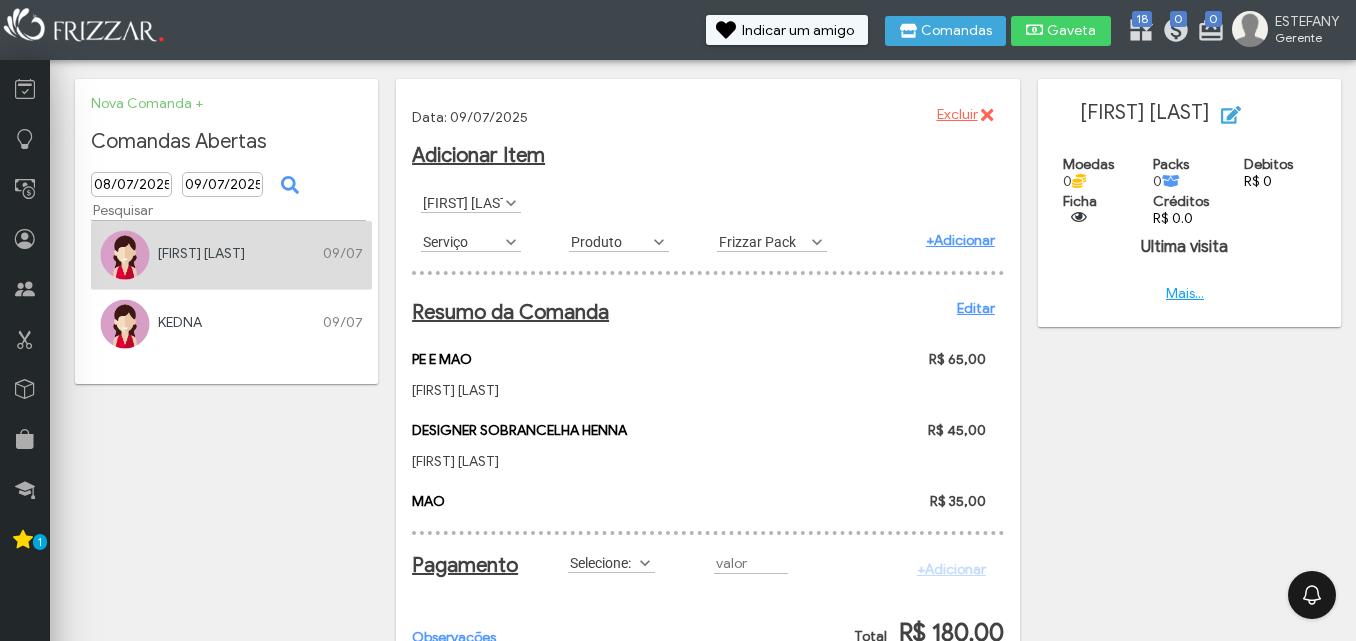 scroll, scrollTop: 11, scrollLeft: 89, axis: both 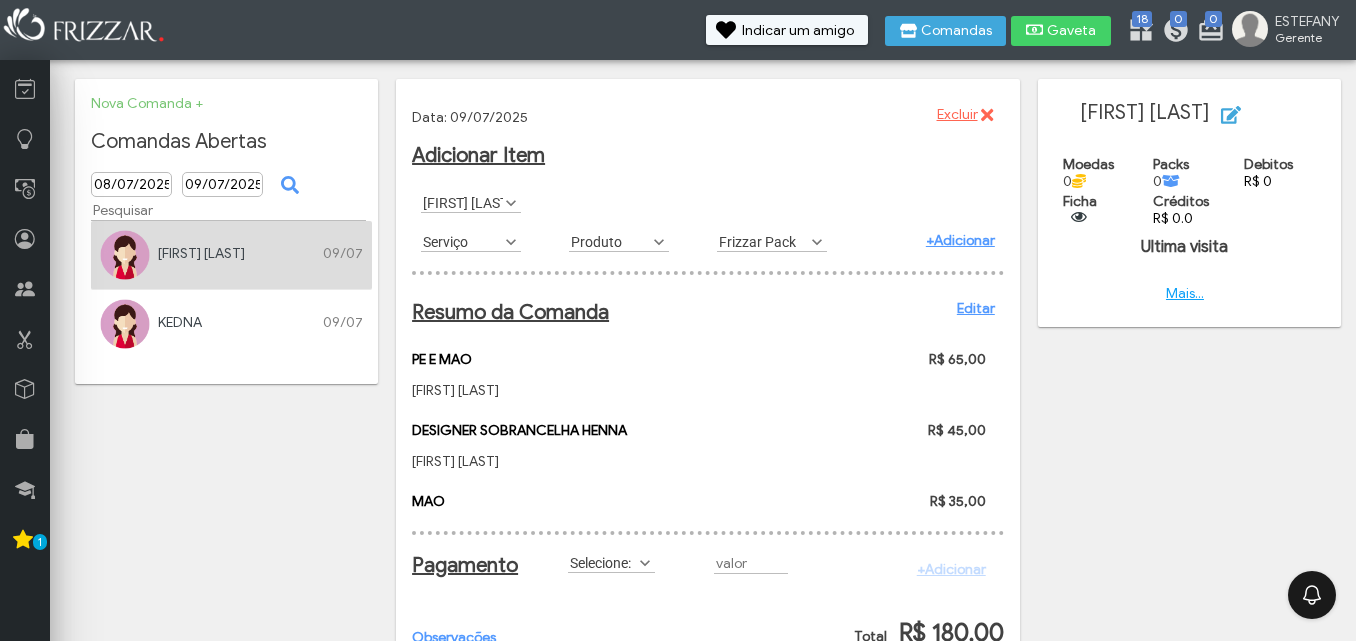 click at bounding box center (511, 242) 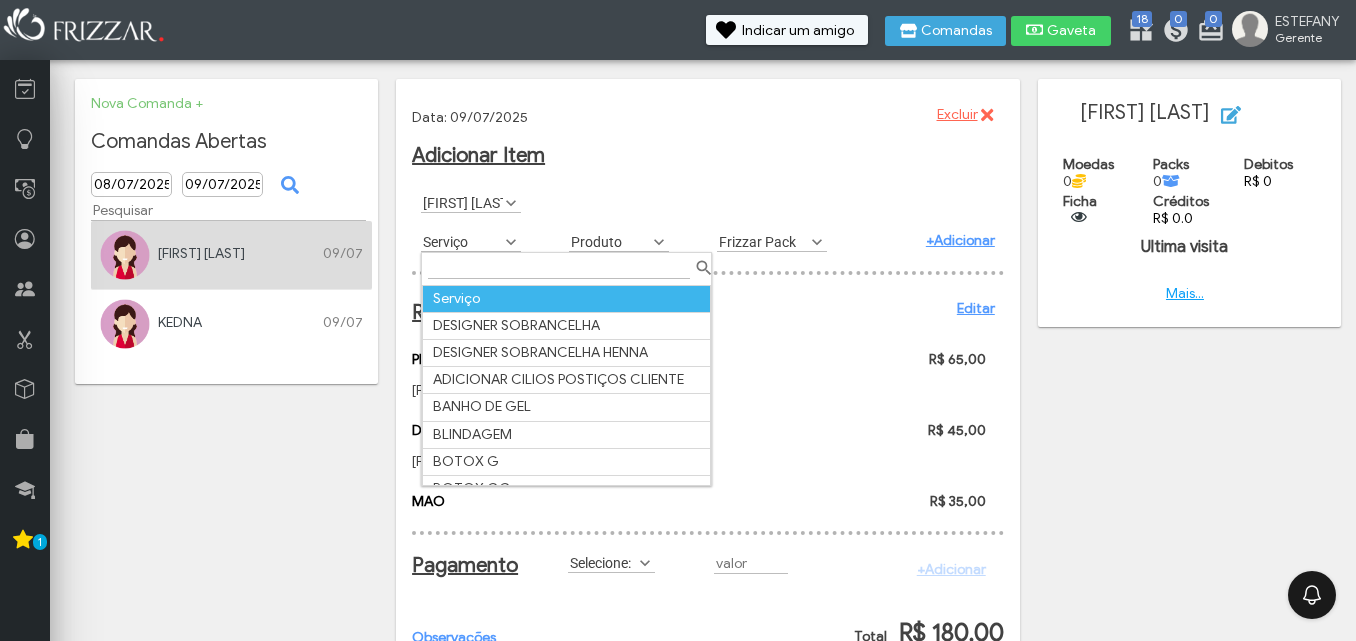 scroll, scrollTop: 11, scrollLeft: 89, axis: both 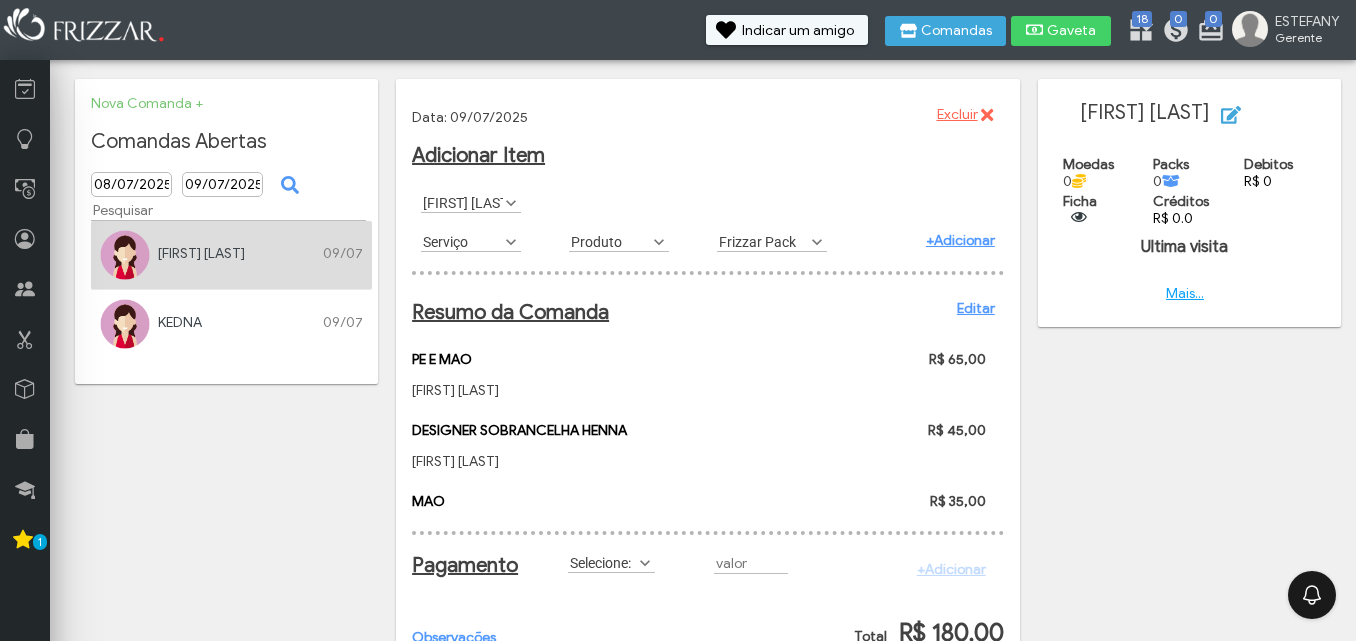 click on "ui-button
ESTEFANY
Gerente
Minha Conta
Home
Treinamento
Sair 0 0 18" at bounding box center [678, 320] 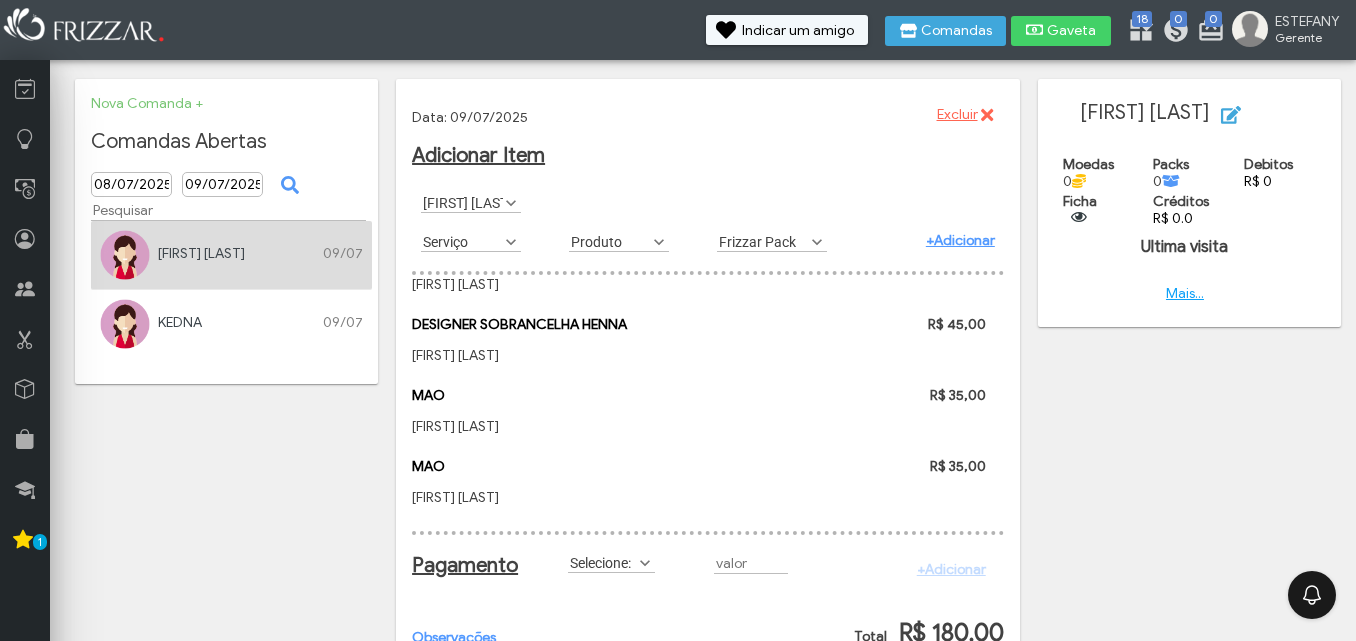 scroll, scrollTop: 120, scrollLeft: 0, axis: vertical 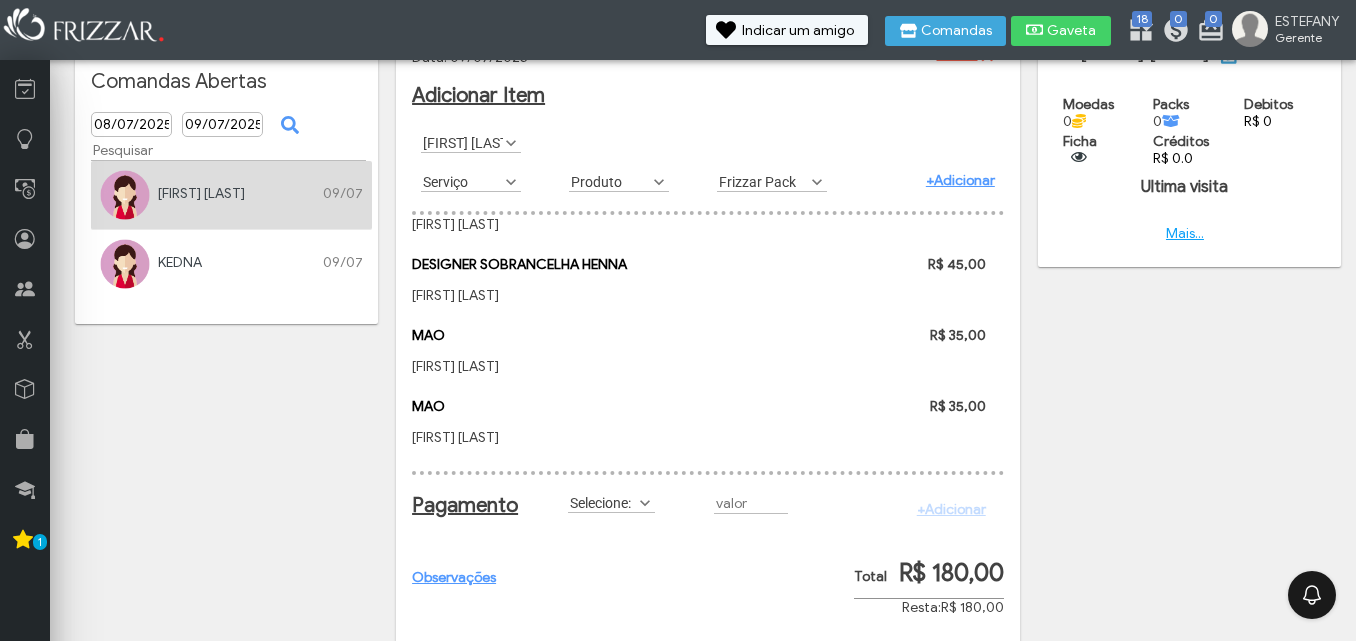 click on "Serviço" at bounding box center [462, 181] 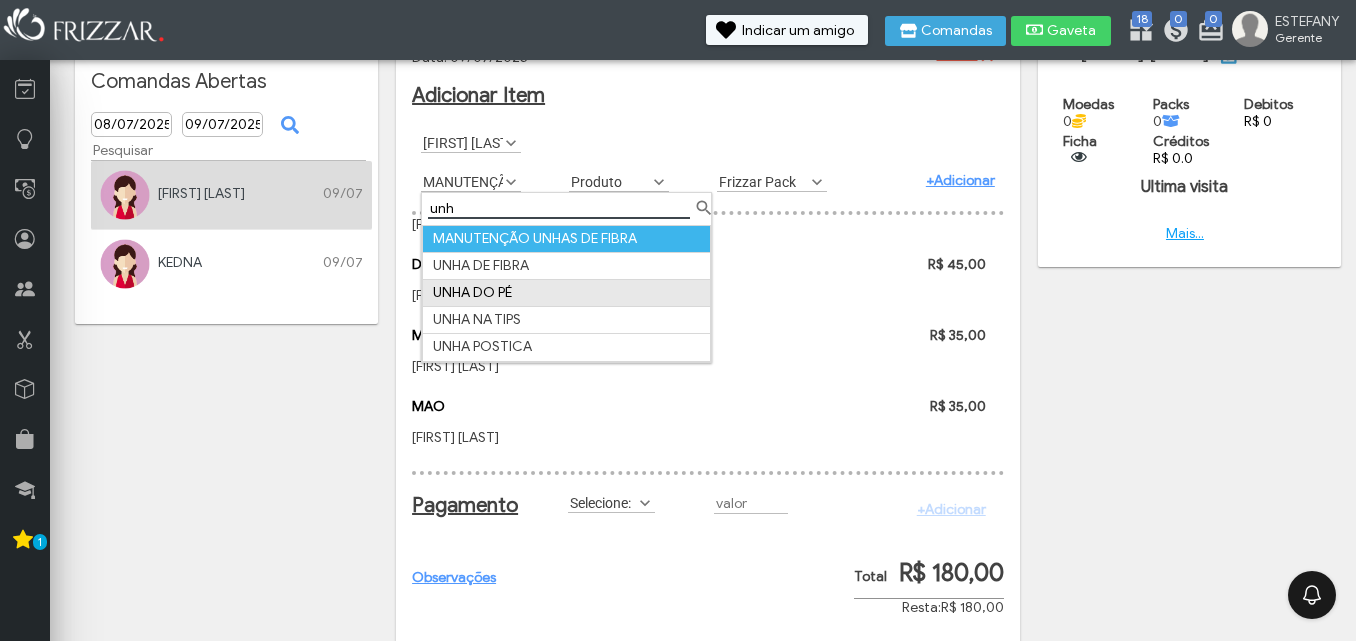 type on "unh" 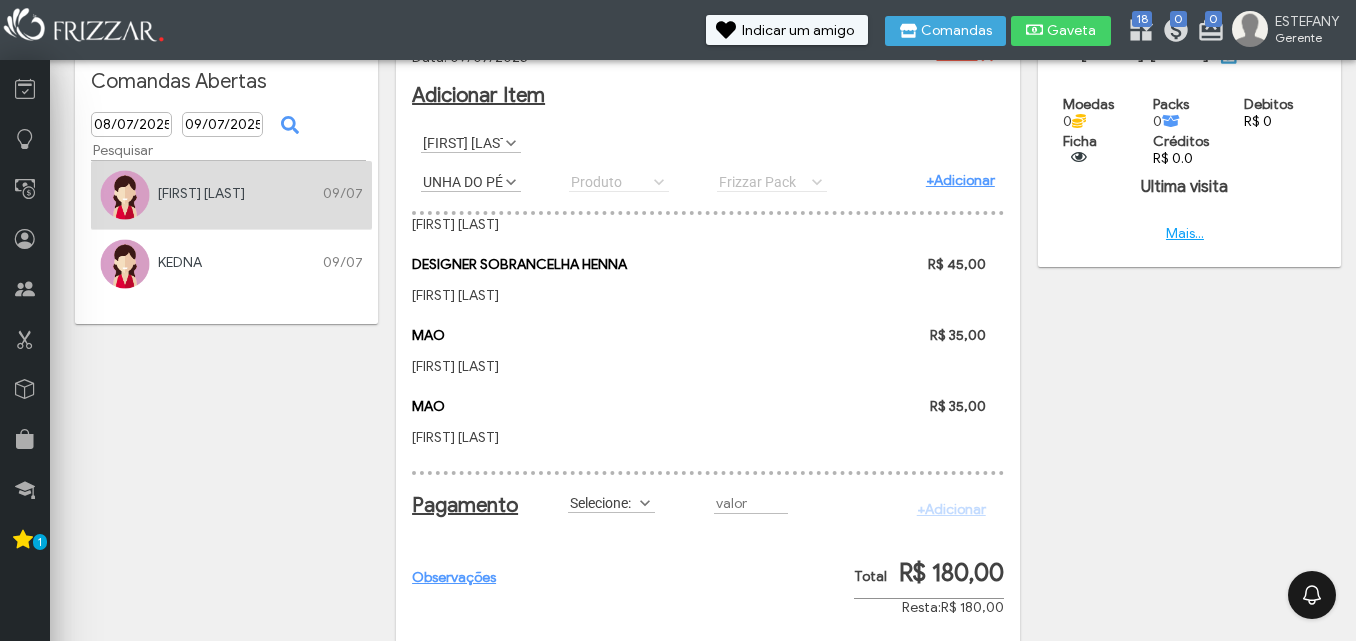 click on "Profissional Ana Alice  Bira  Estefany Sabrina Silva Sarah souza  Valmir Almeida Sabrina Silva" at bounding box center (708, 143) 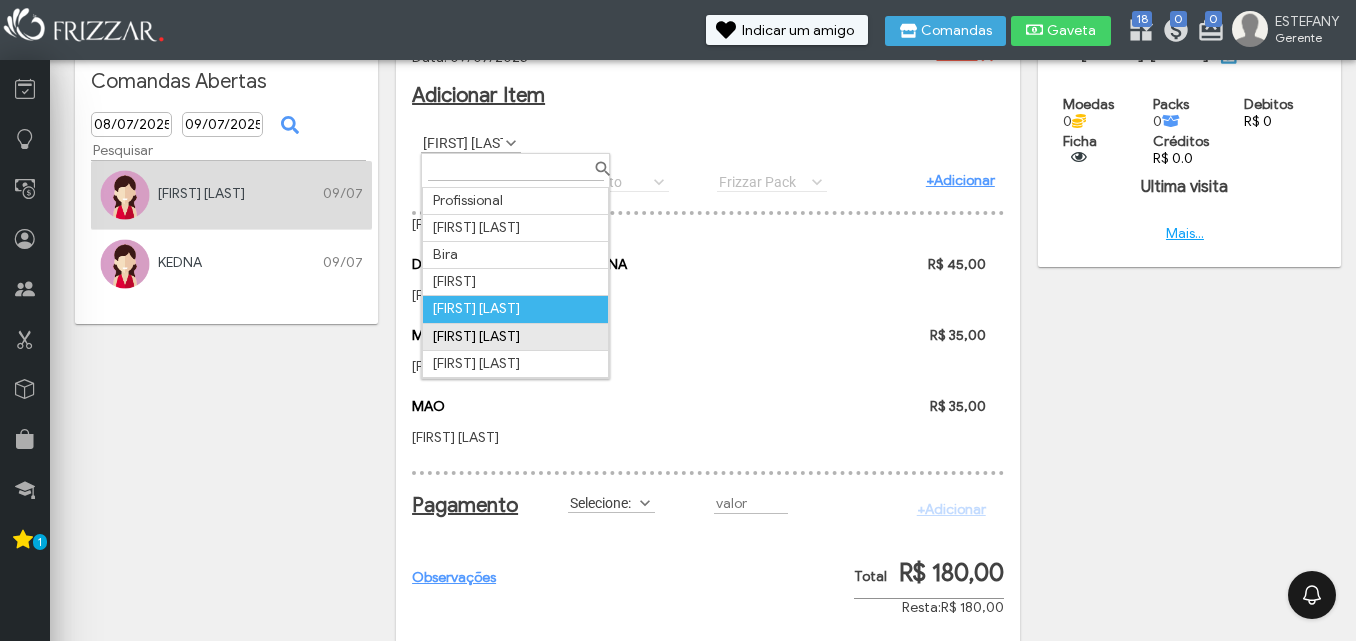 click on "[NAME] [LAST]" at bounding box center (516, 336) 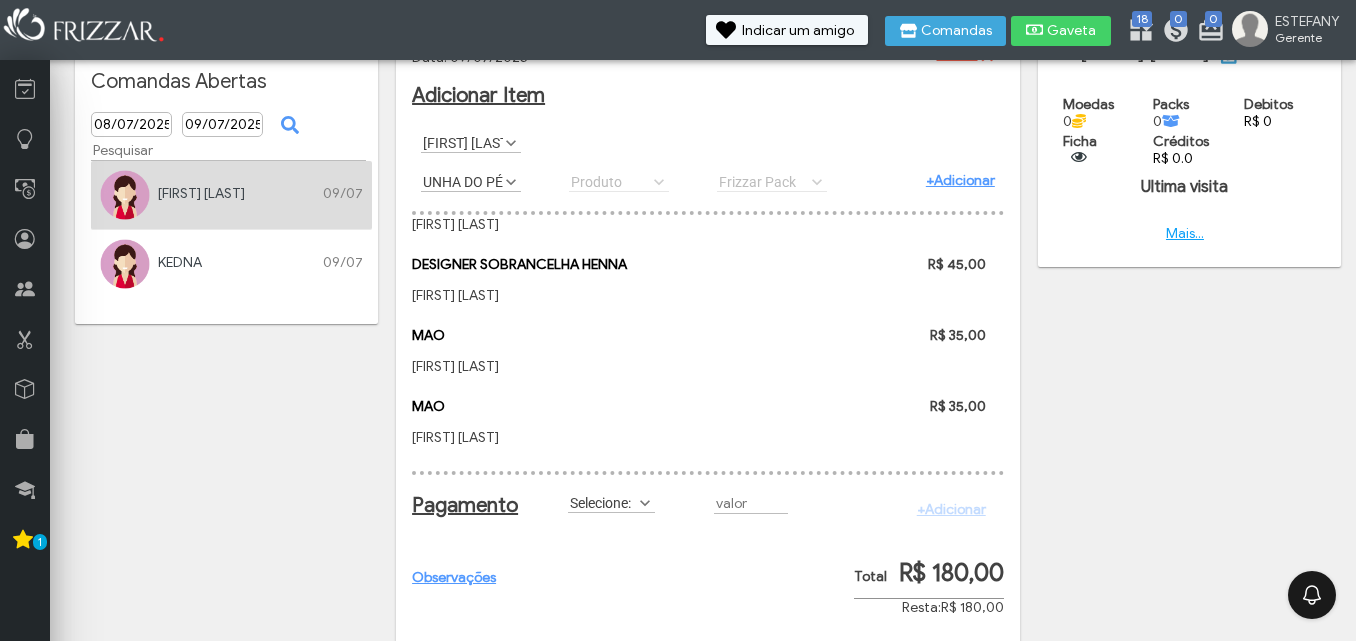 scroll, scrollTop: 11, scrollLeft: 89, axis: both 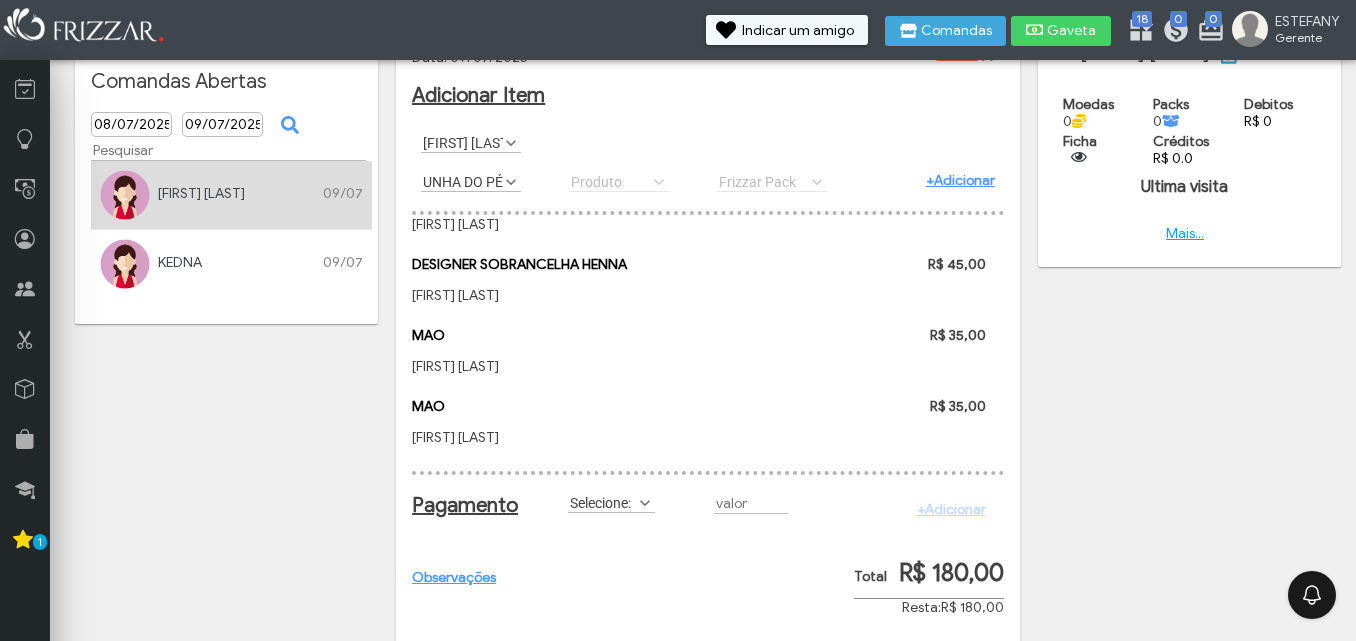 click on "+Adicionar" at bounding box center [960, 180] 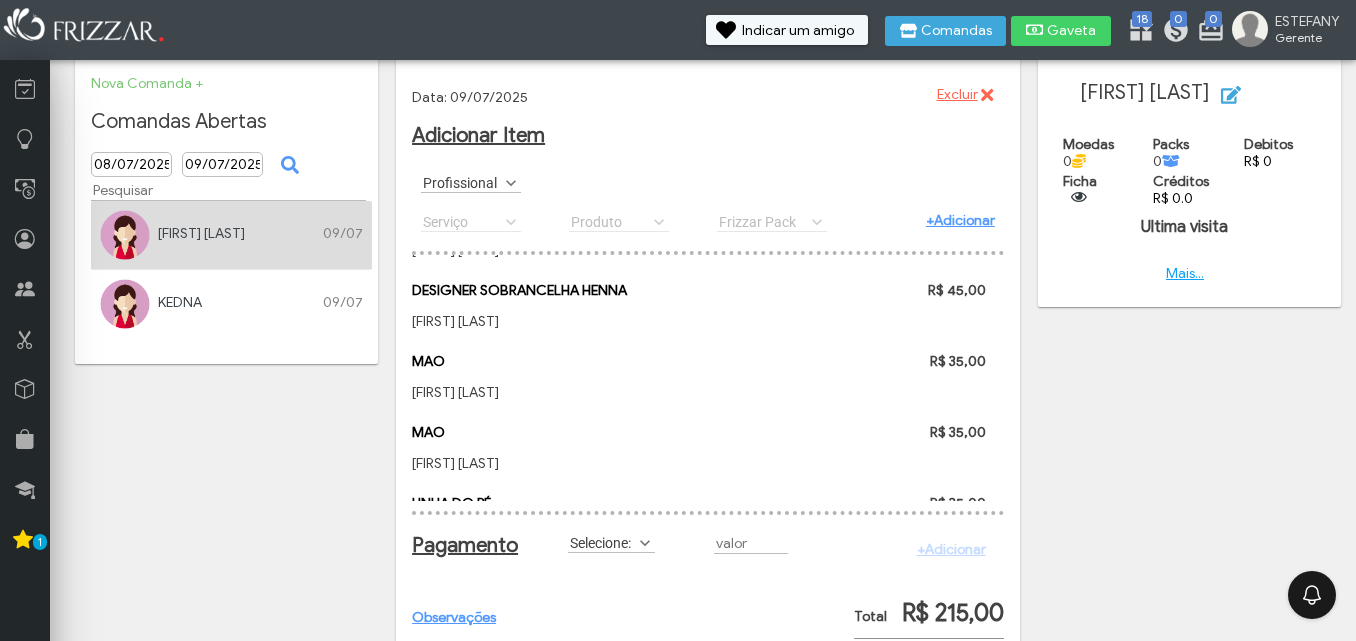 scroll, scrollTop: 0, scrollLeft: 0, axis: both 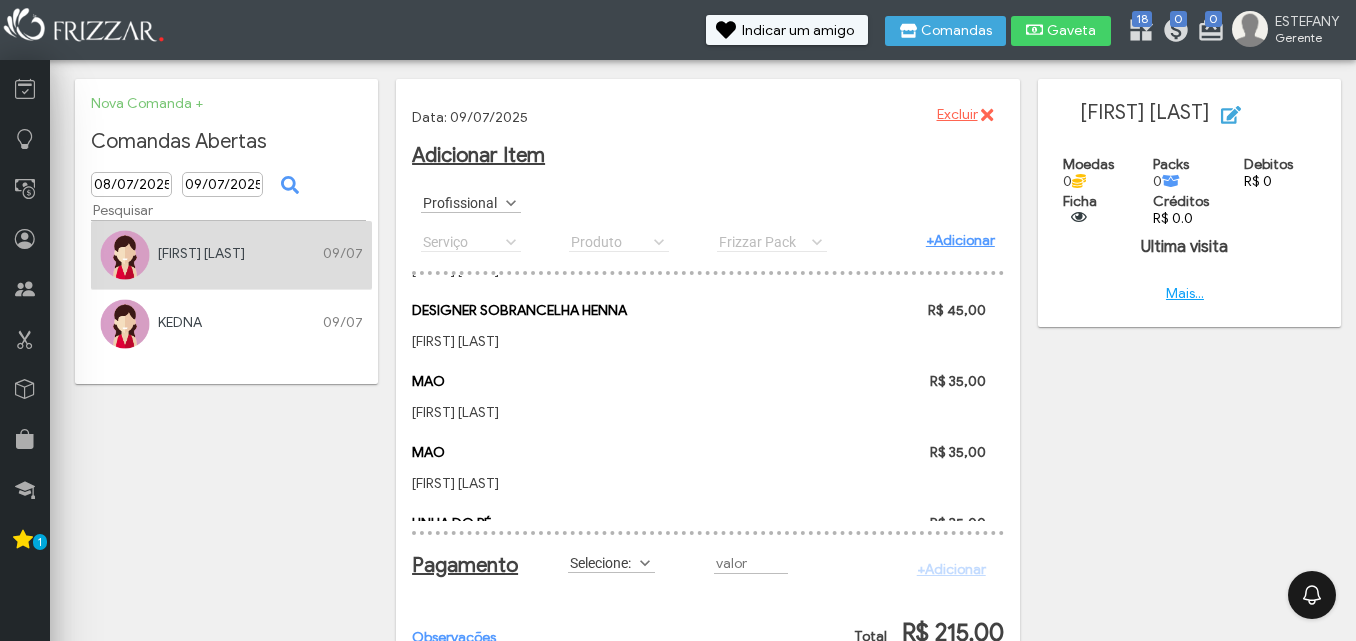 drag, startPoint x: 1004, startPoint y: 421, endPoint x: 1006, endPoint y: 328, distance: 93.0215 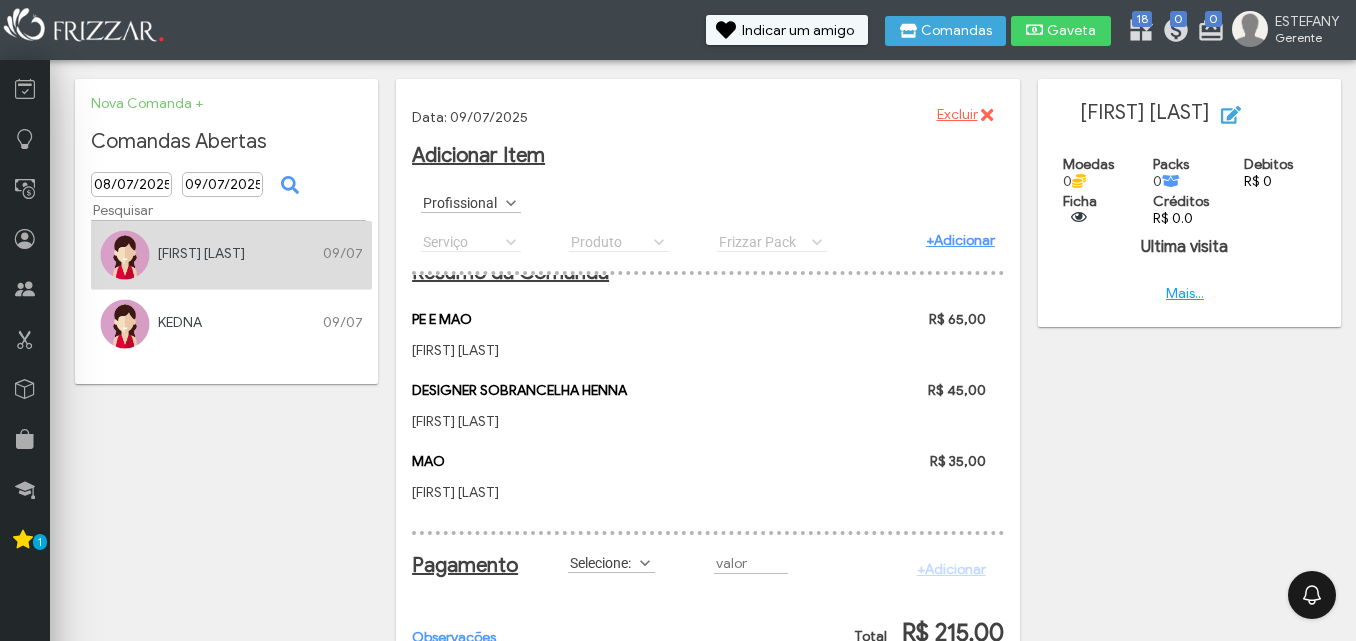 scroll, scrollTop: 7, scrollLeft: 0, axis: vertical 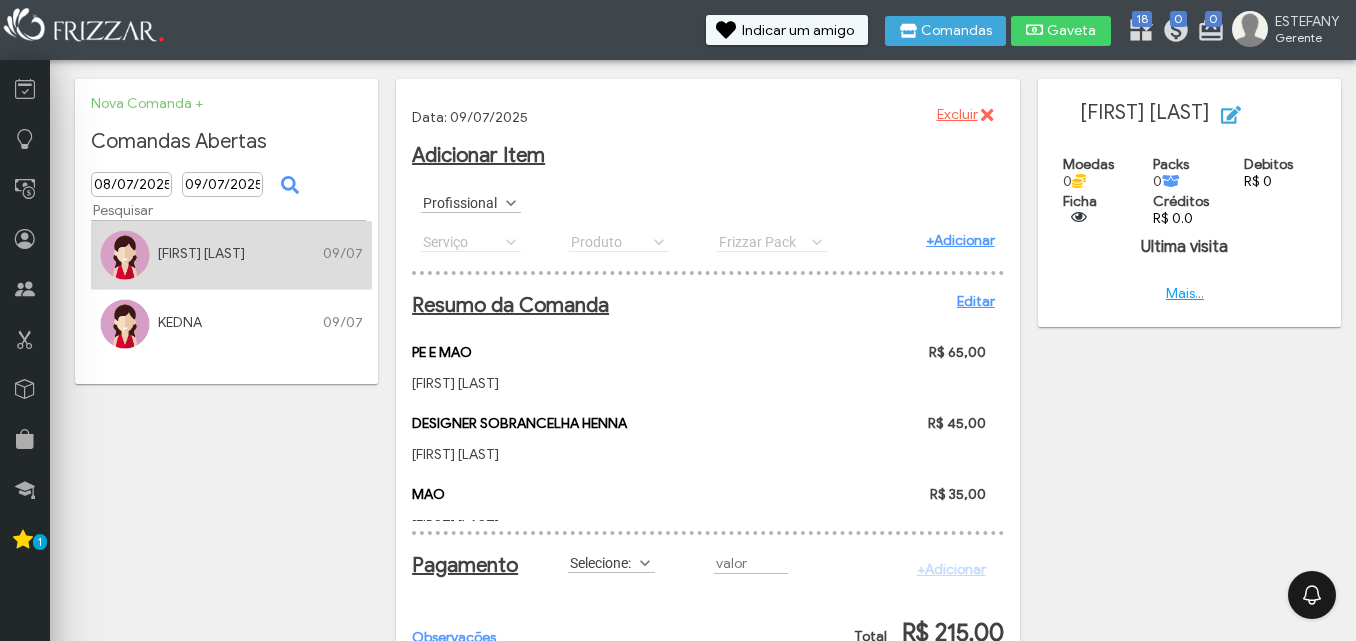 click on "Editar" at bounding box center [976, 301] 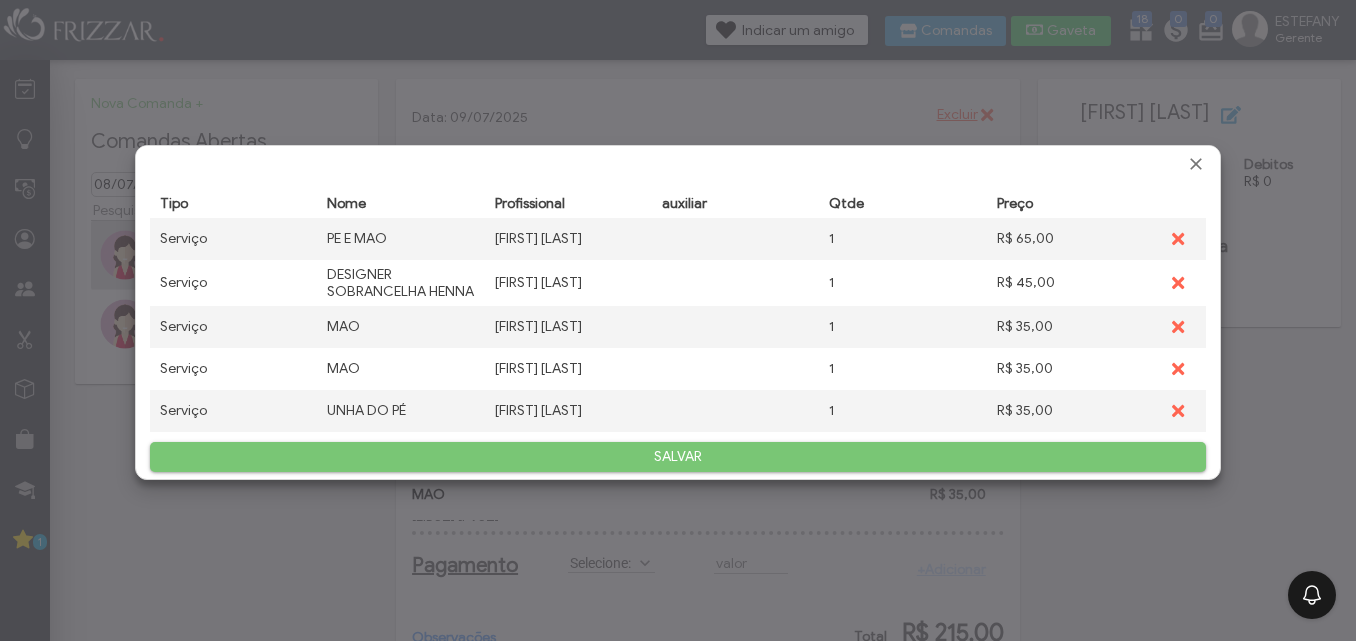 click on "Excluir" at bounding box center (1179, 239) 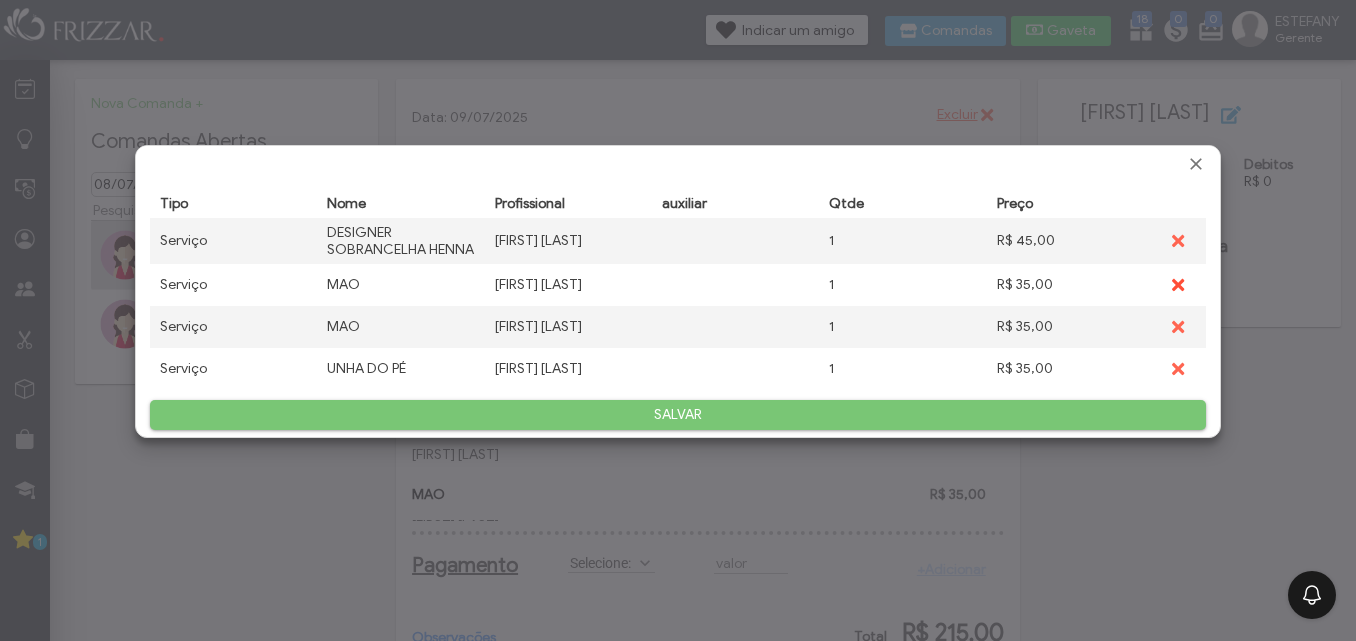 click at bounding box center (1176, 285) 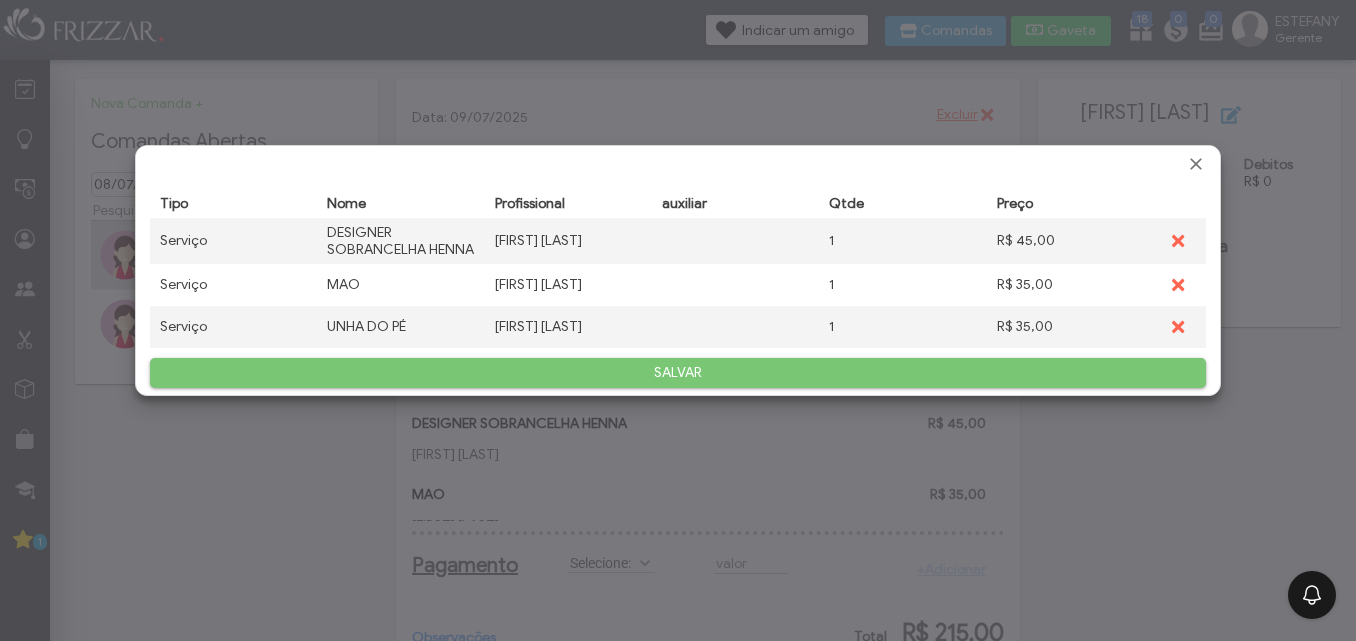 click on "R$ 35,00" at bounding box center [1071, 284] 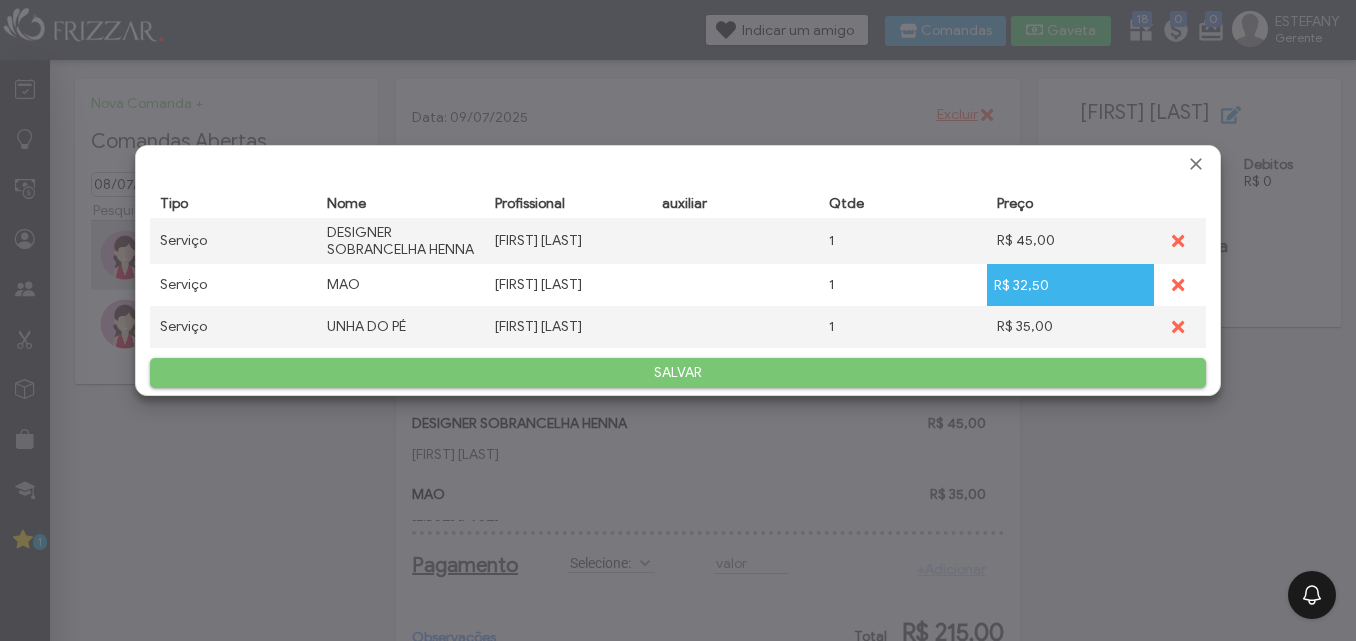 click on "R$ 35,00" at bounding box center [1071, 326] 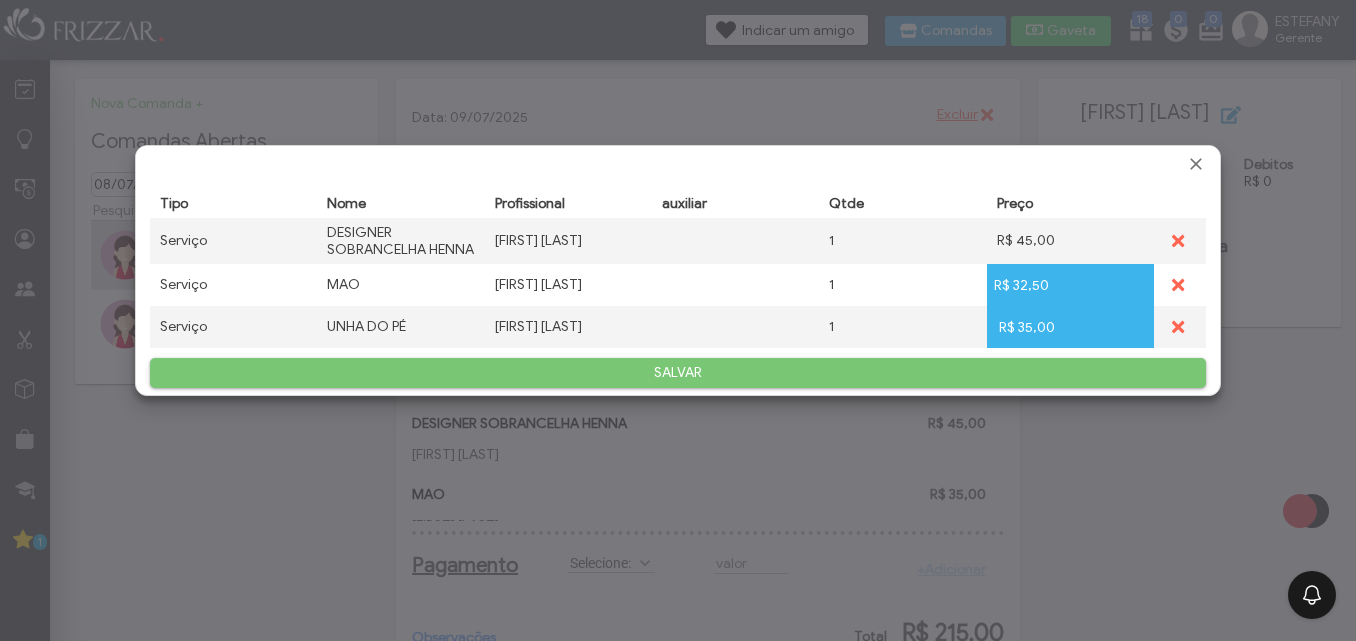 scroll, scrollTop: 0, scrollLeft: 5, axis: horizontal 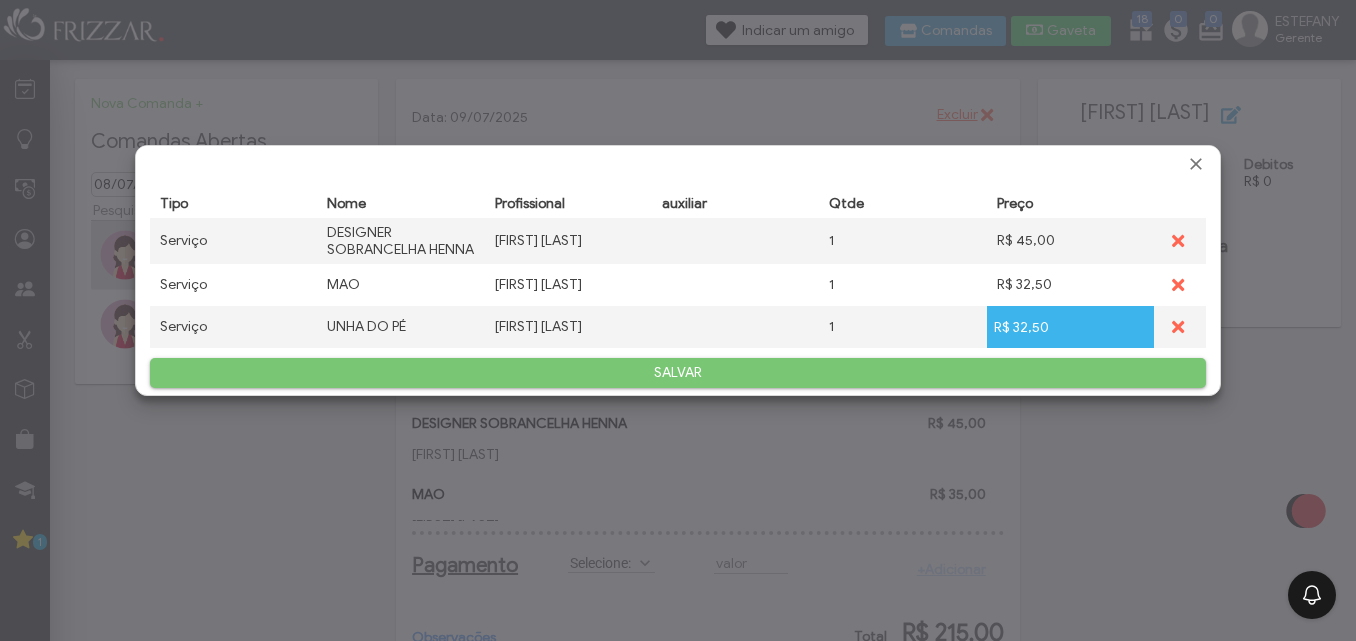 click on "SALVAR" at bounding box center (678, 373) 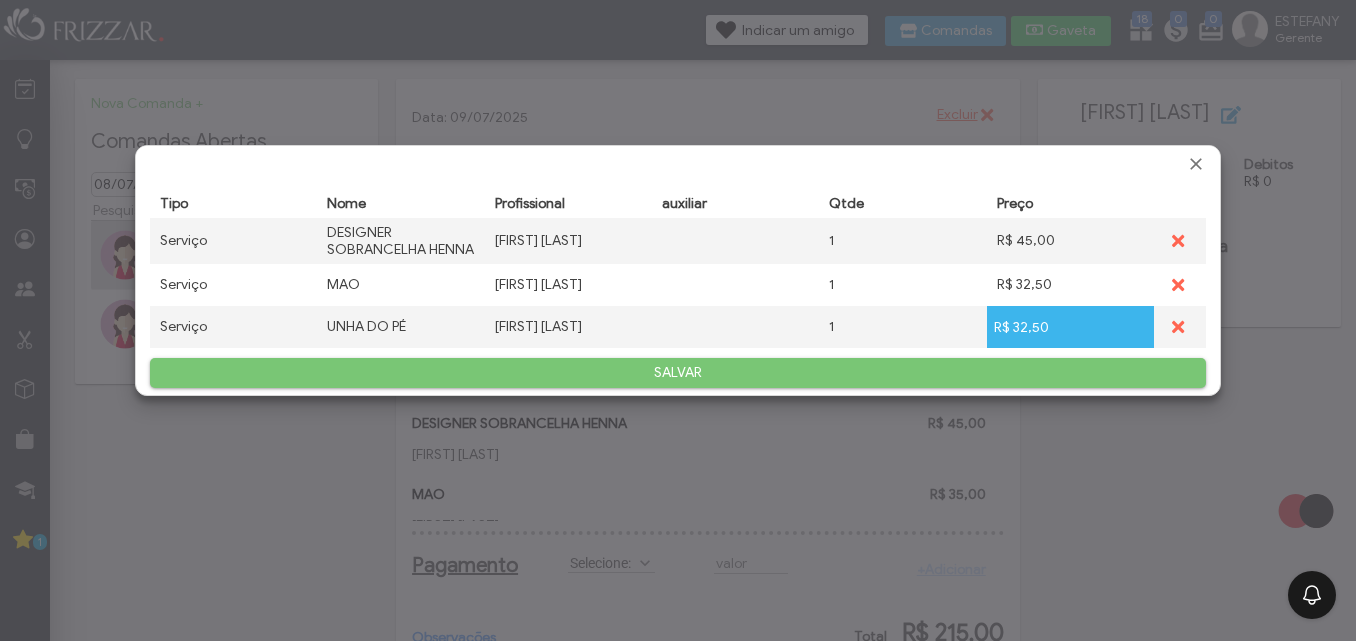 scroll, scrollTop: 0, scrollLeft: 0, axis: both 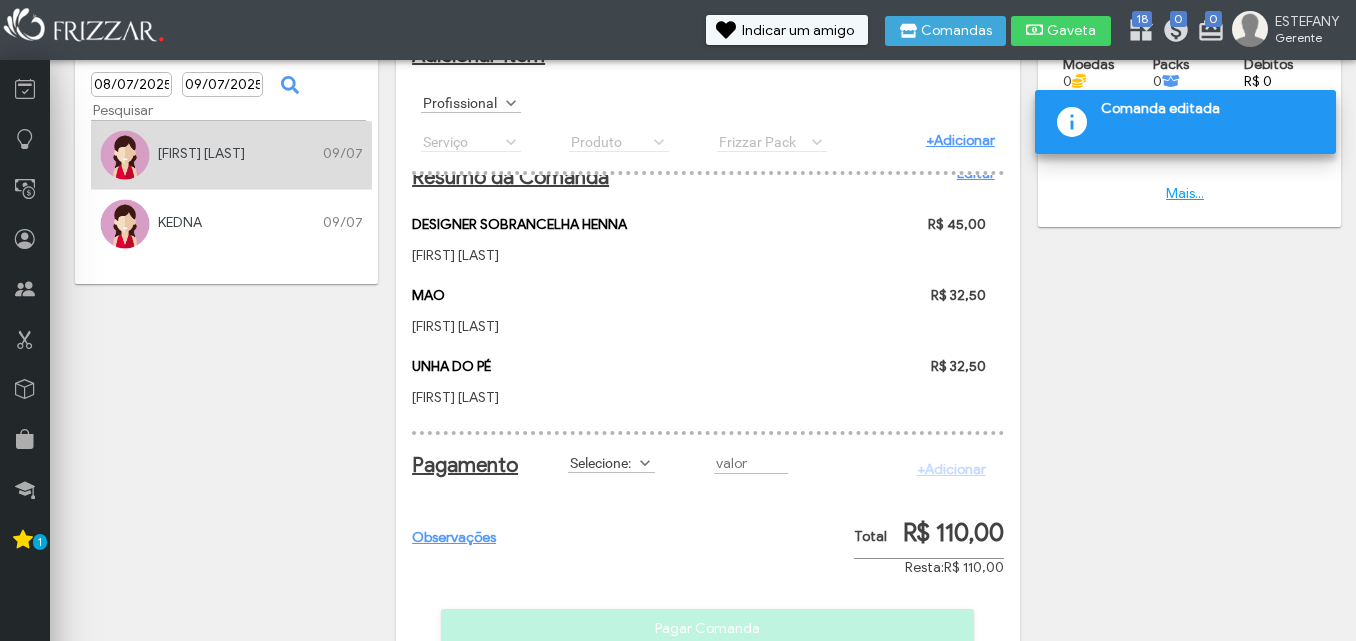 click at bounding box center [645, 463] 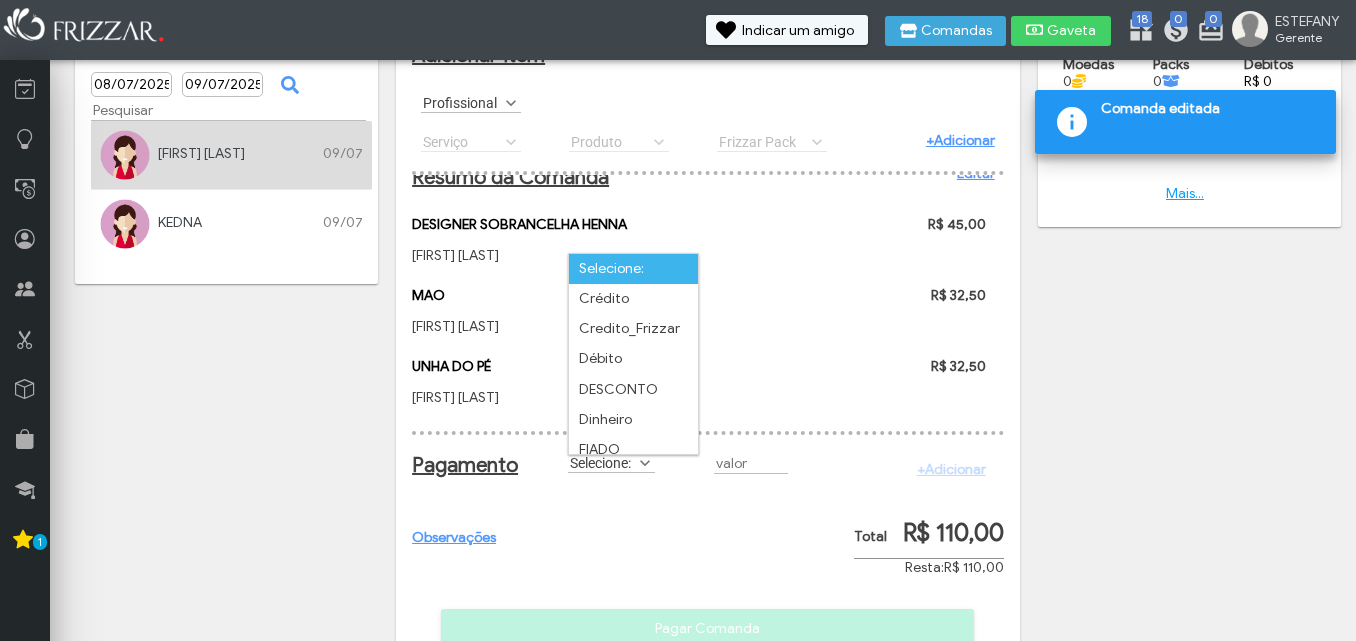 scroll, scrollTop: 11, scrollLeft: 89, axis: both 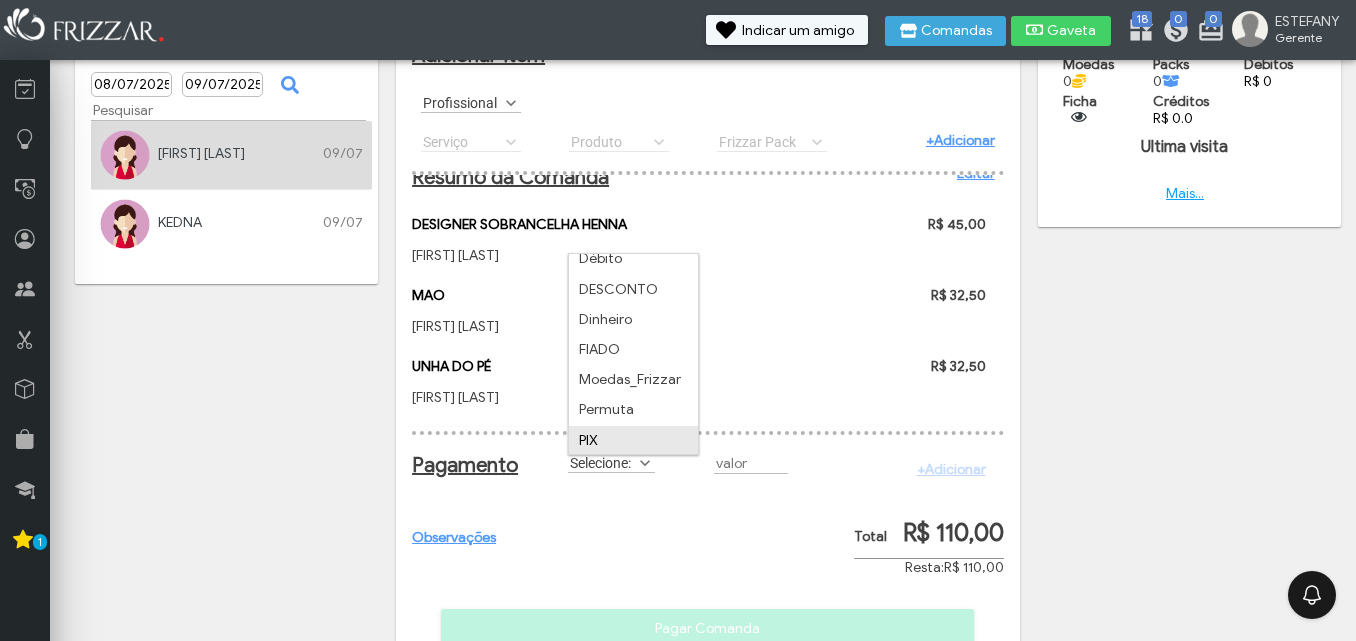 click on "PIX" at bounding box center (633, 441) 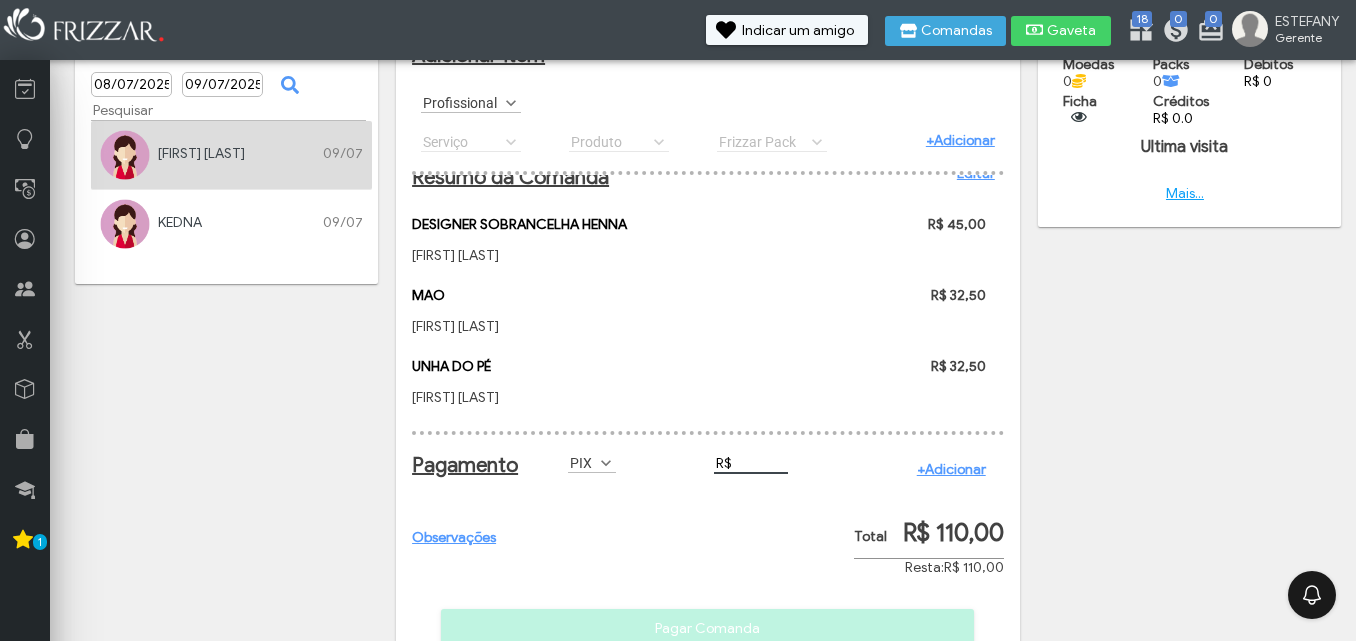 click on "R$" at bounding box center (751, 463) 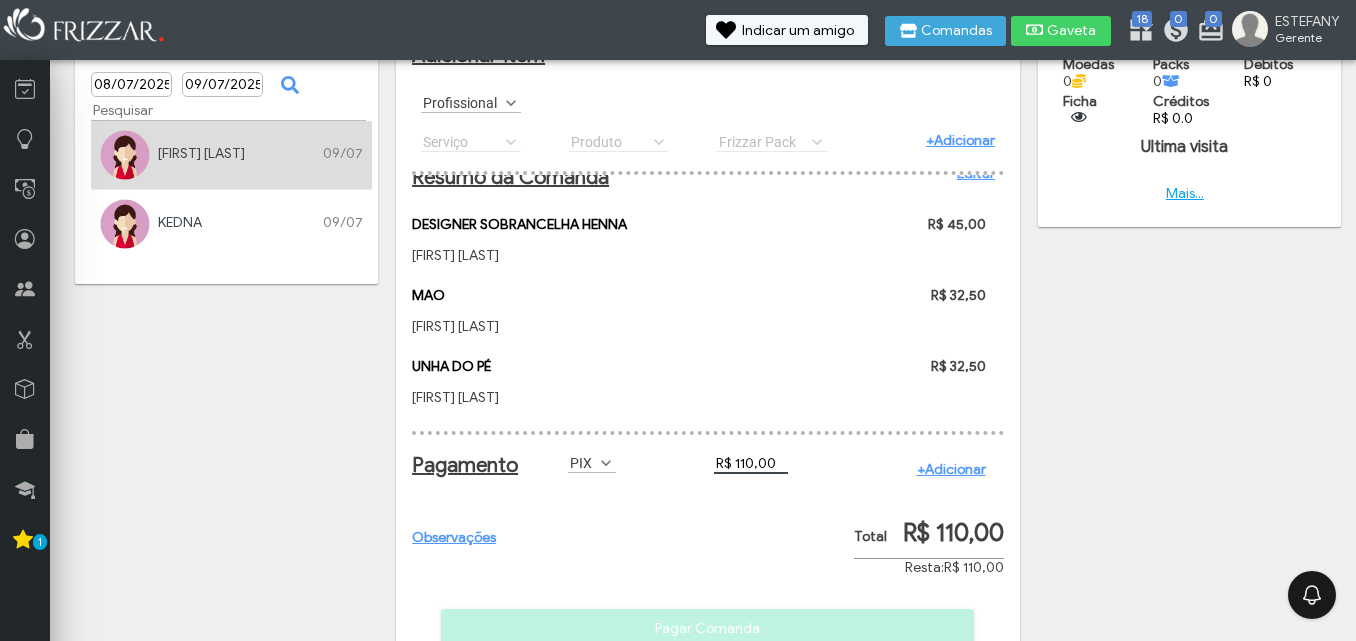 click on "+Adicionar" at bounding box center (951, 469) 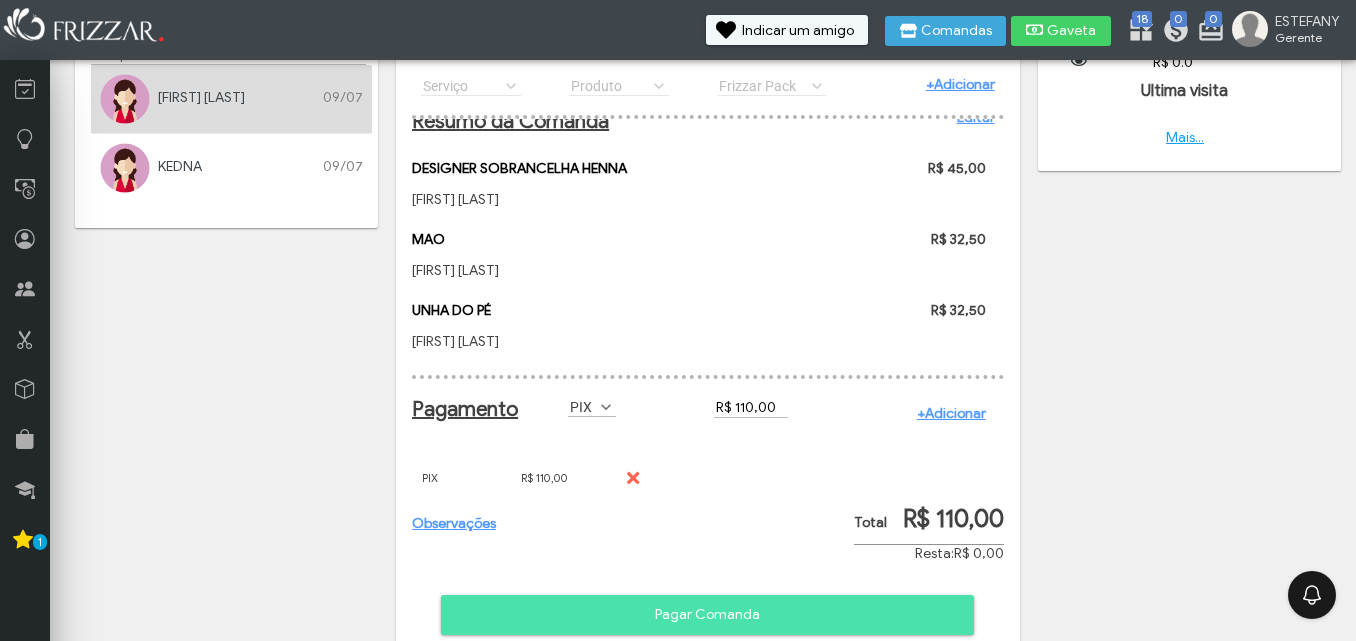 scroll, scrollTop: 201, scrollLeft: 0, axis: vertical 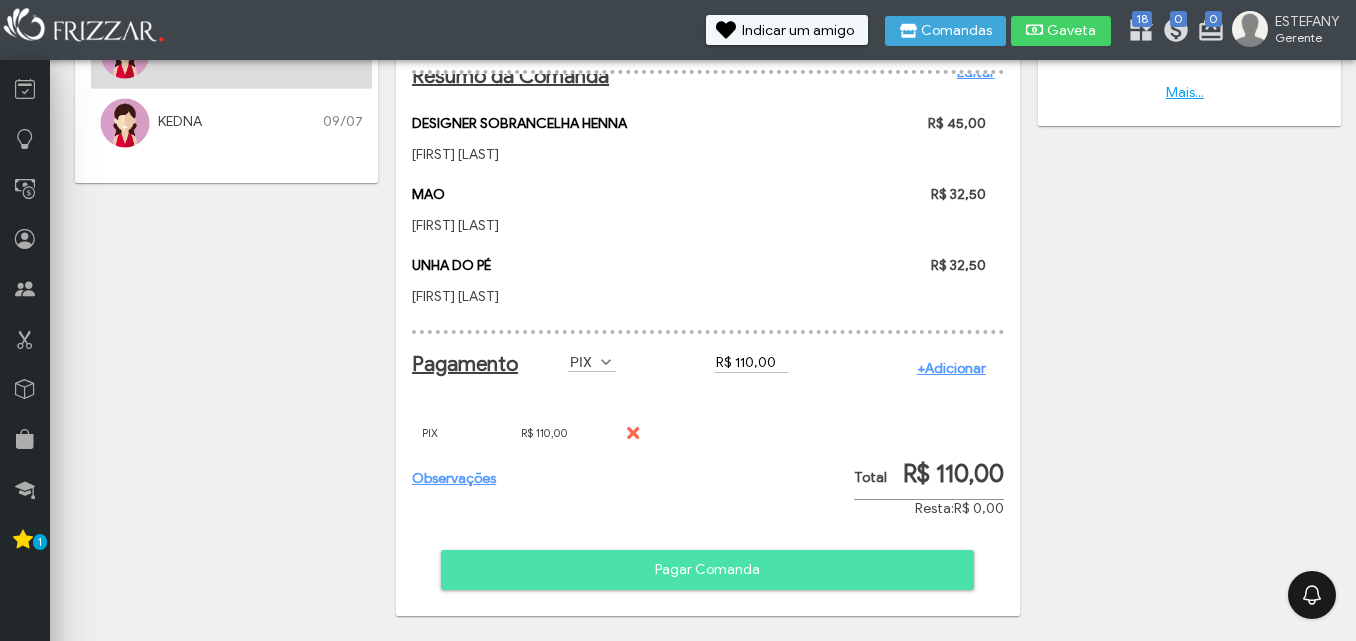 click on "Pagar Comanda" at bounding box center [707, 570] 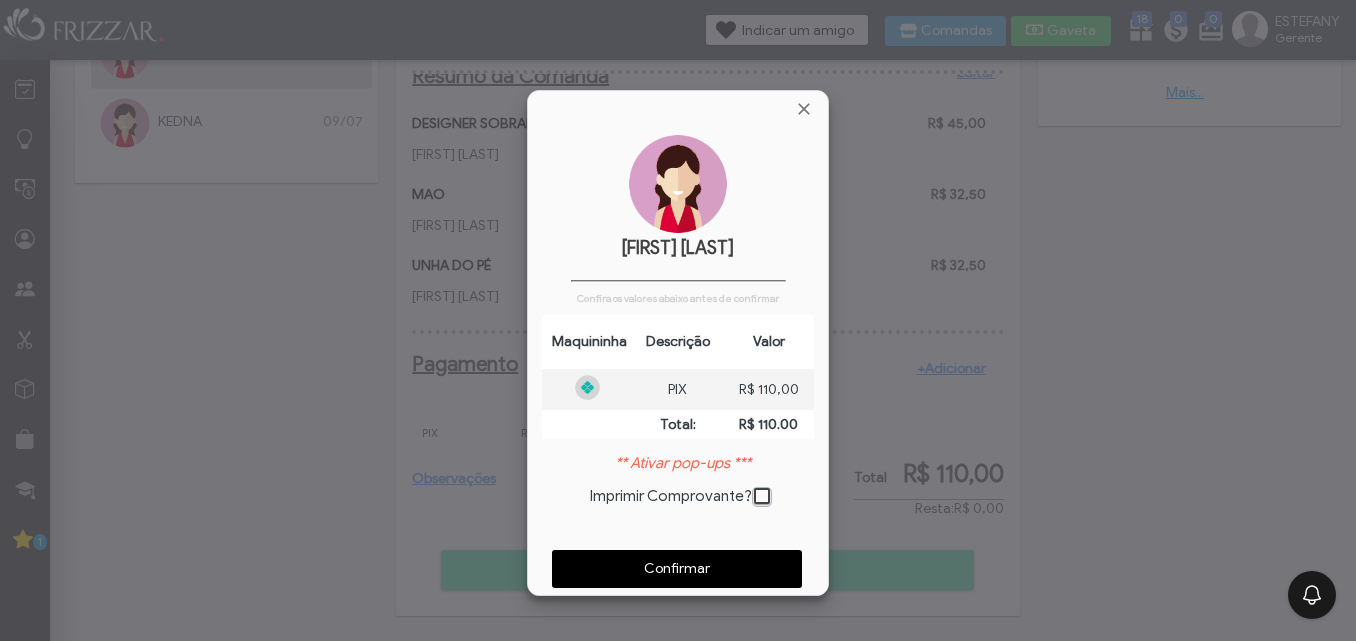scroll, scrollTop: 10, scrollLeft: 11, axis: both 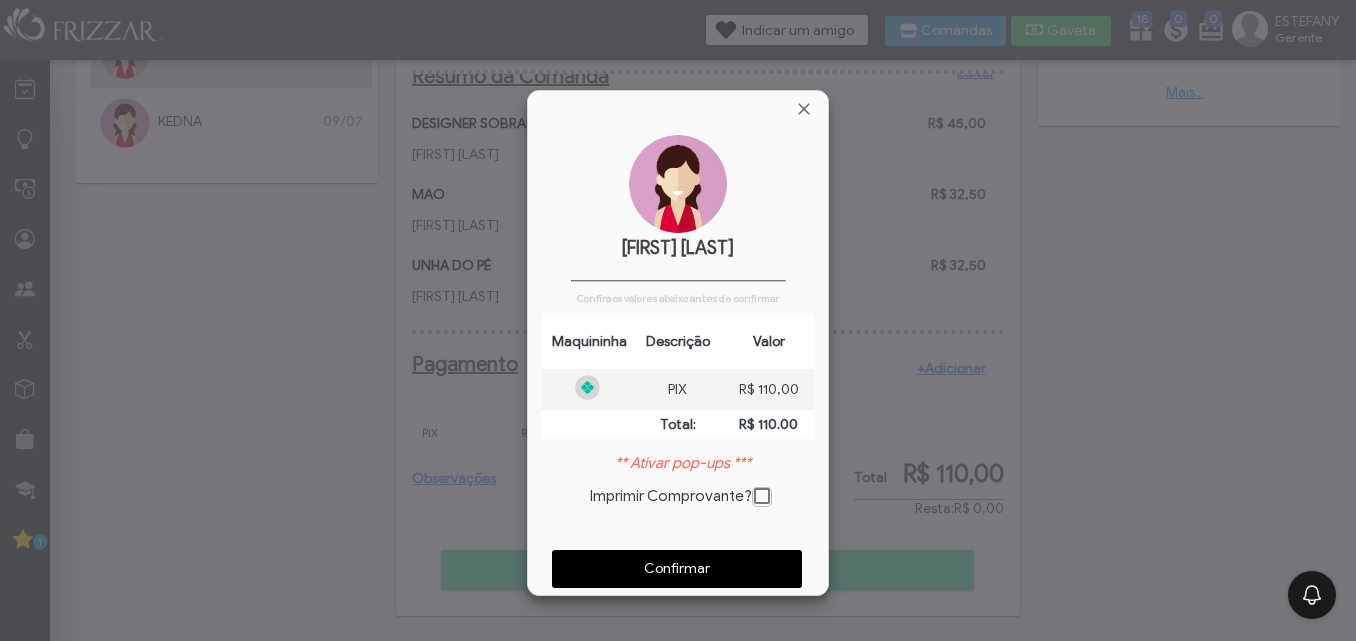 click on "Confirmar" at bounding box center [677, 569] 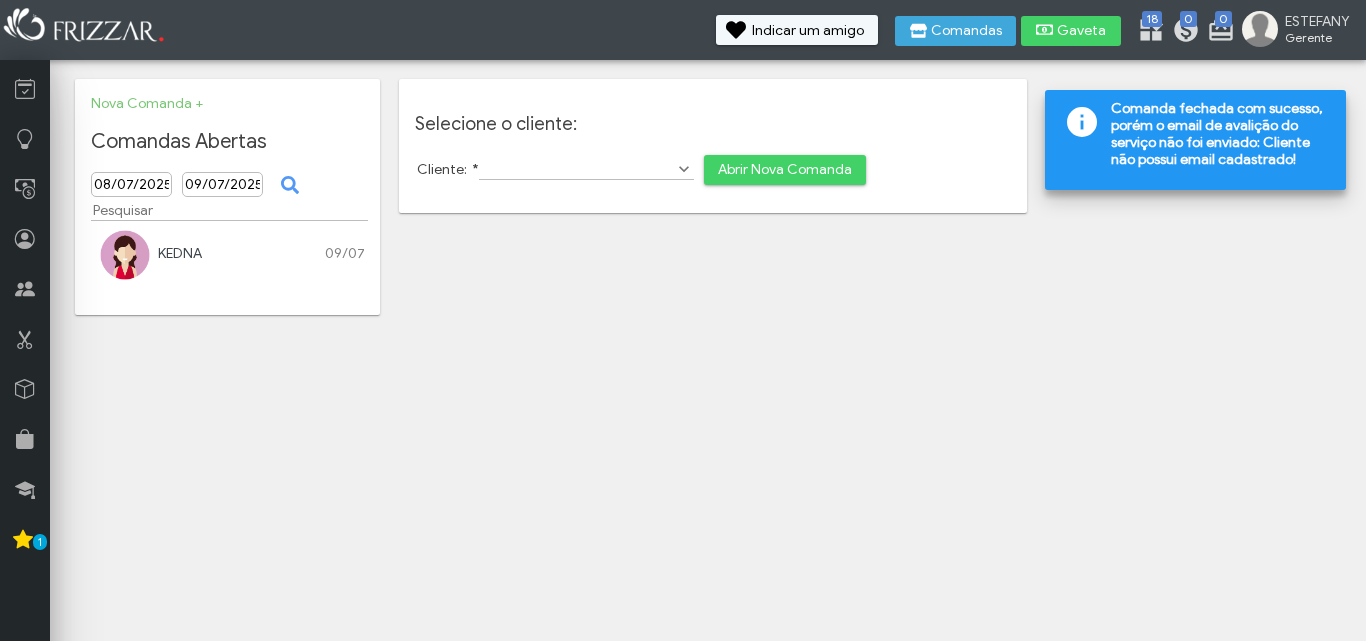 scroll, scrollTop: 0, scrollLeft: 0, axis: both 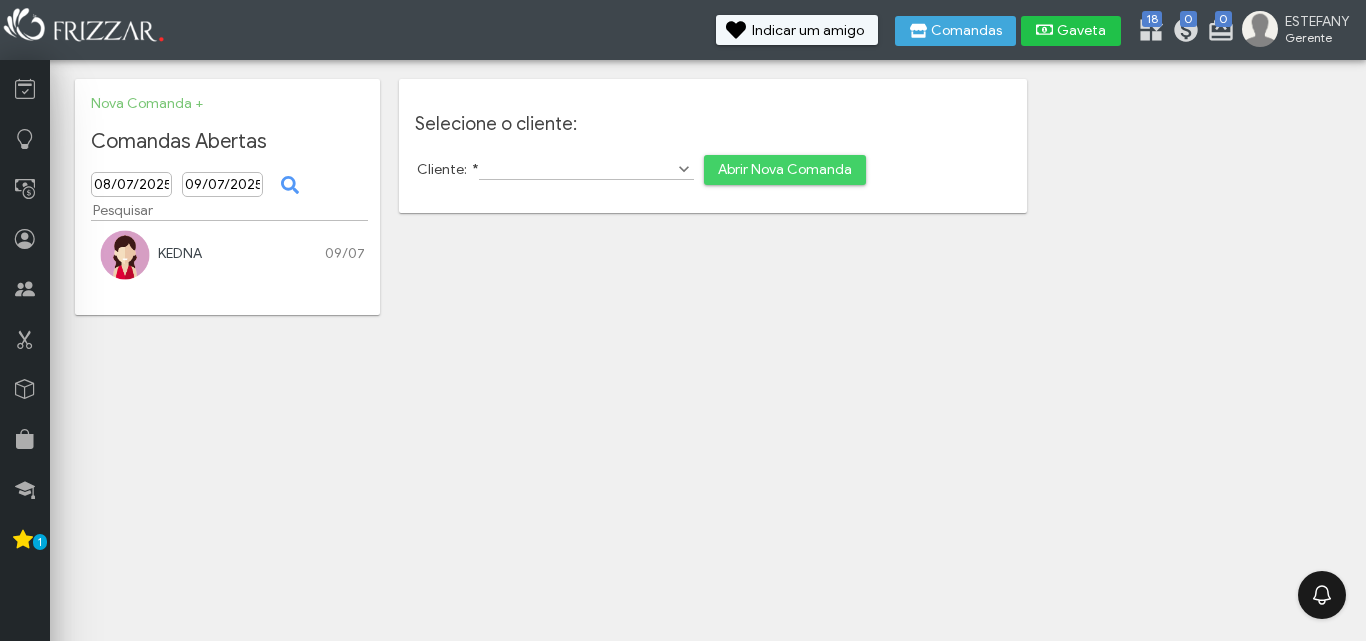 click on "Gaveta" at bounding box center [1082, 31] 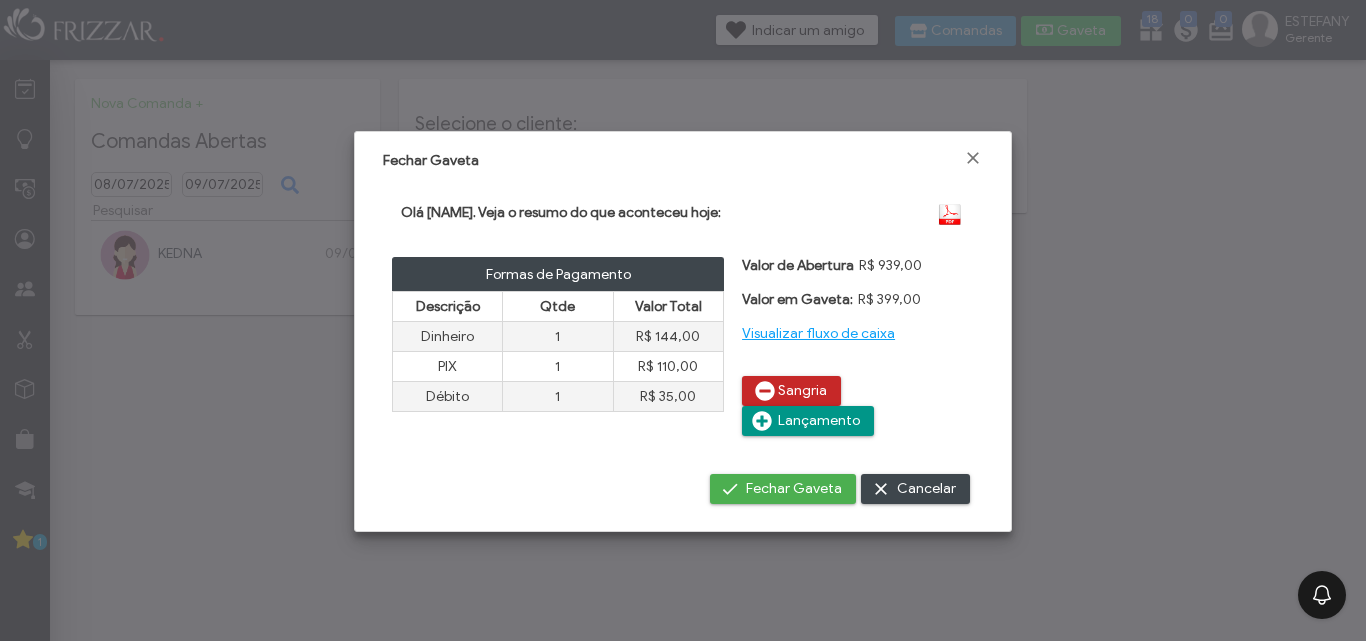 click on "Sangria" at bounding box center [802, 391] 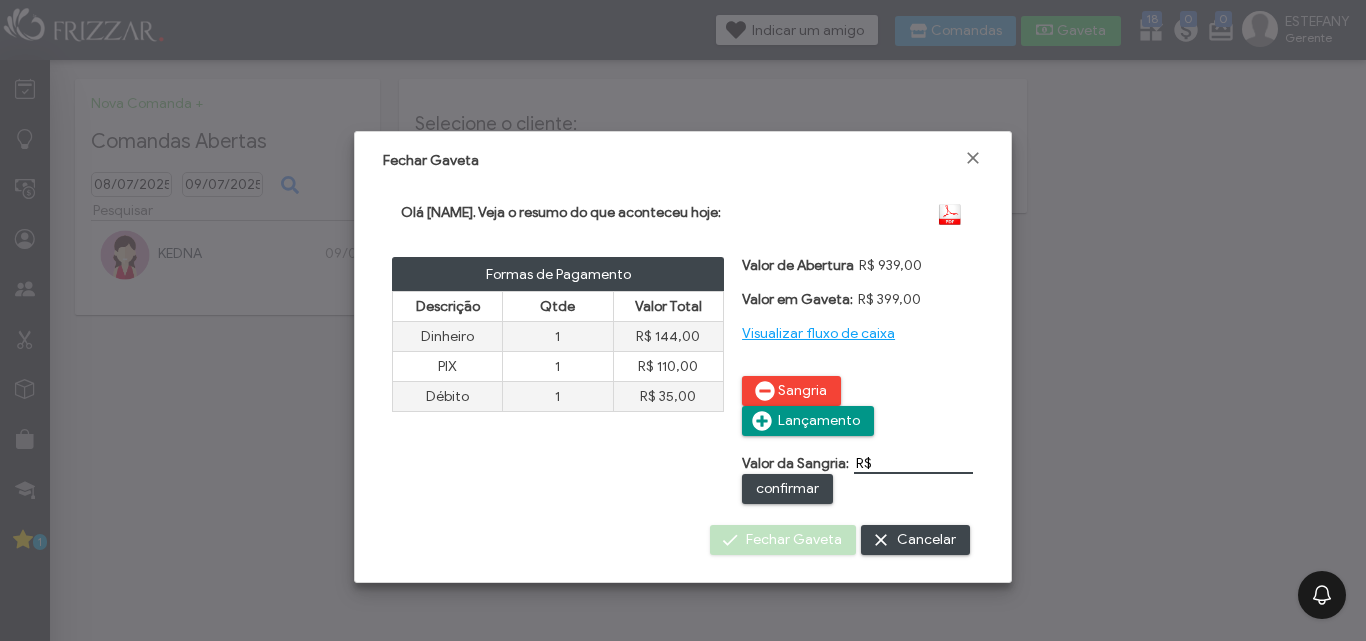 click on "R$" at bounding box center (913, 463) 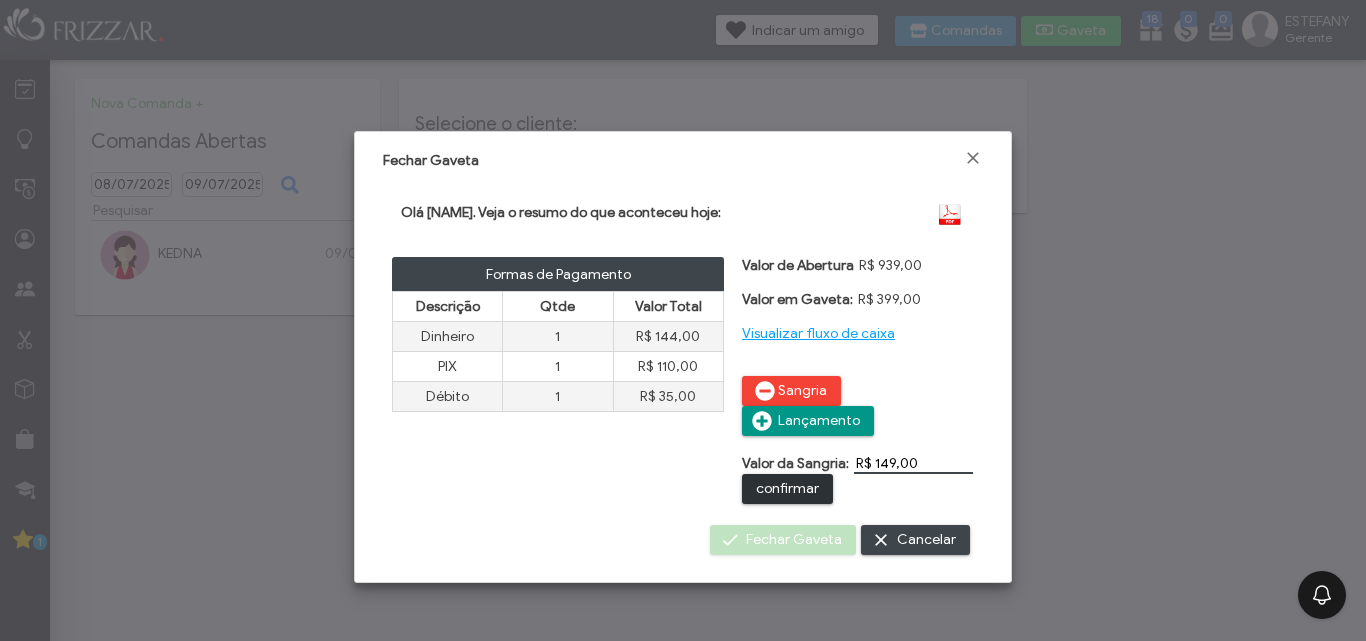 click on "confirmar" at bounding box center [787, 489] 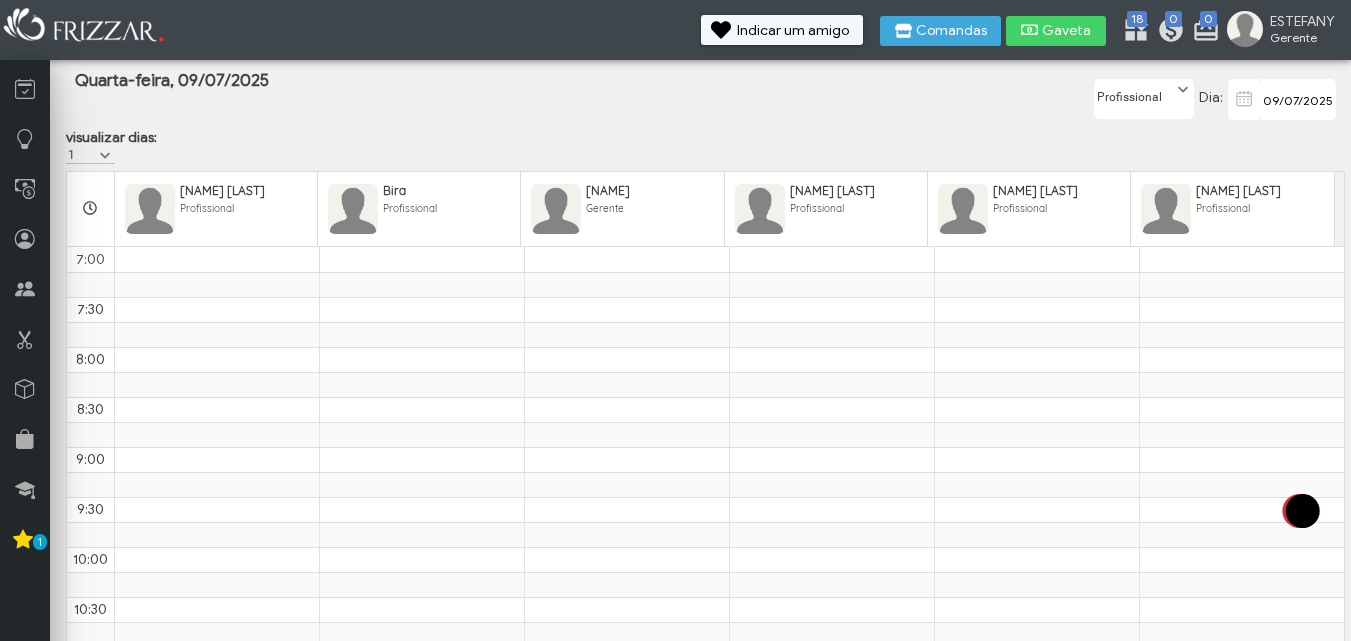 scroll, scrollTop: 0, scrollLeft: 0, axis: both 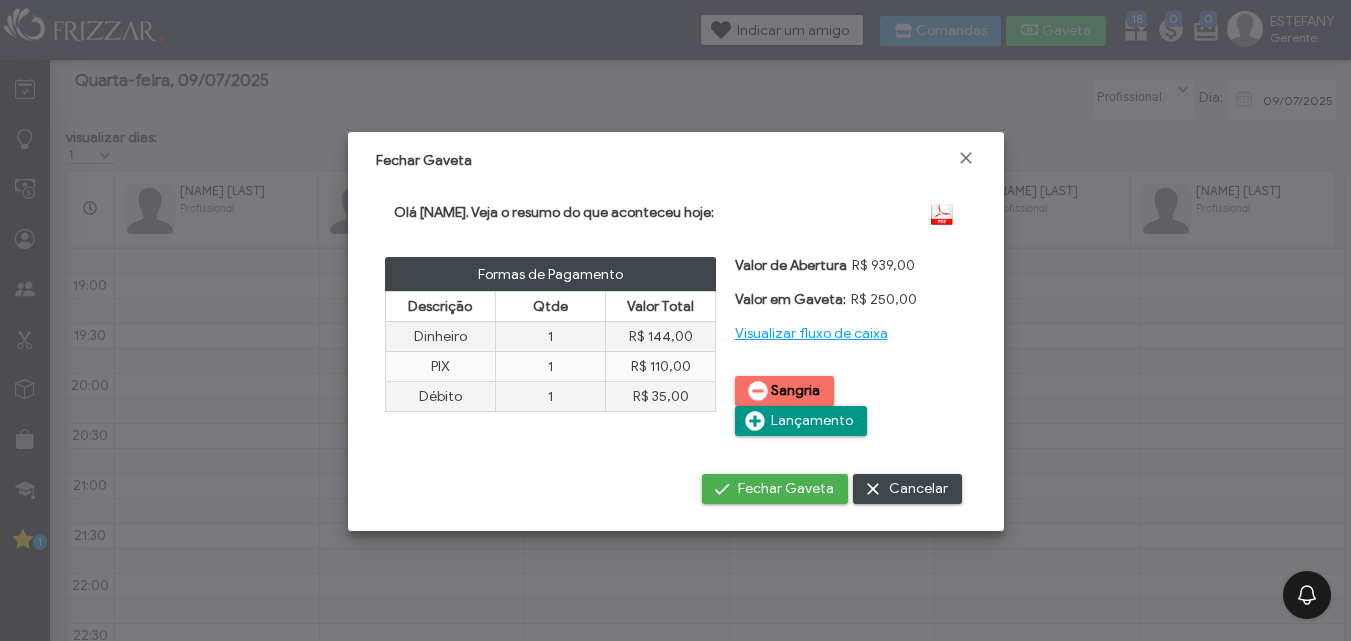 click on "Sangria" at bounding box center [795, 391] 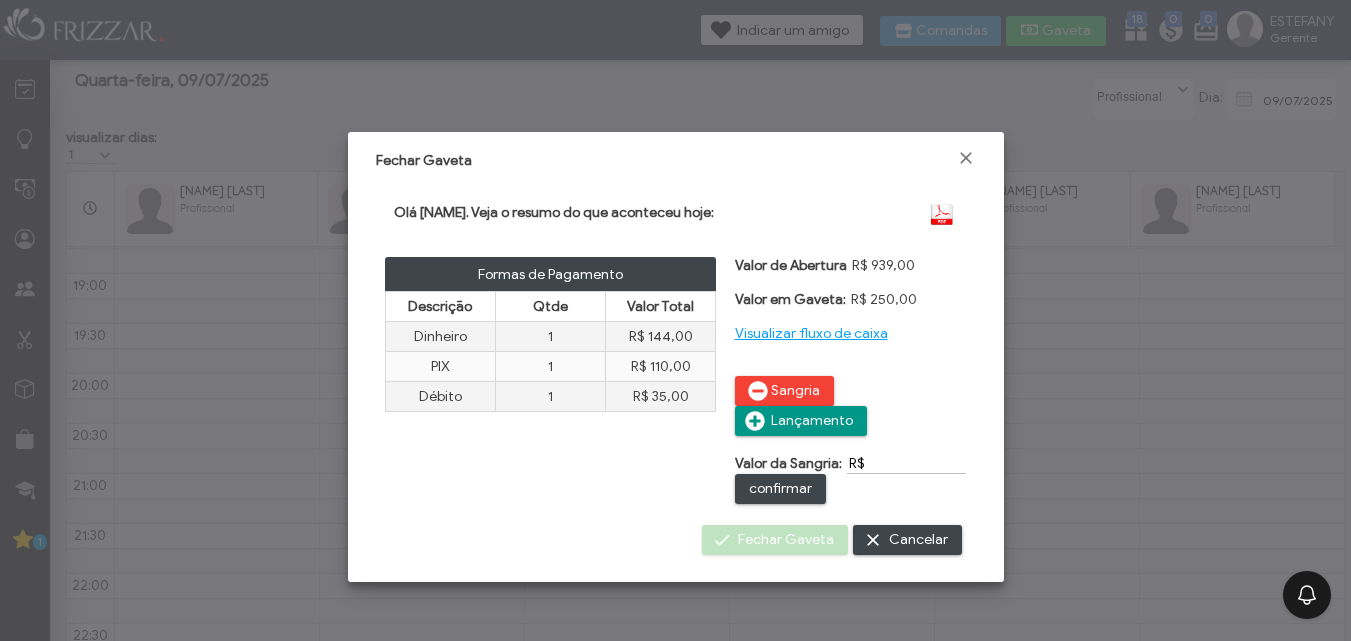 click on "R$" at bounding box center (906, 463) 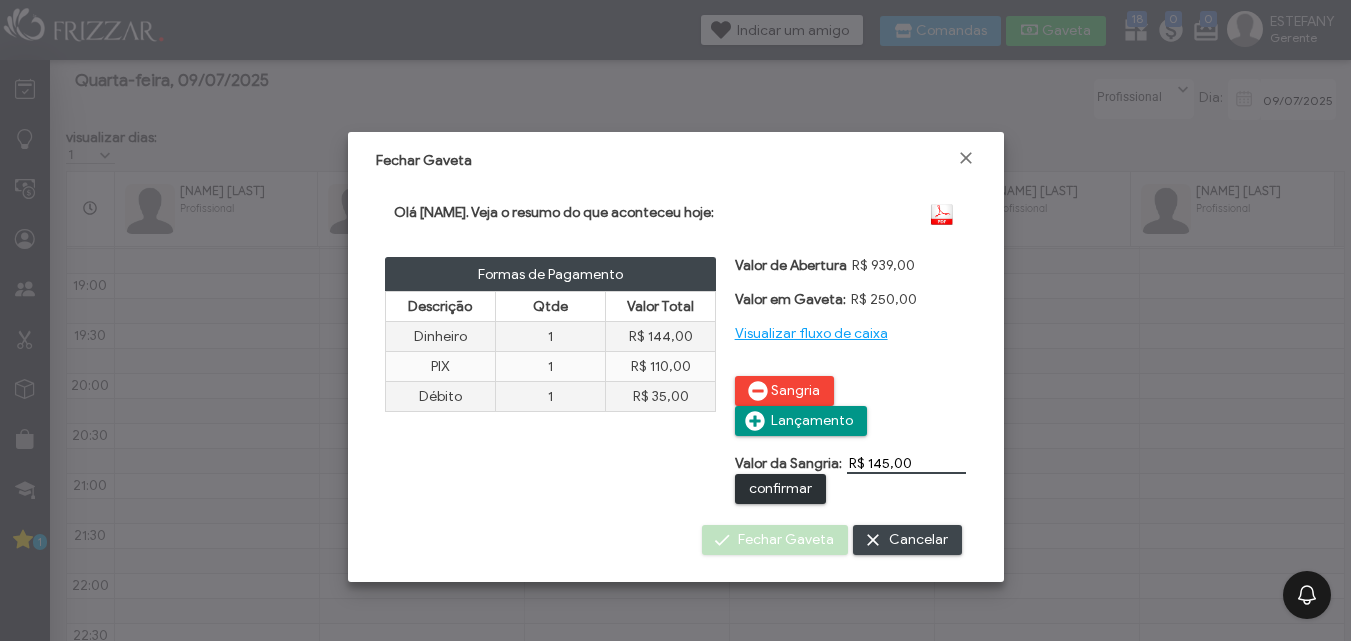 click on "confirmar" at bounding box center [780, 489] 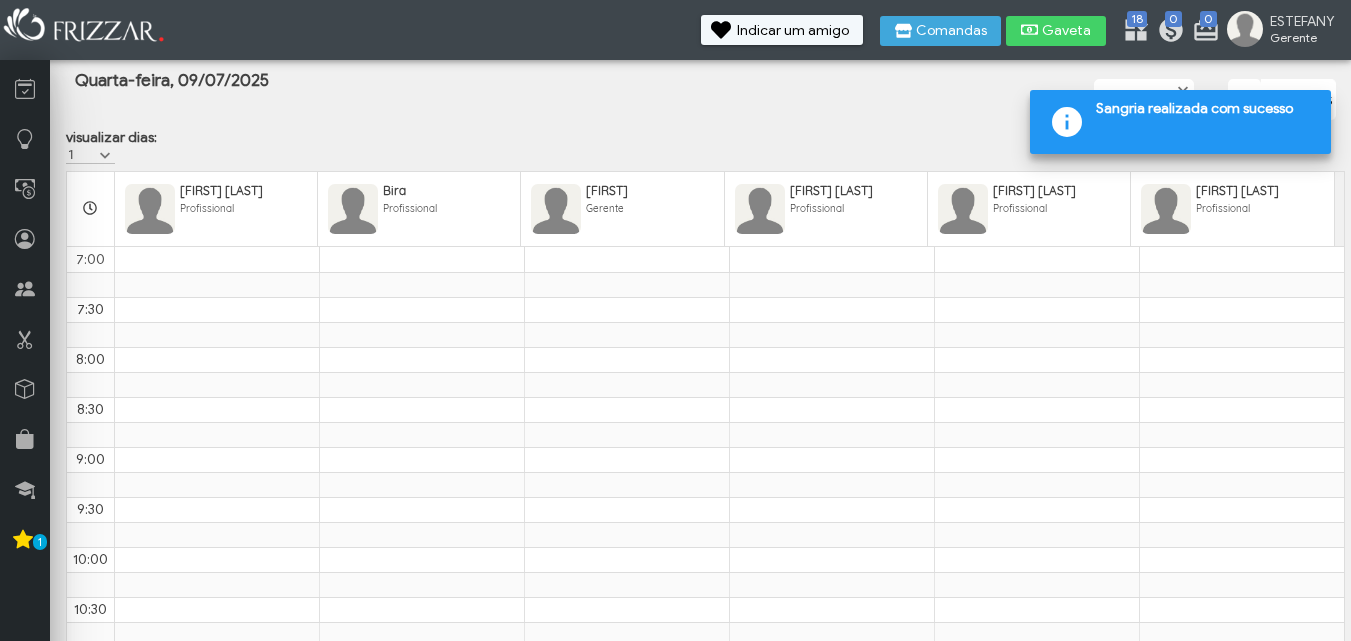scroll, scrollTop: 0, scrollLeft: 0, axis: both 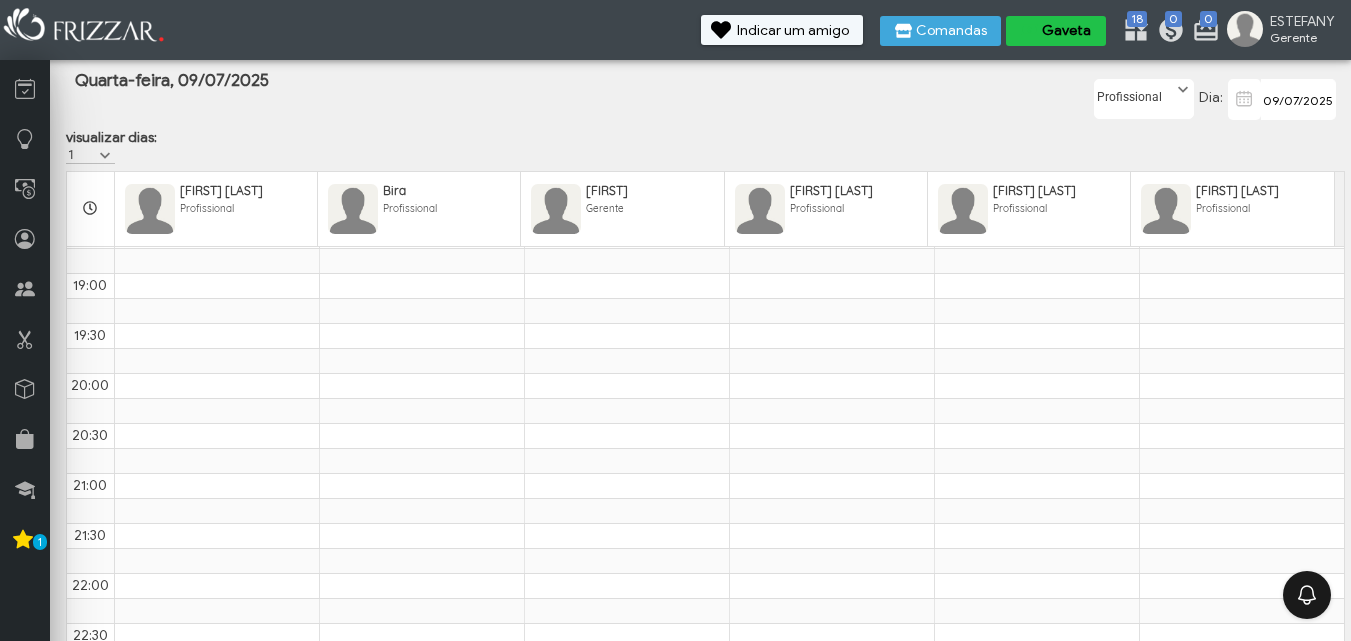 click at bounding box center (1030, 30) 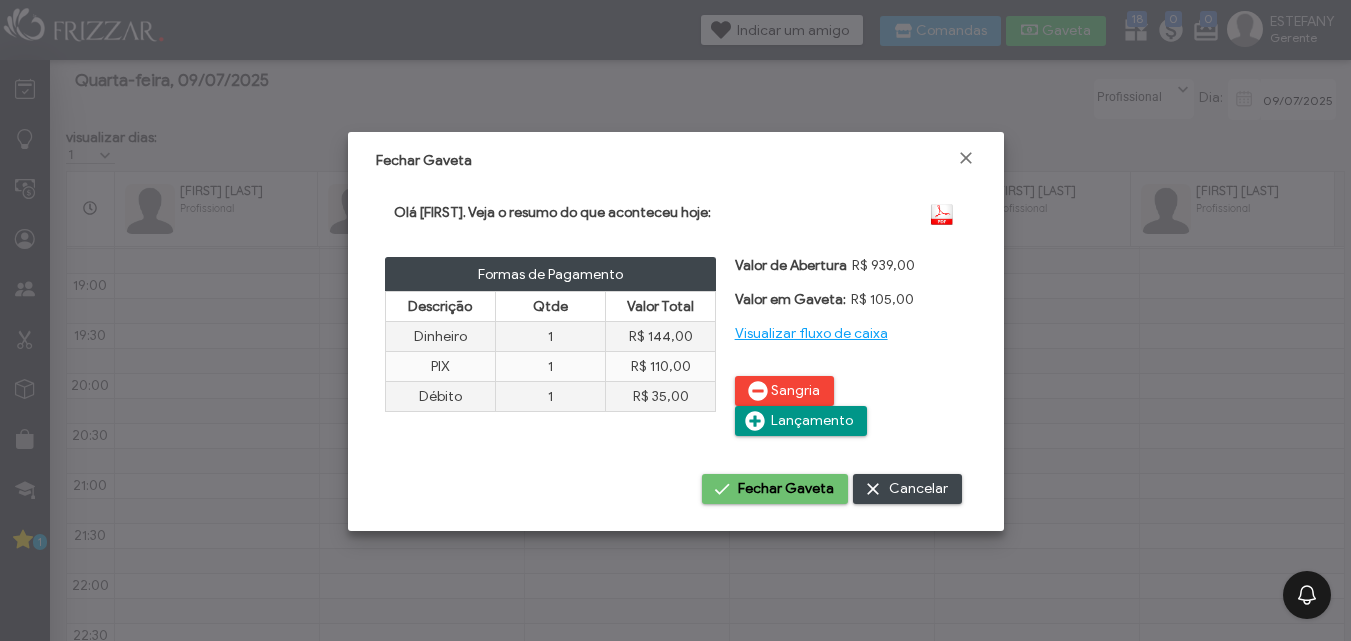 click on "Fechar Gaveta" at bounding box center [786, 489] 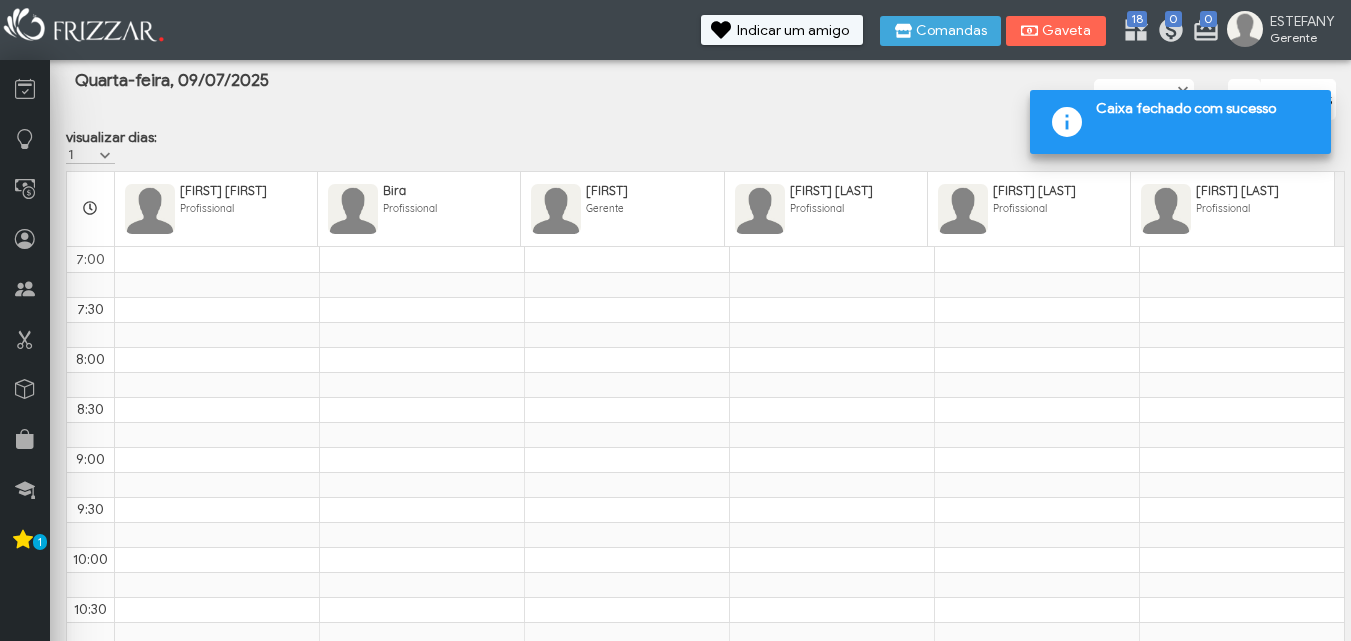 scroll, scrollTop: 0, scrollLeft: 0, axis: both 